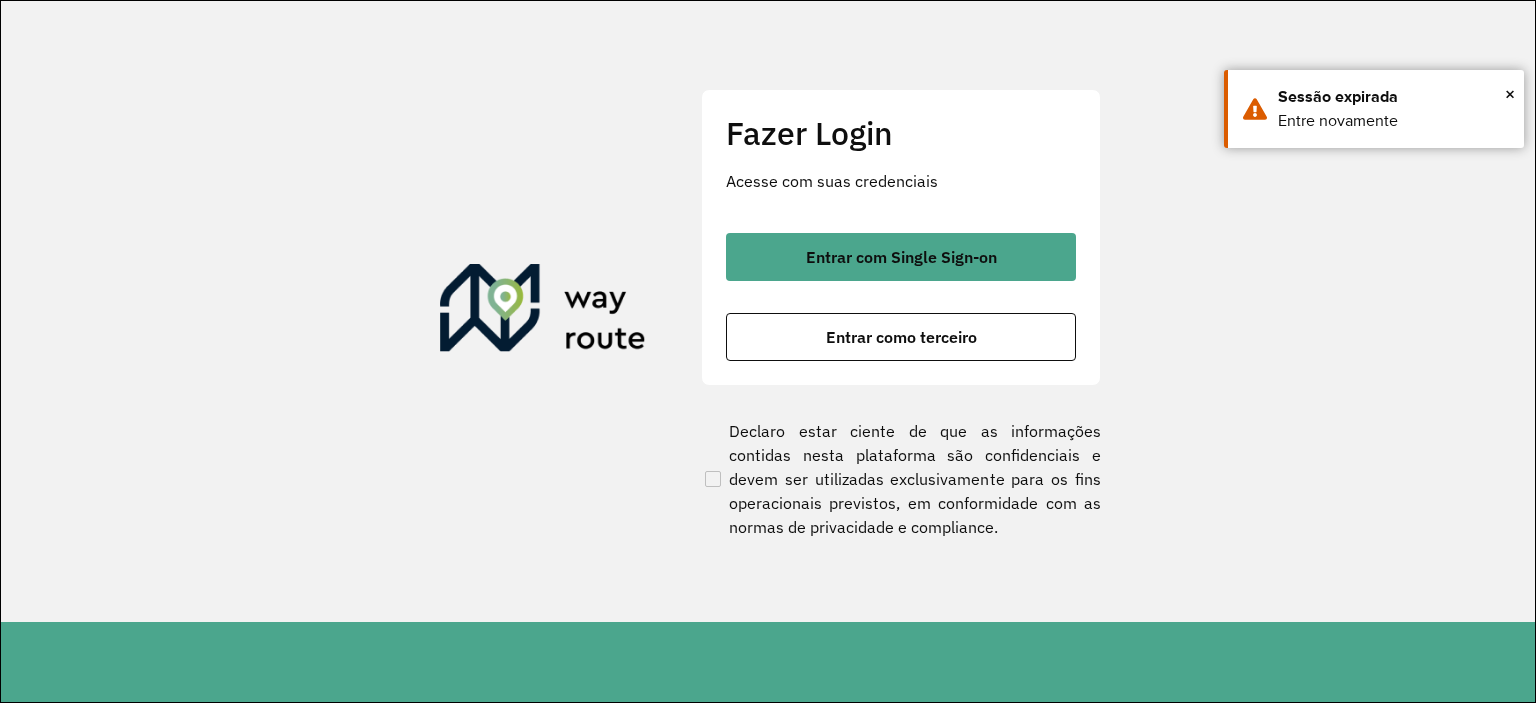 scroll, scrollTop: 0, scrollLeft: 0, axis: both 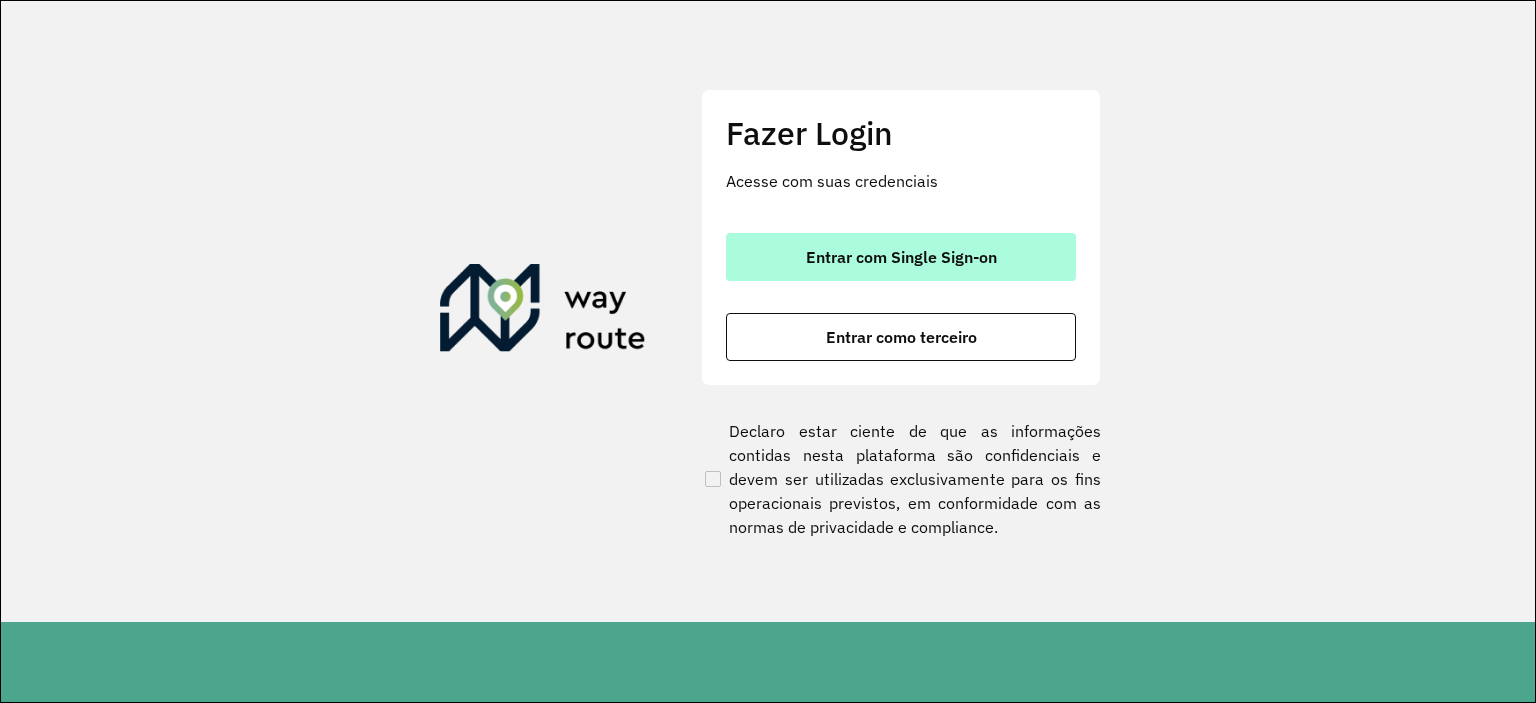 click on "Entrar com Single Sign-on" at bounding box center (901, 257) 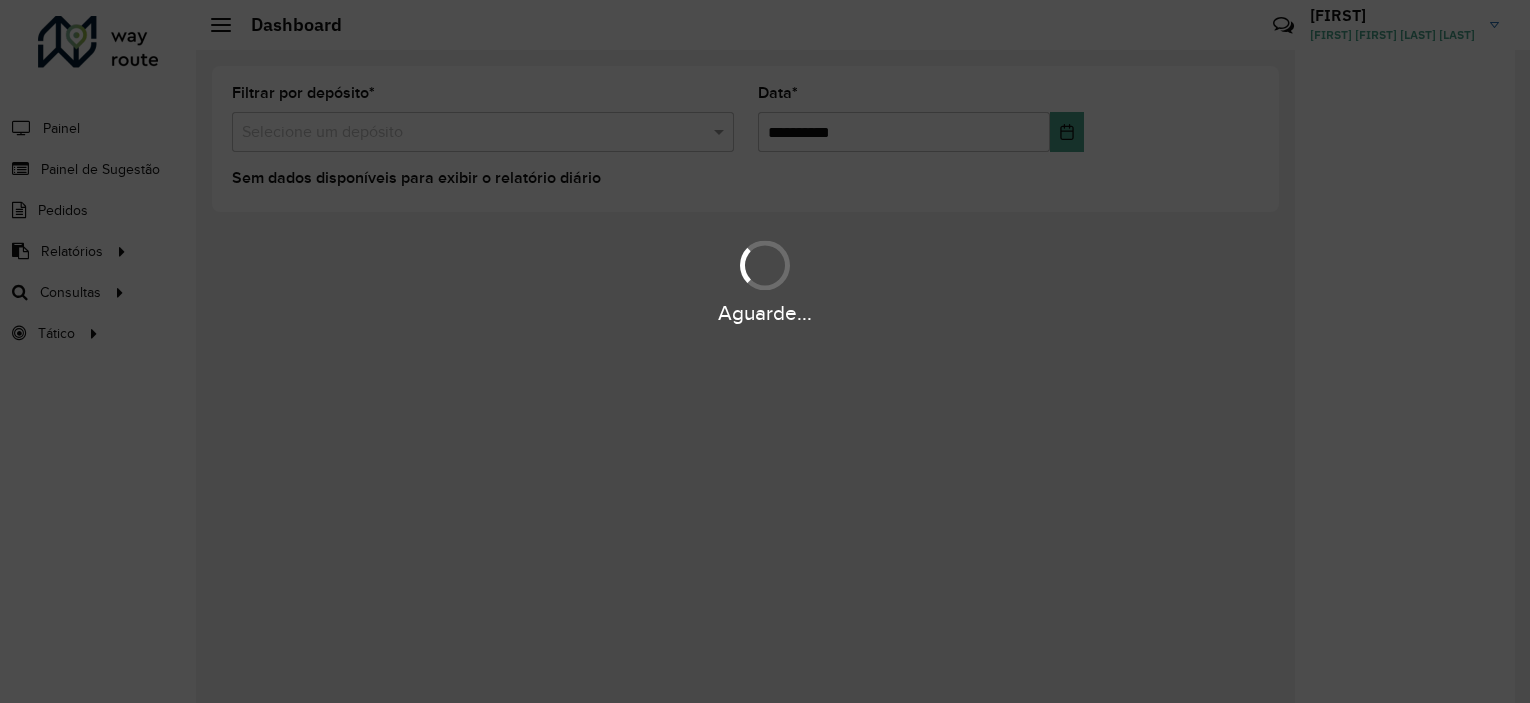 scroll, scrollTop: 0, scrollLeft: 0, axis: both 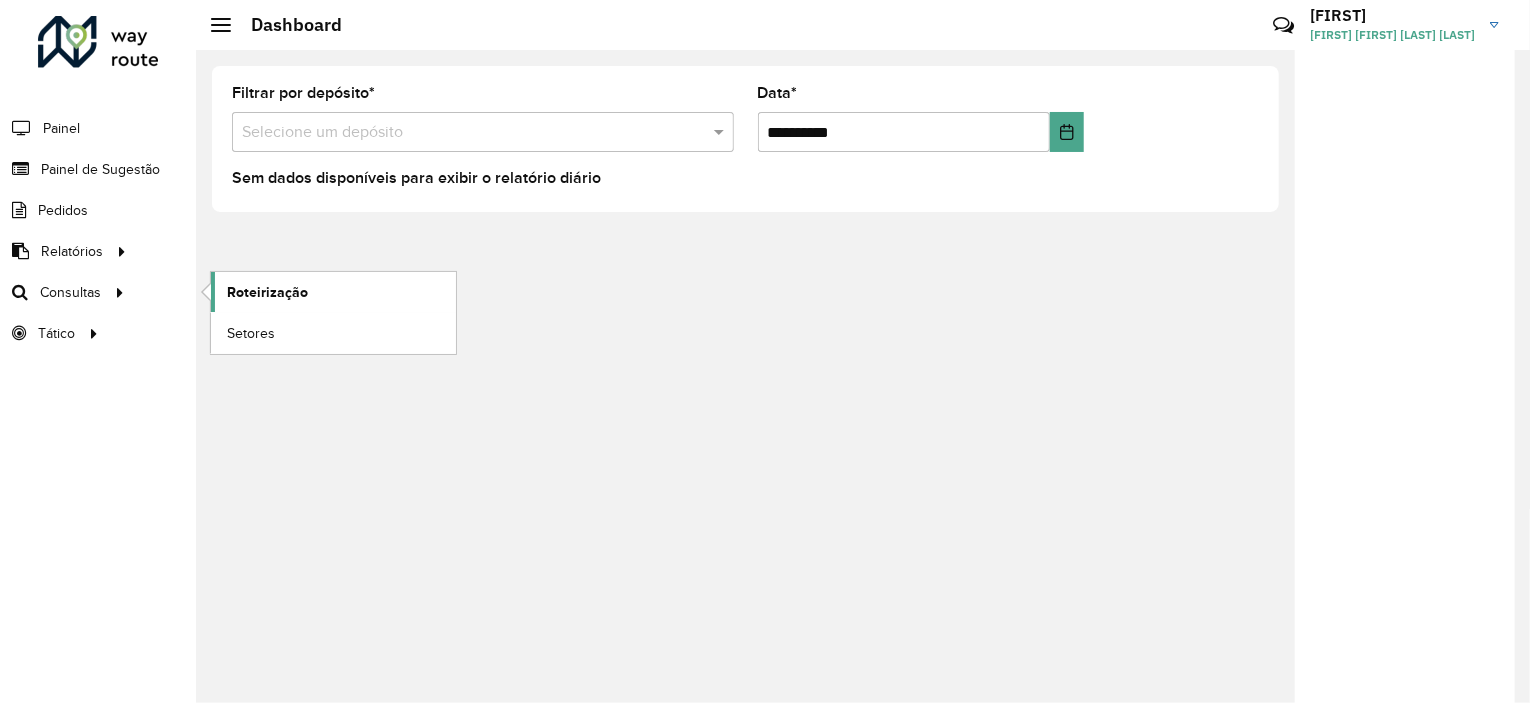 click on "Roteirização" 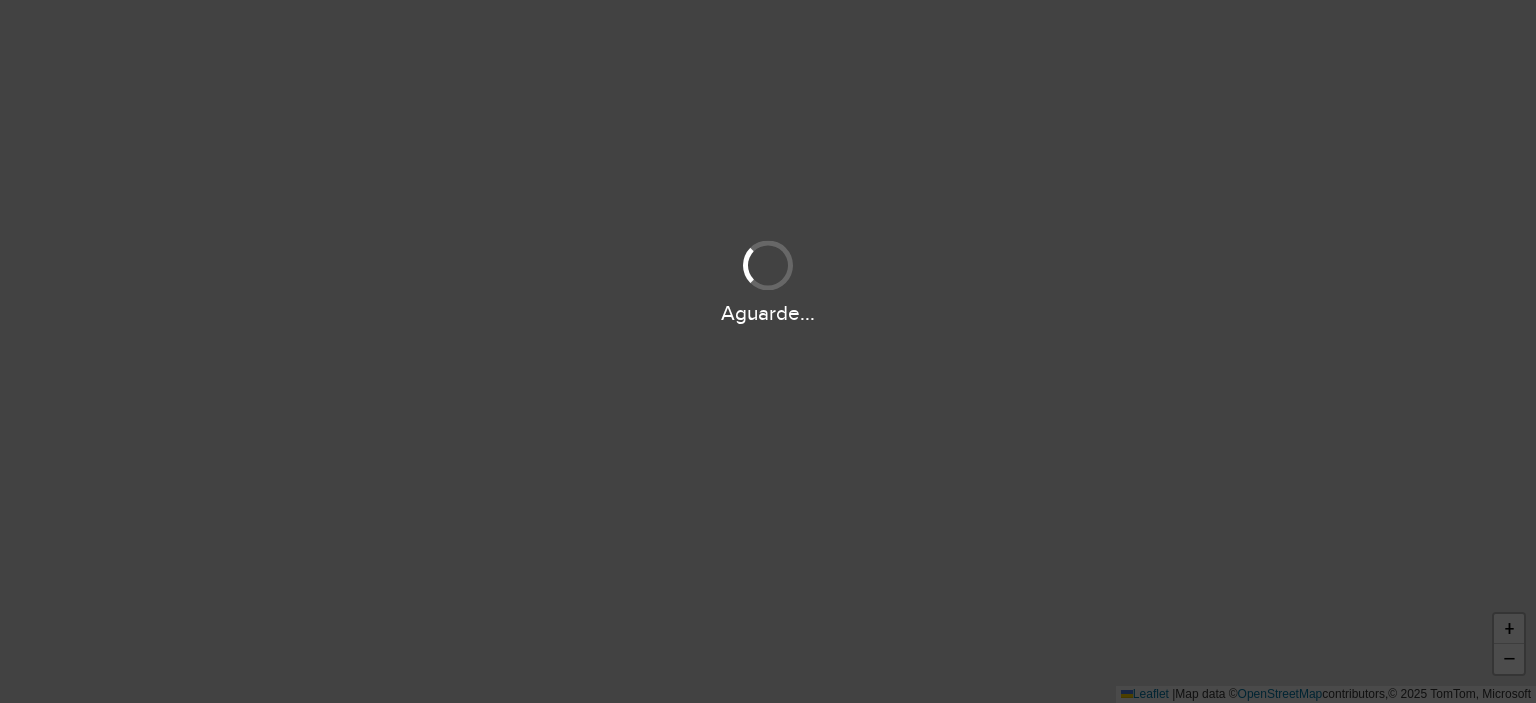 scroll, scrollTop: 0, scrollLeft: 0, axis: both 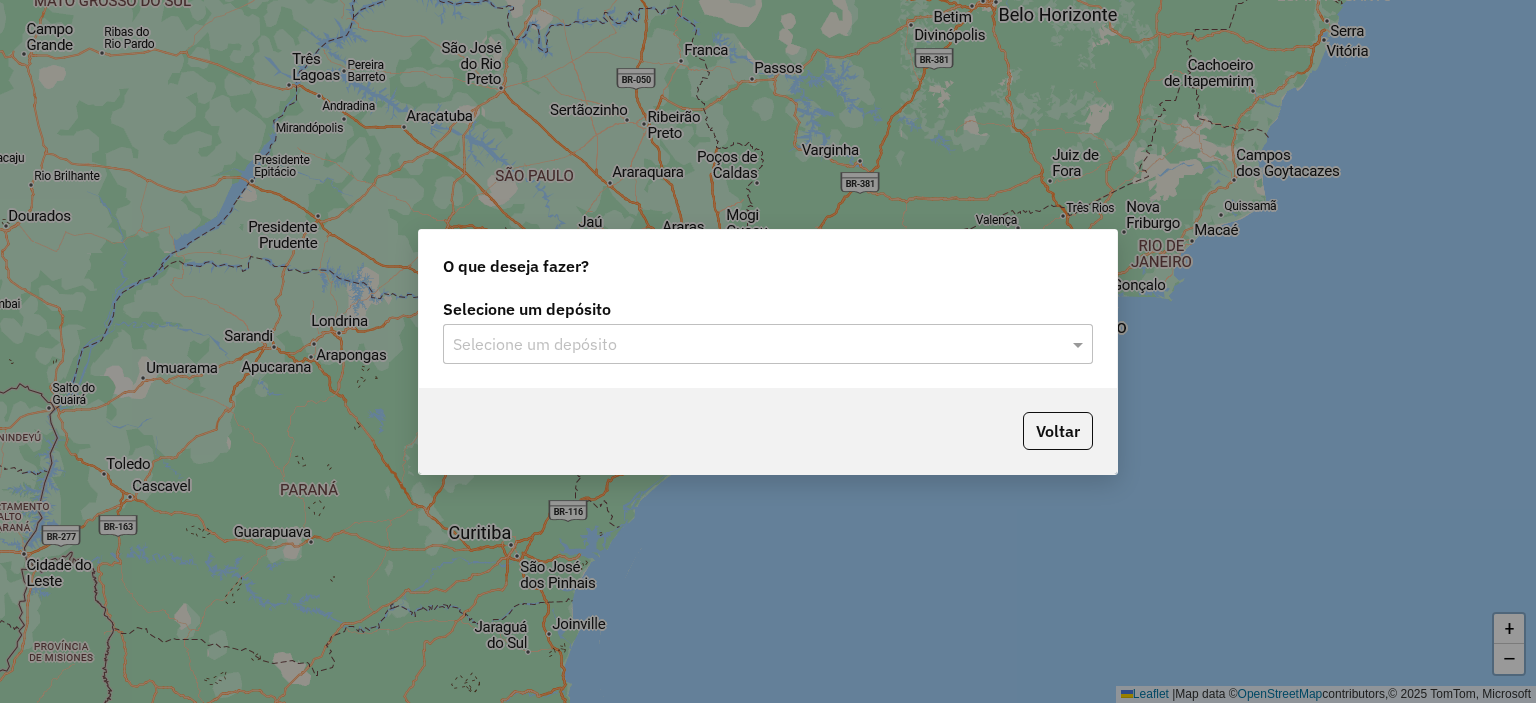 click on "Selecione um depósito Selecione um depósito" 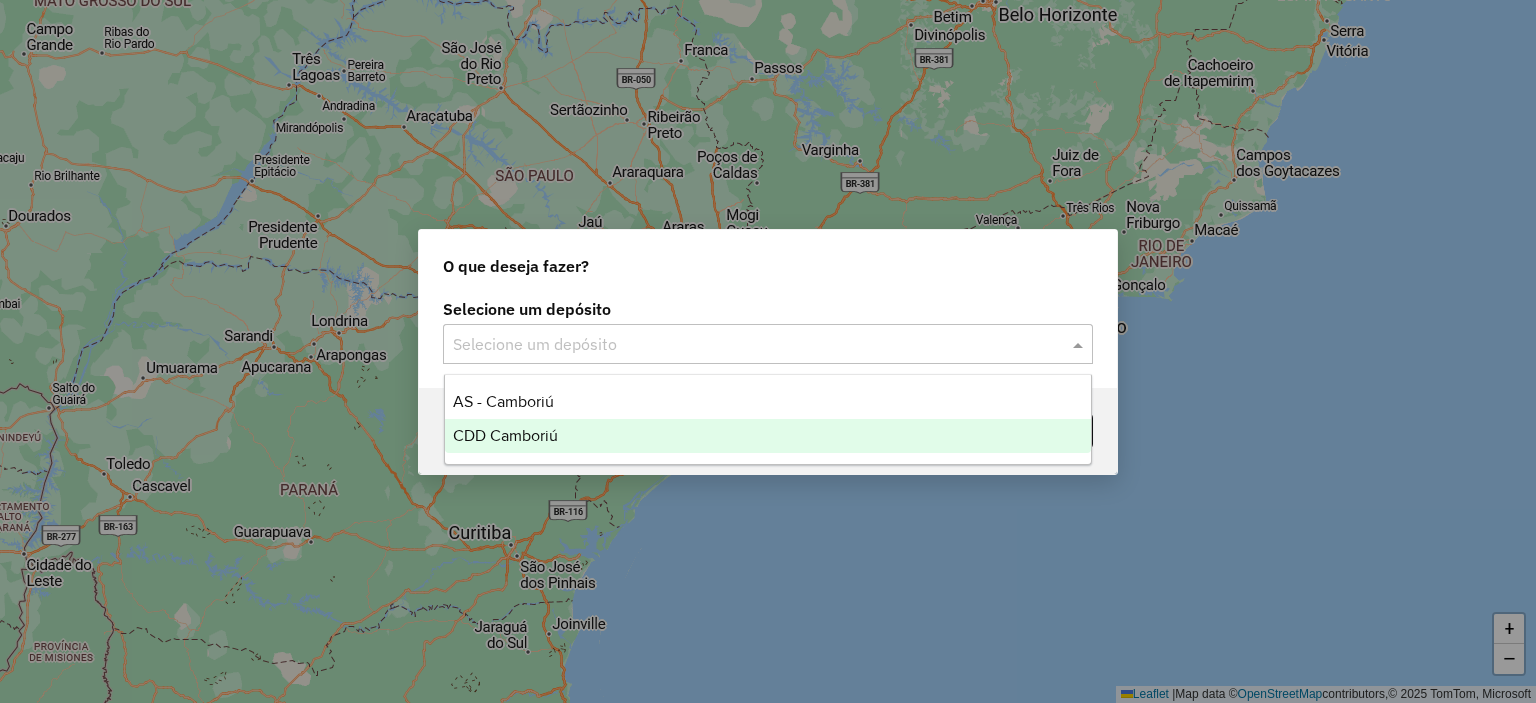click on "CDD Camboriú" at bounding box center (768, 436) 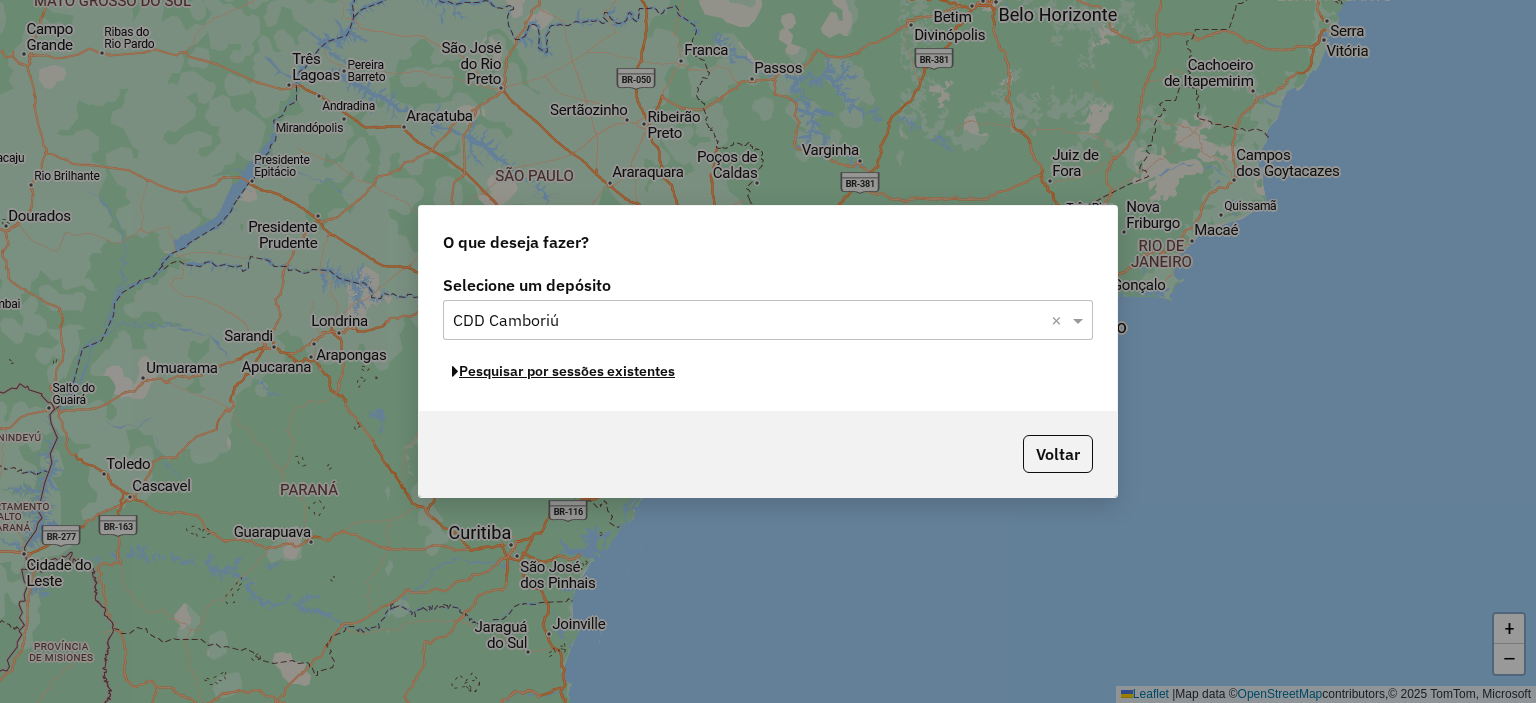 click on "Pesquisar por sessões existentes" 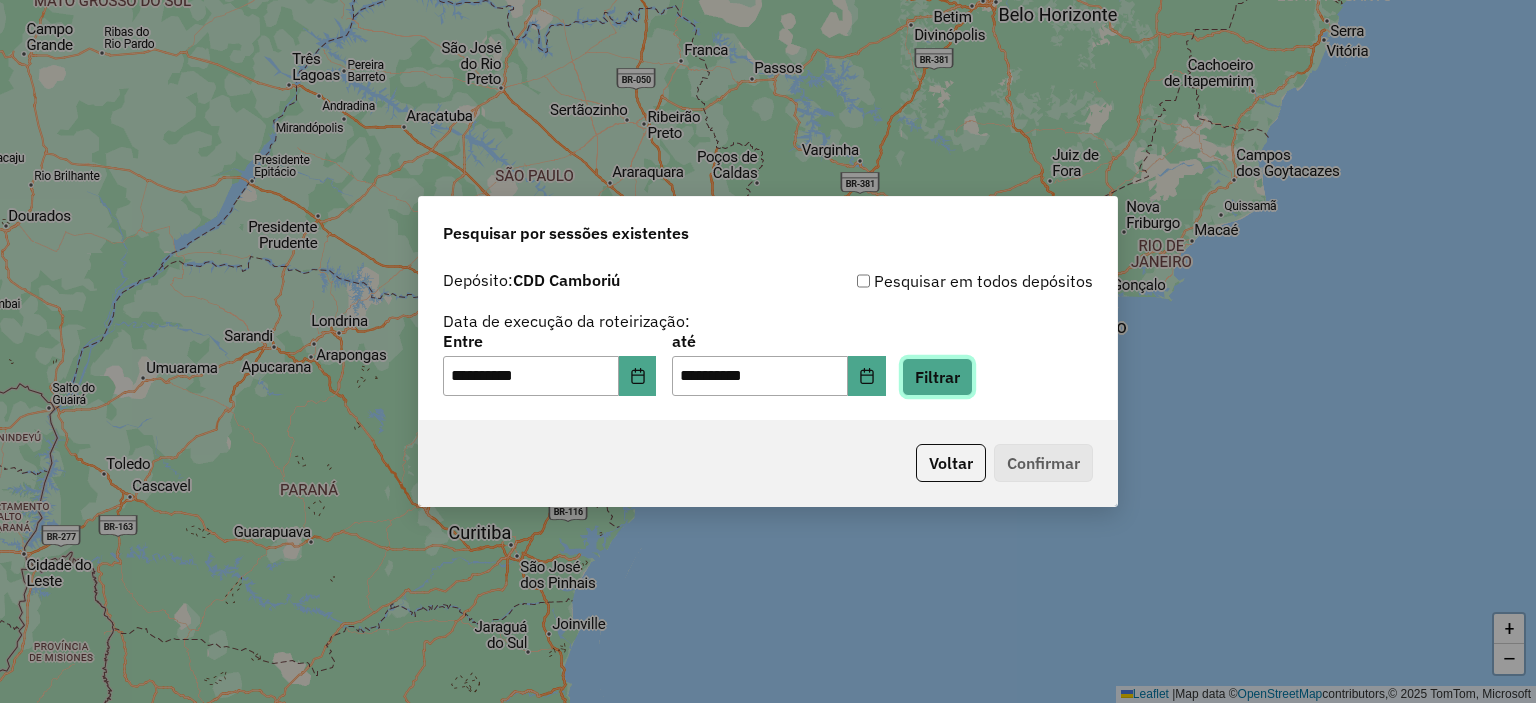 click on "Filtrar" 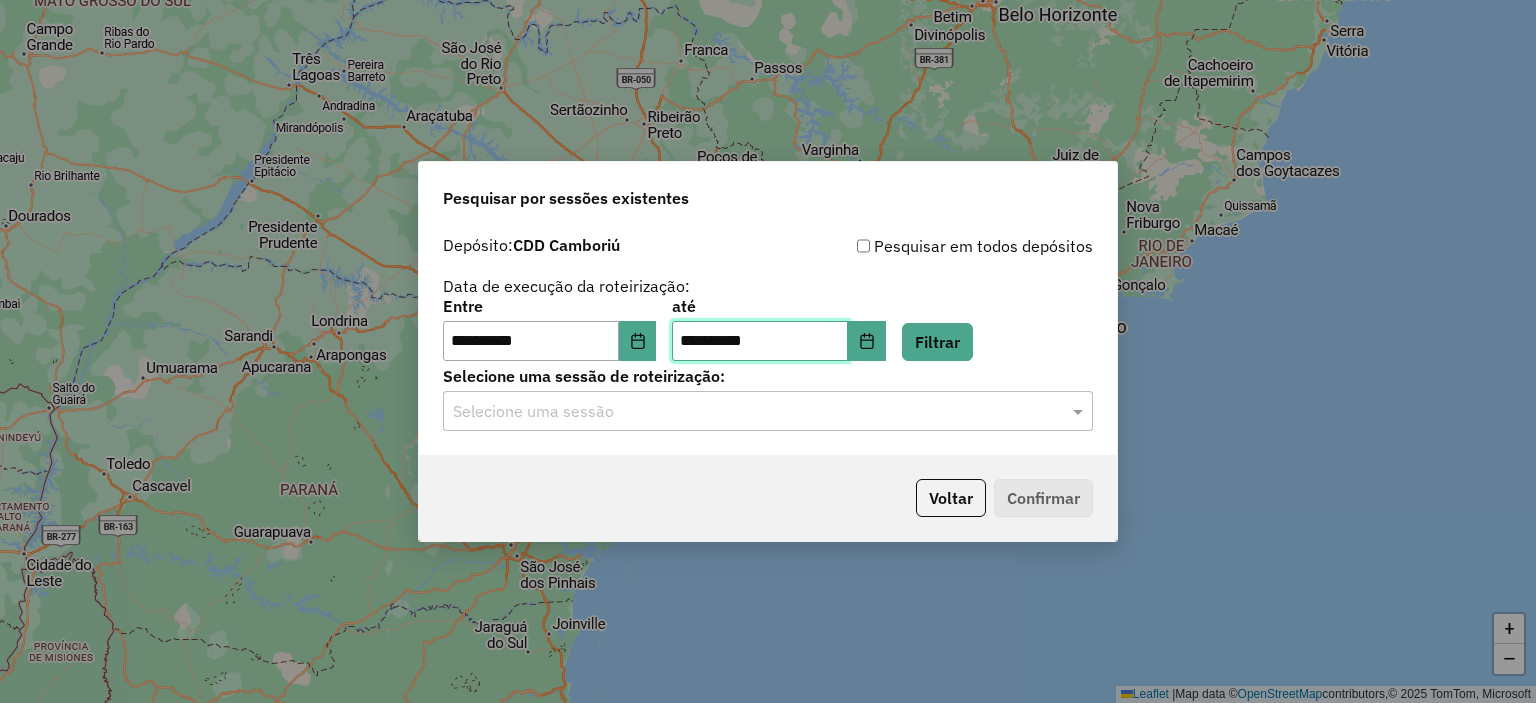 click on "**********" at bounding box center [760, 341] 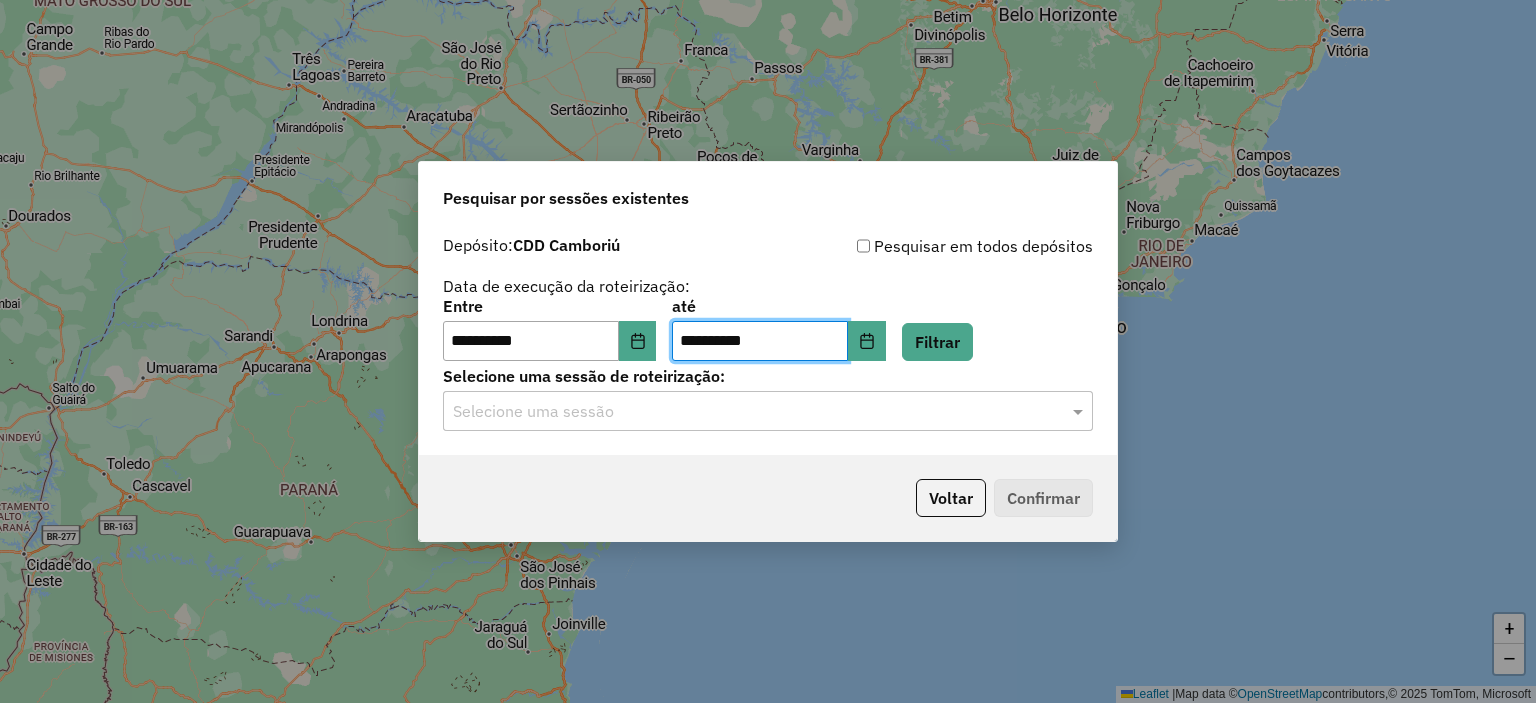 click 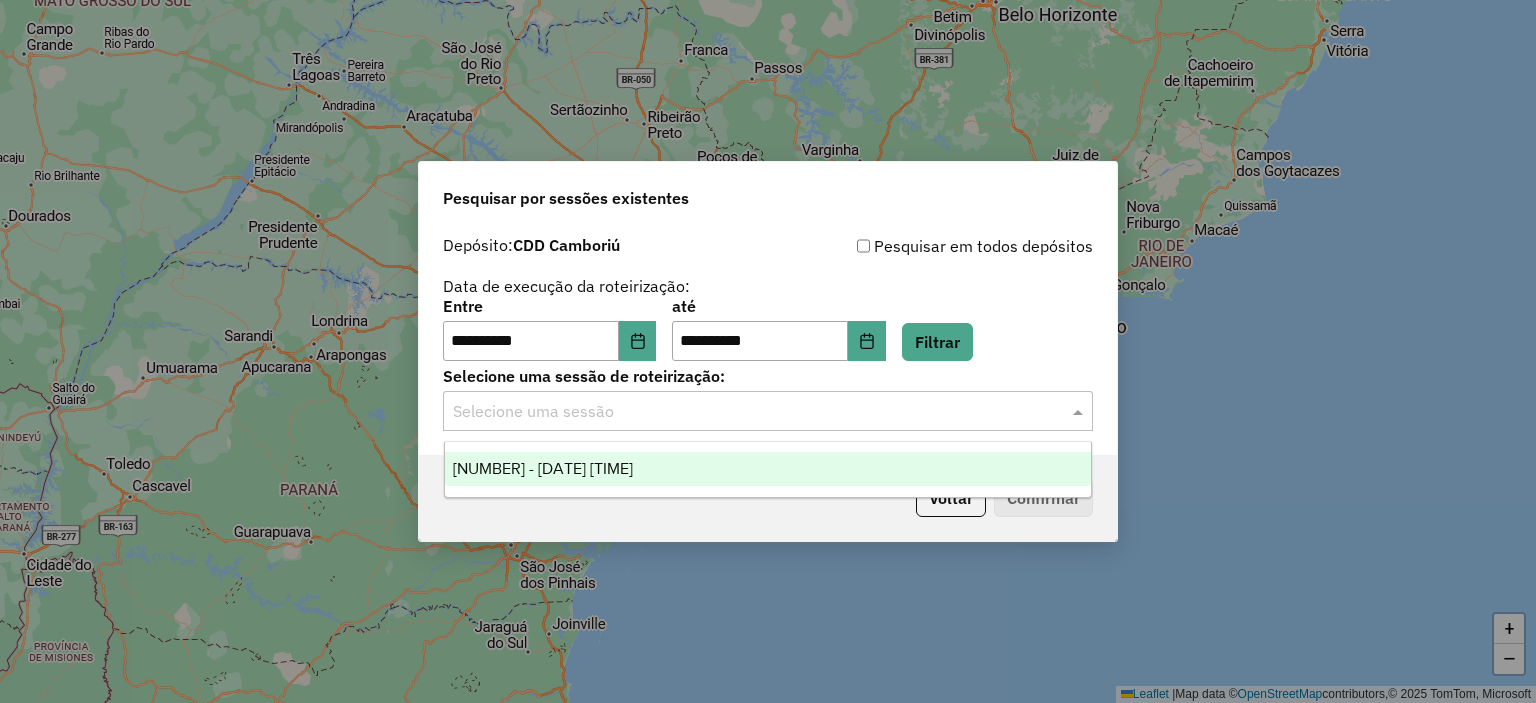 click on "1224072 - 05/08/2025 20:37" at bounding box center (543, 468) 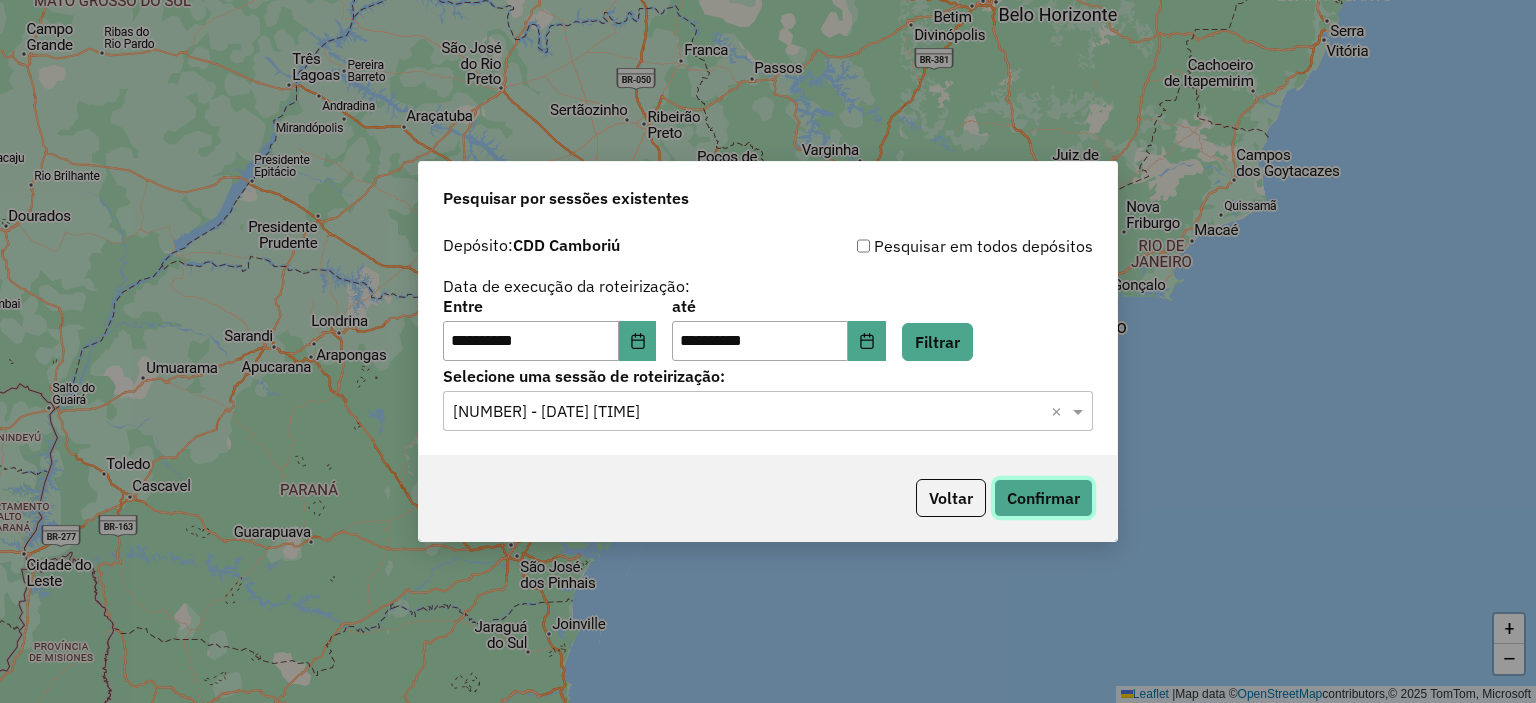 click on "Confirmar" 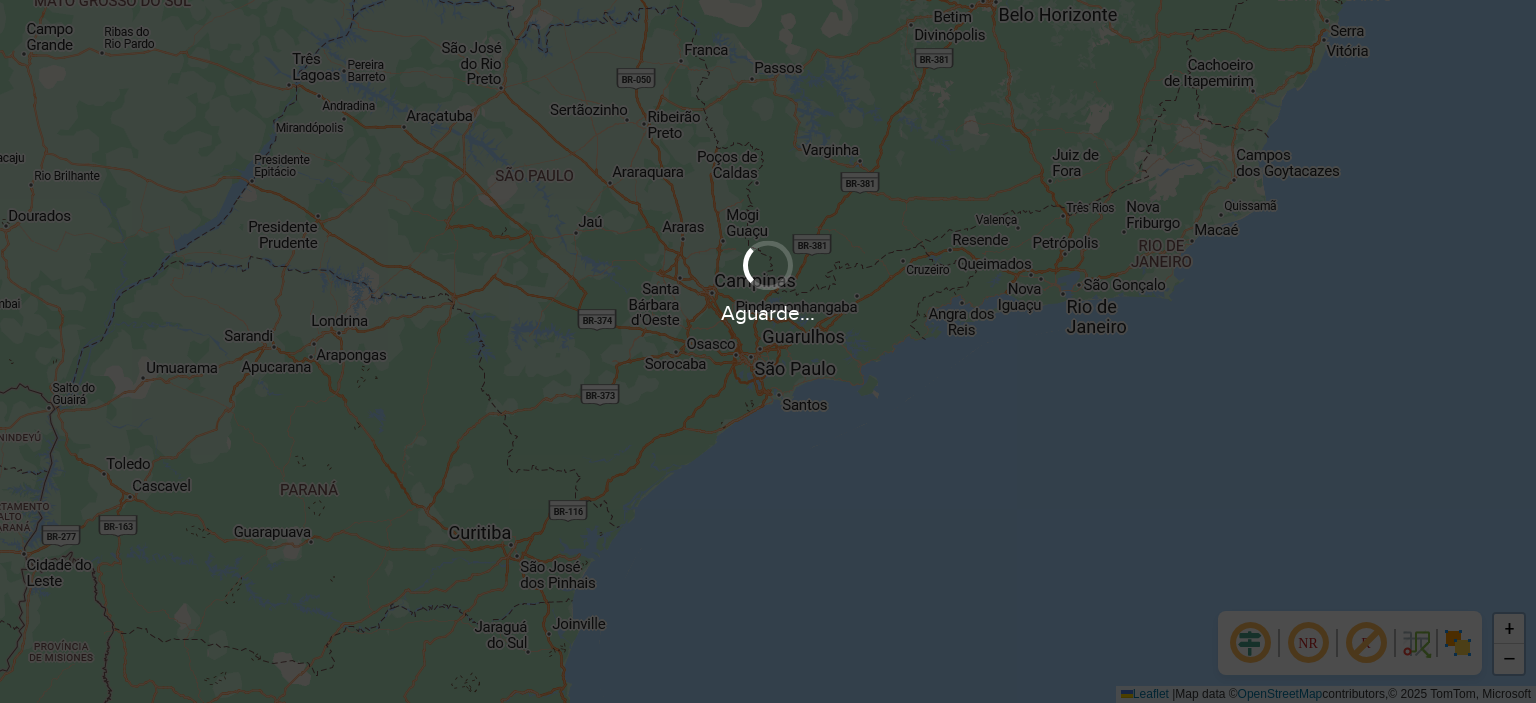 scroll, scrollTop: 0, scrollLeft: 0, axis: both 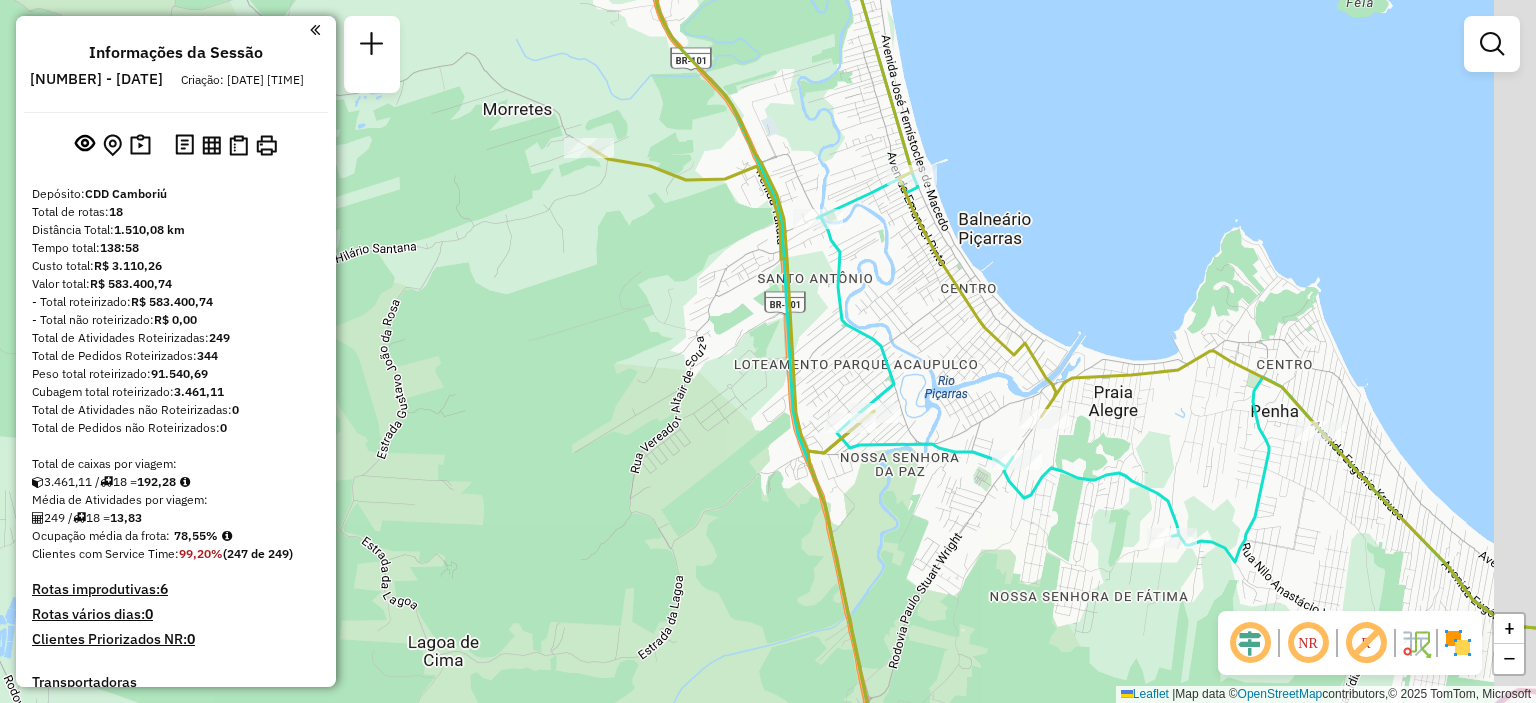 drag, startPoint x: 654, startPoint y: 347, endPoint x: 568, endPoint y: 289, distance: 103.73042 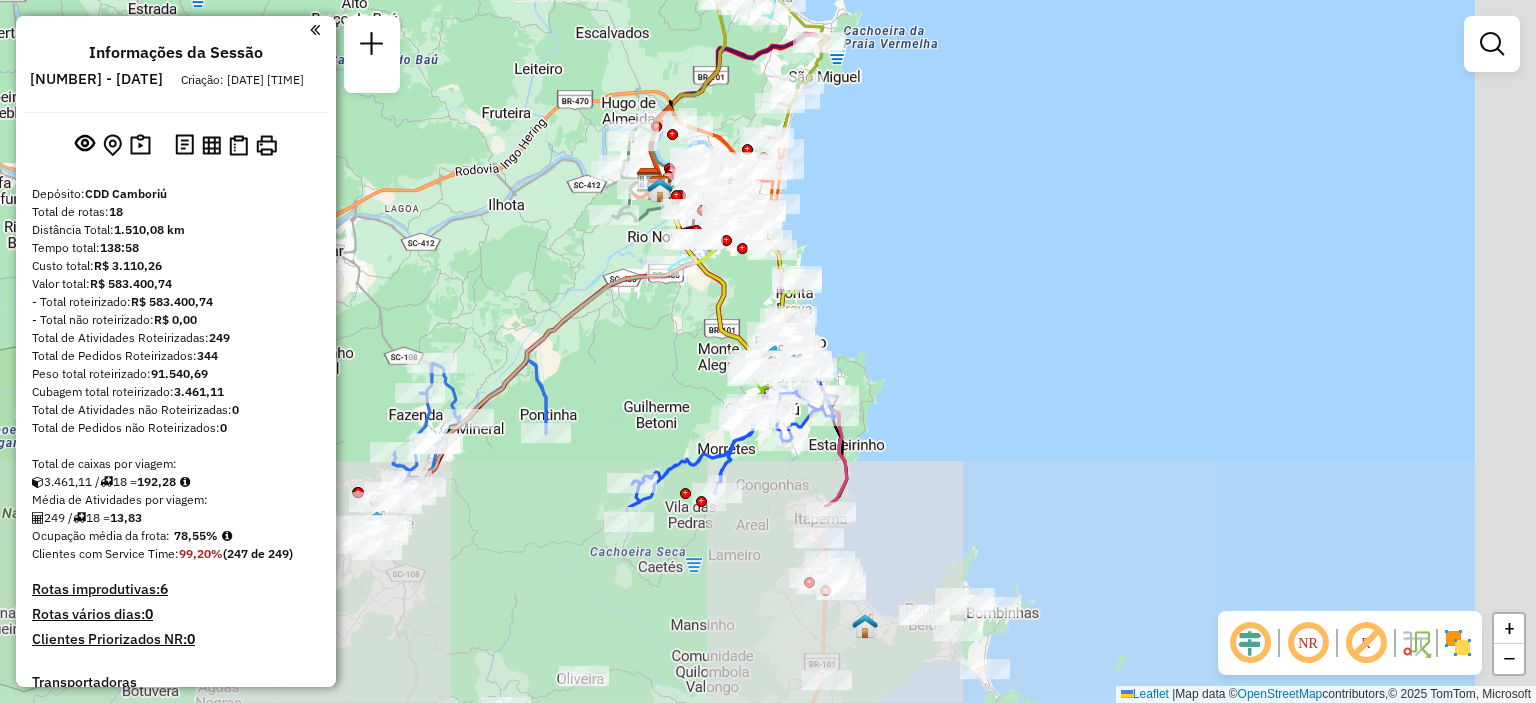 drag, startPoint x: 1166, startPoint y: 328, endPoint x: 724, endPoint y: 3, distance: 548.62463 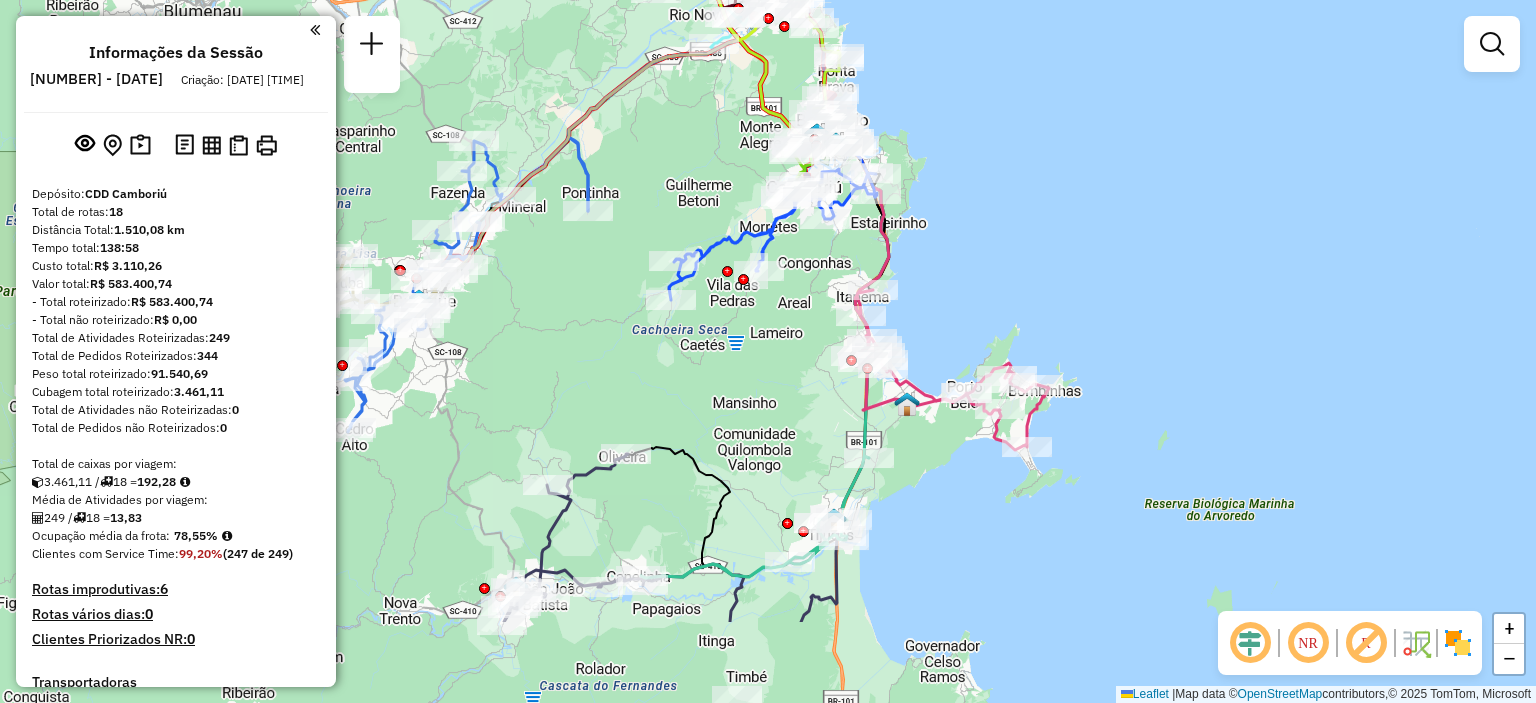 drag, startPoint x: 938, startPoint y: 375, endPoint x: 1029, endPoint y: 109, distance: 281.1352 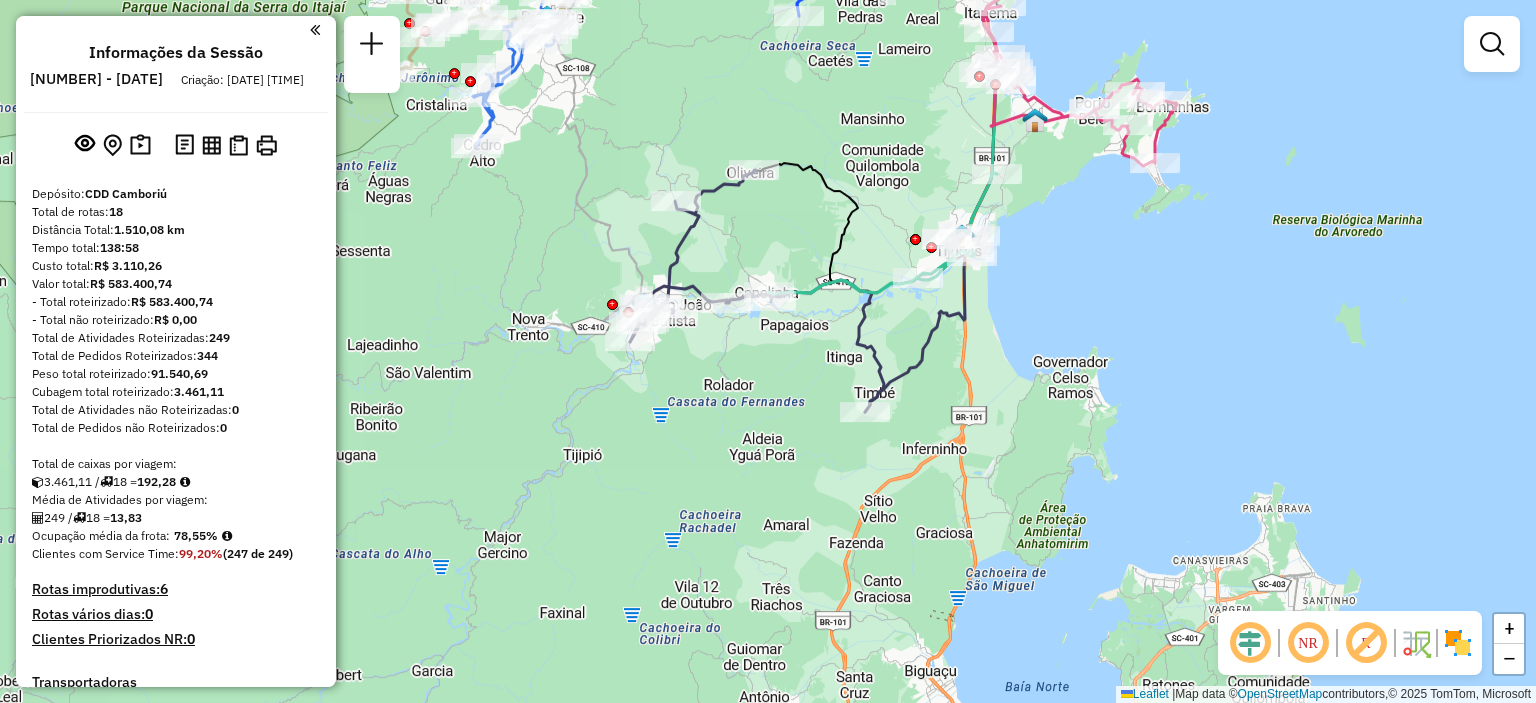 drag, startPoint x: 988, startPoint y: 447, endPoint x: 1057, endPoint y: 299, distance: 163.29422 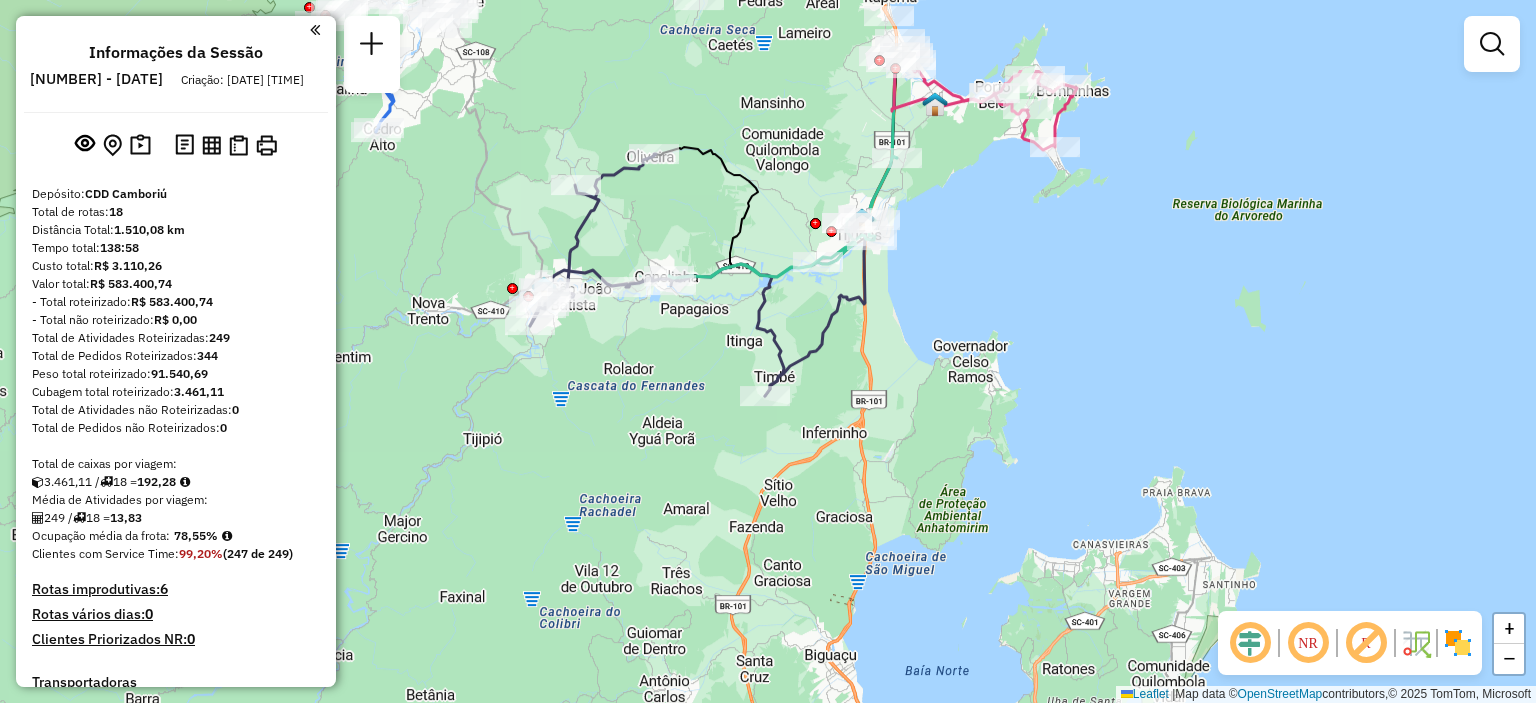 drag, startPoint x: 872, startPoint y: 171, endPoint x: 720, endPoint y: 311, distance: 206.64946 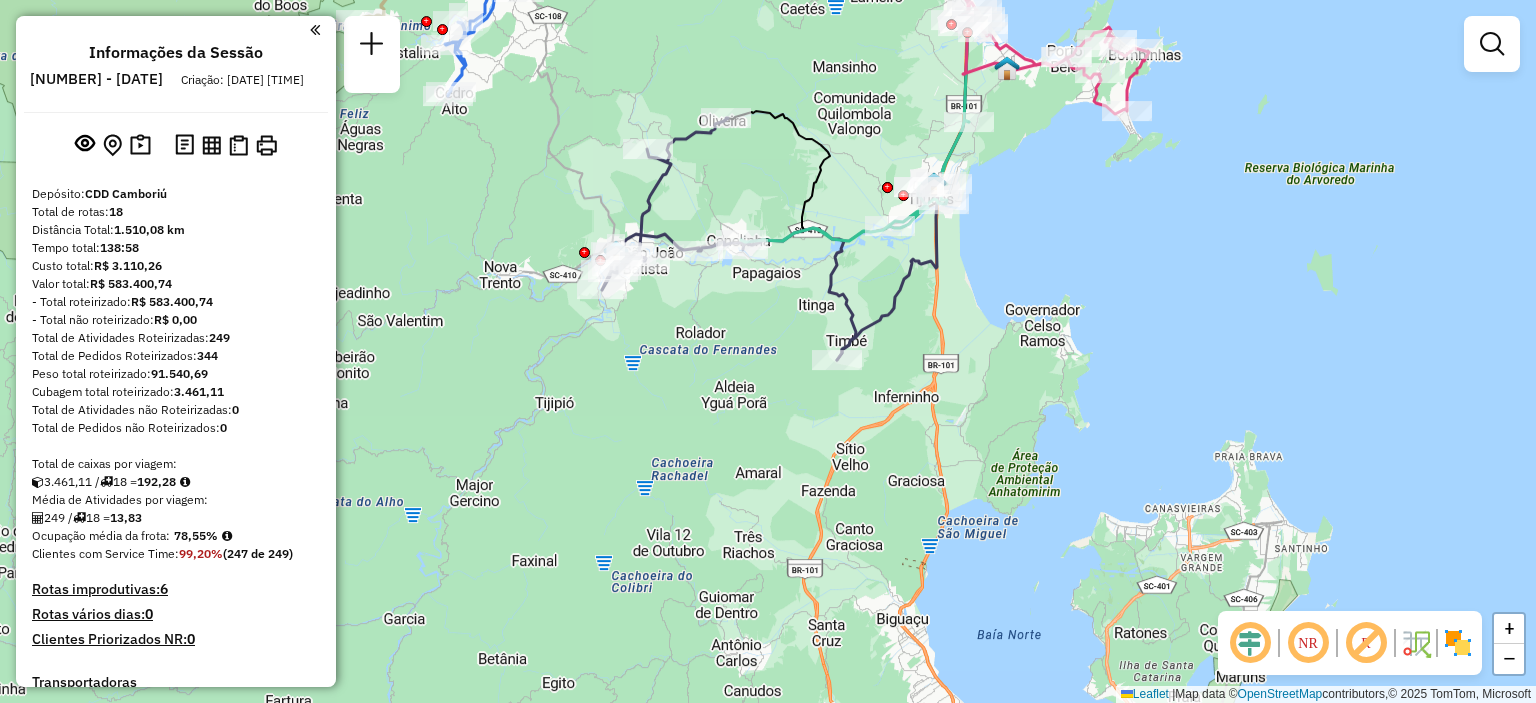 drag, startPoint x: 744, startPoint y: 451, endPoint x: 816, endPoint y: 415, distance: 80.49844 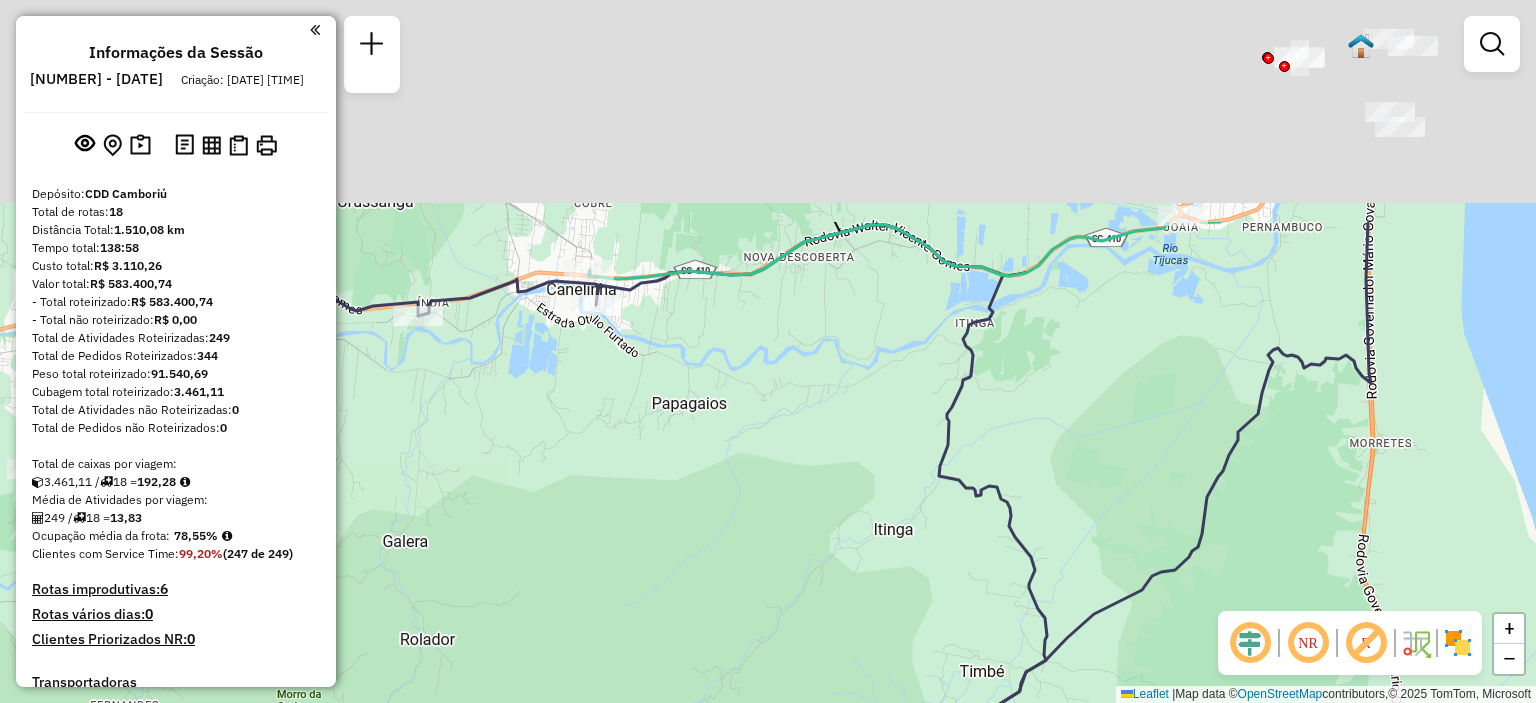 drag, startPoint x: 814, startPoint y: 45, endPoint x: 1160, endPoint y: 440, distance: 525.1105 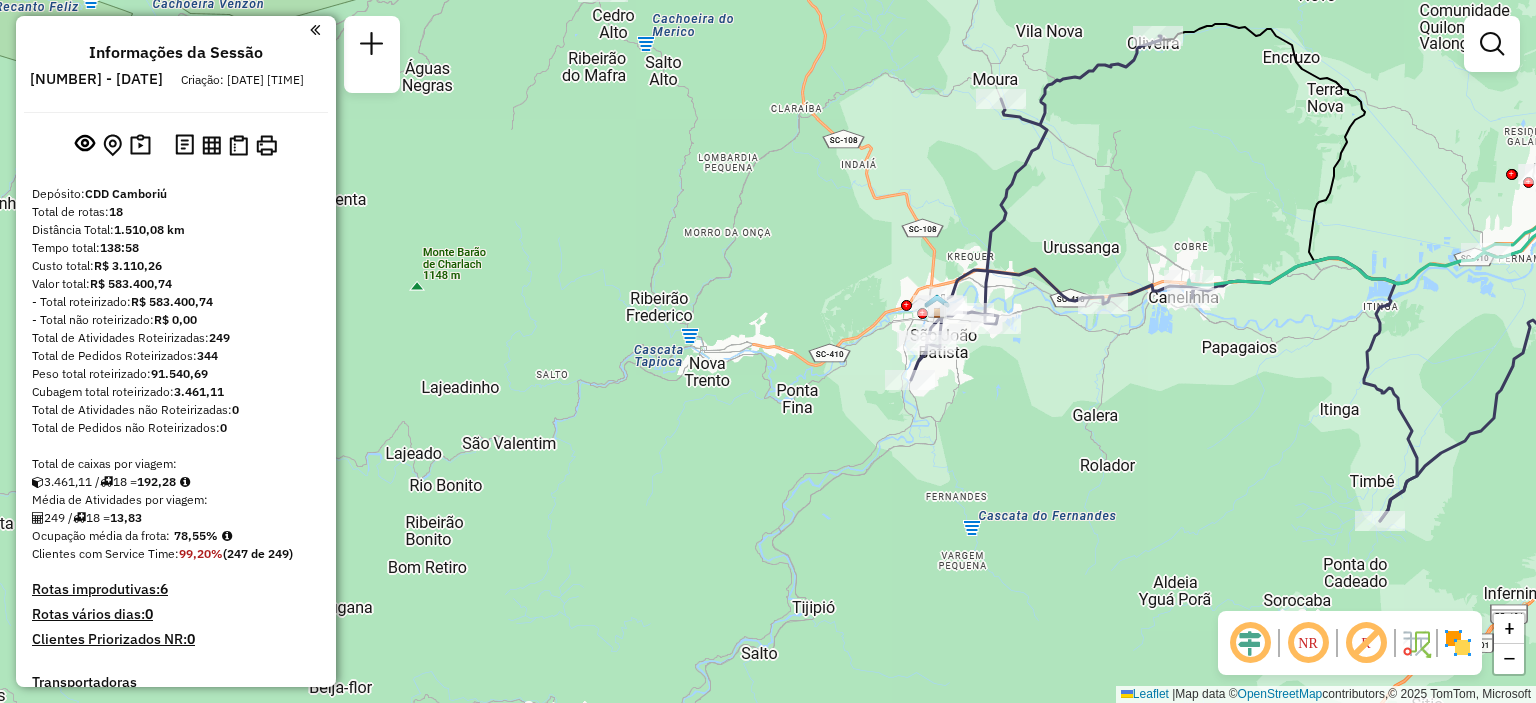 drag, startPoint x: 1092, startPoint y: 479, endPoint x: 972, endPoint y: 467, distance: 120.59851 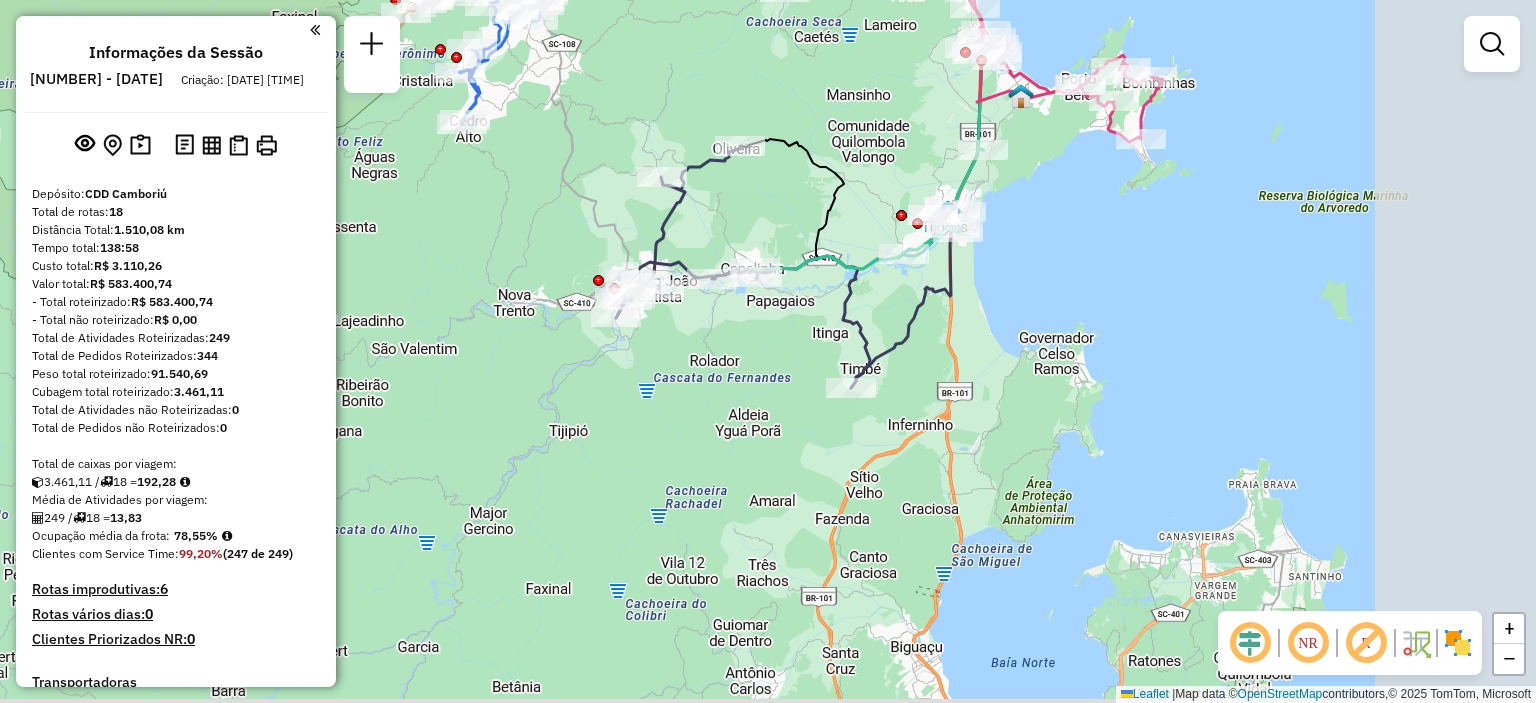drag, startPoint x: 1008, startPoint y: 439, endPoint x: 696, endPoint y: 304, distance: 339.9544 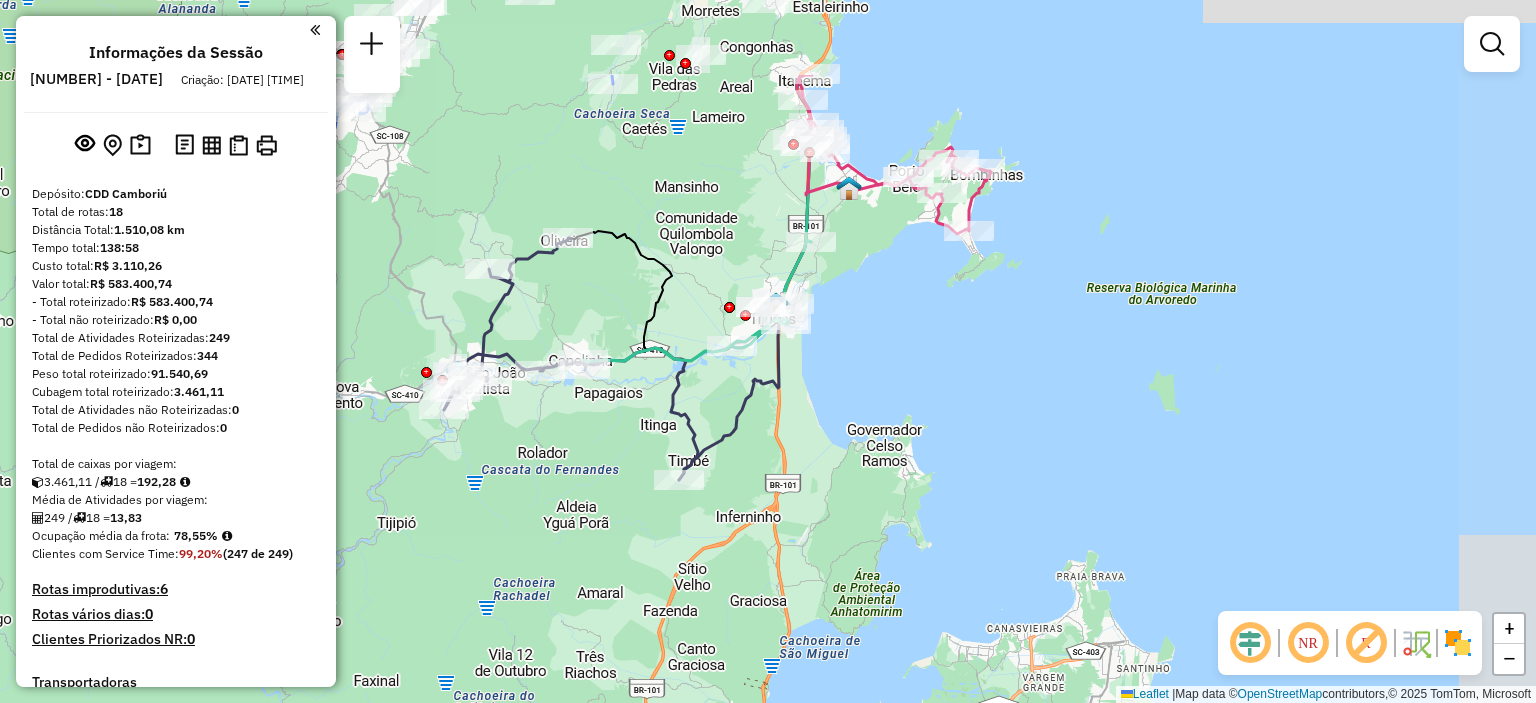 drag, startPoint x: 865, startPoint y: 432, endPoint x: 758, endPoint y: 576, distance: 179.40178 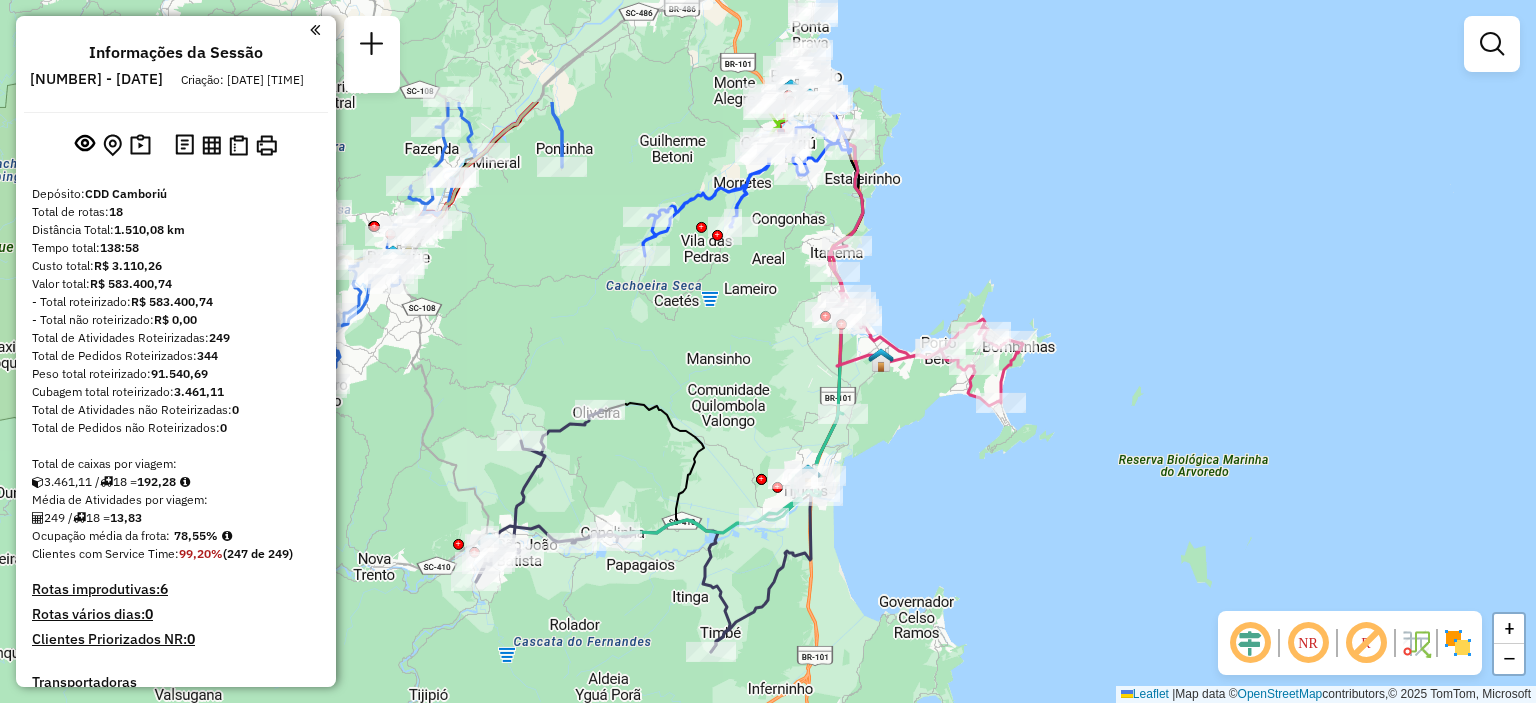 drag, startPoint x: 917, startPoint y: 439, endPoint x: 941, endPoint y: 579, distance: 142.04225 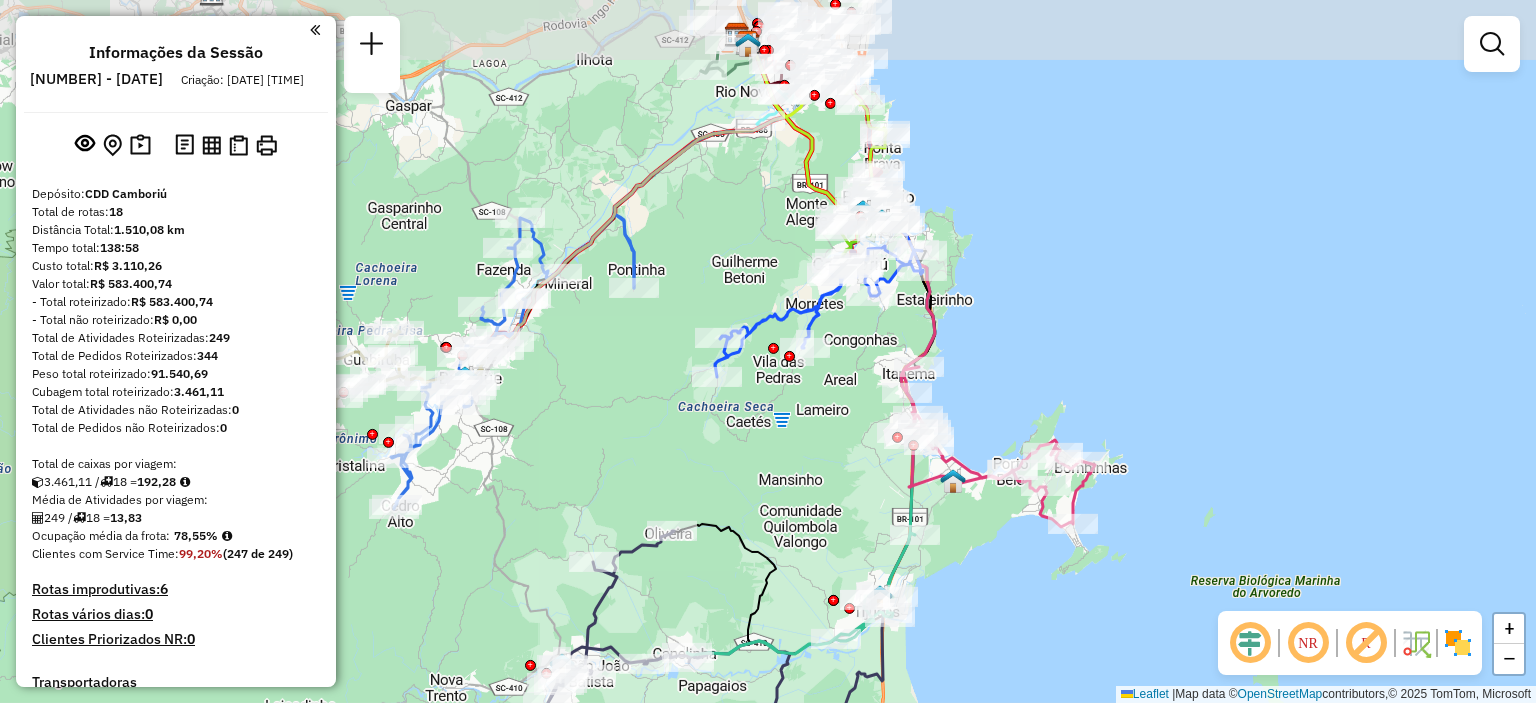 drag, startPoint x: 902, startPoint y: 463, endPoint x: 974, endPoint y: 584, distance: 140.80128 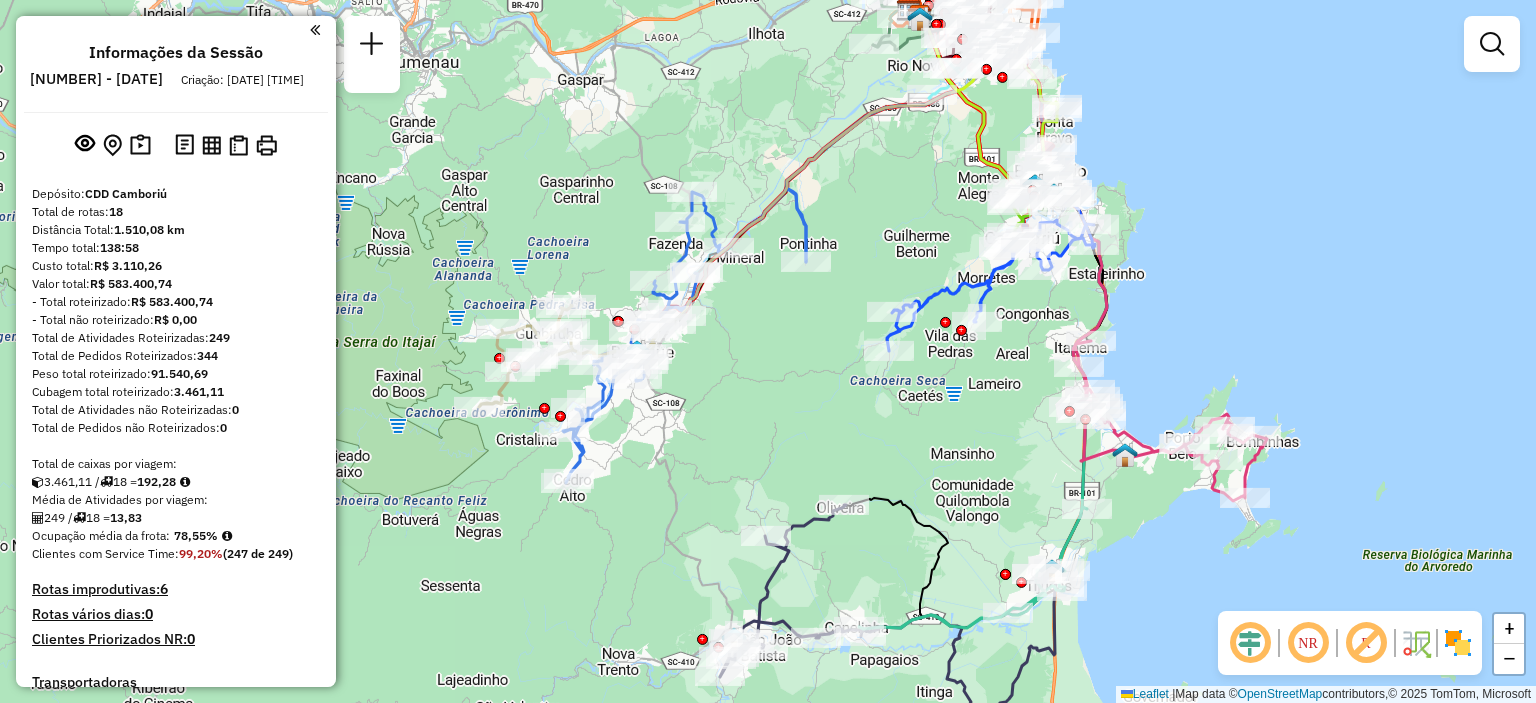 drag, startPoint x: 777, startPoint y: 459, endPoint x: 949, endPoint y: 433, distance: 173.95401 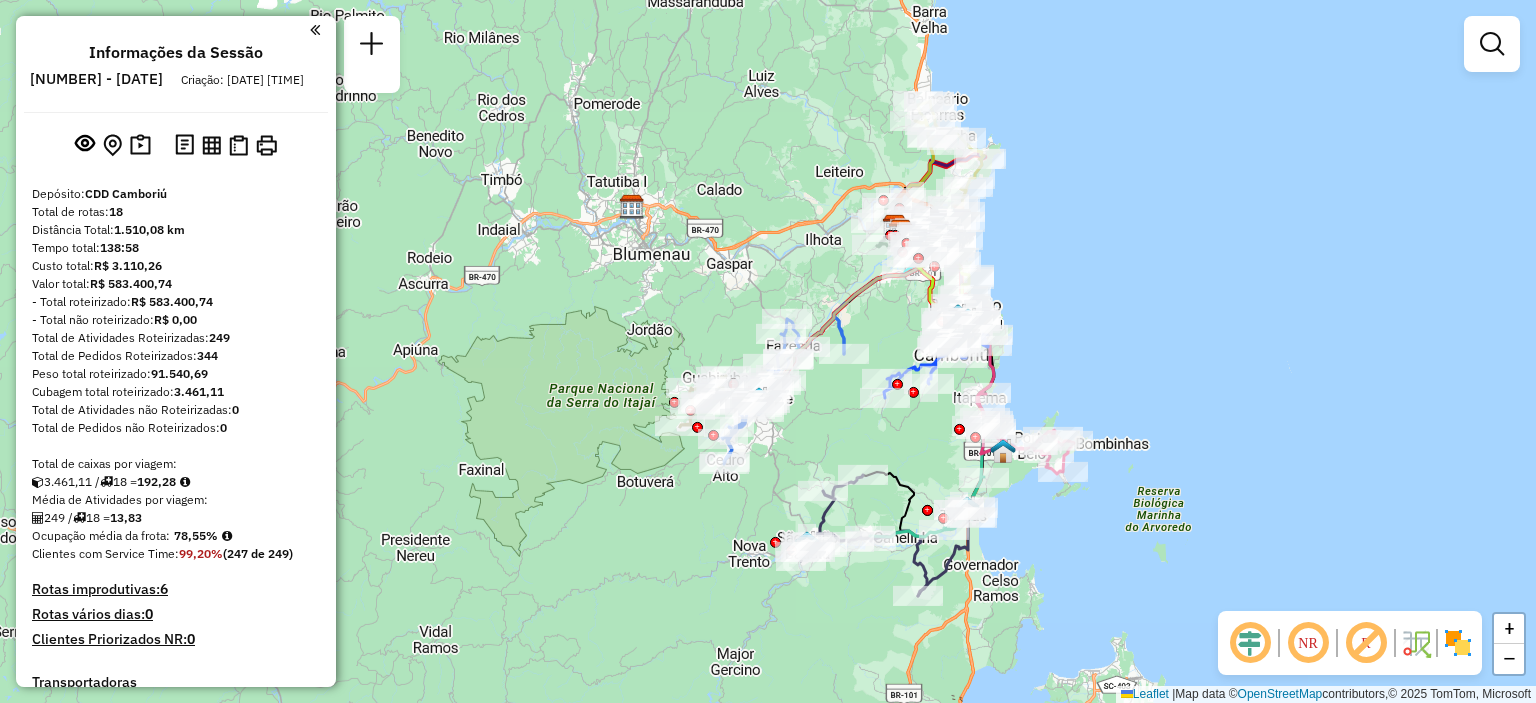 drag, startPoint x: 896, startPoint y: 451, endPoint x: 880, endPoint y: 492, distance: 44.011364 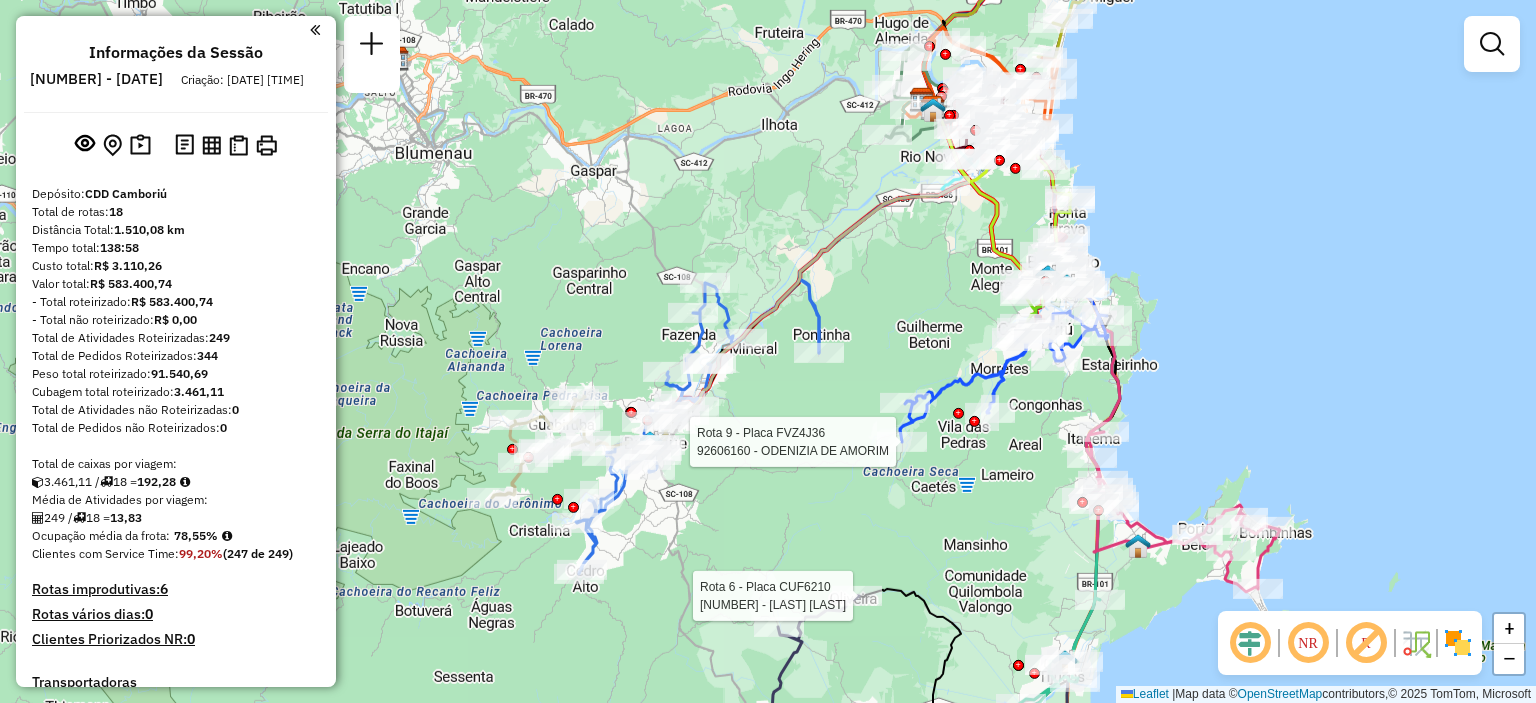 select on "**********" 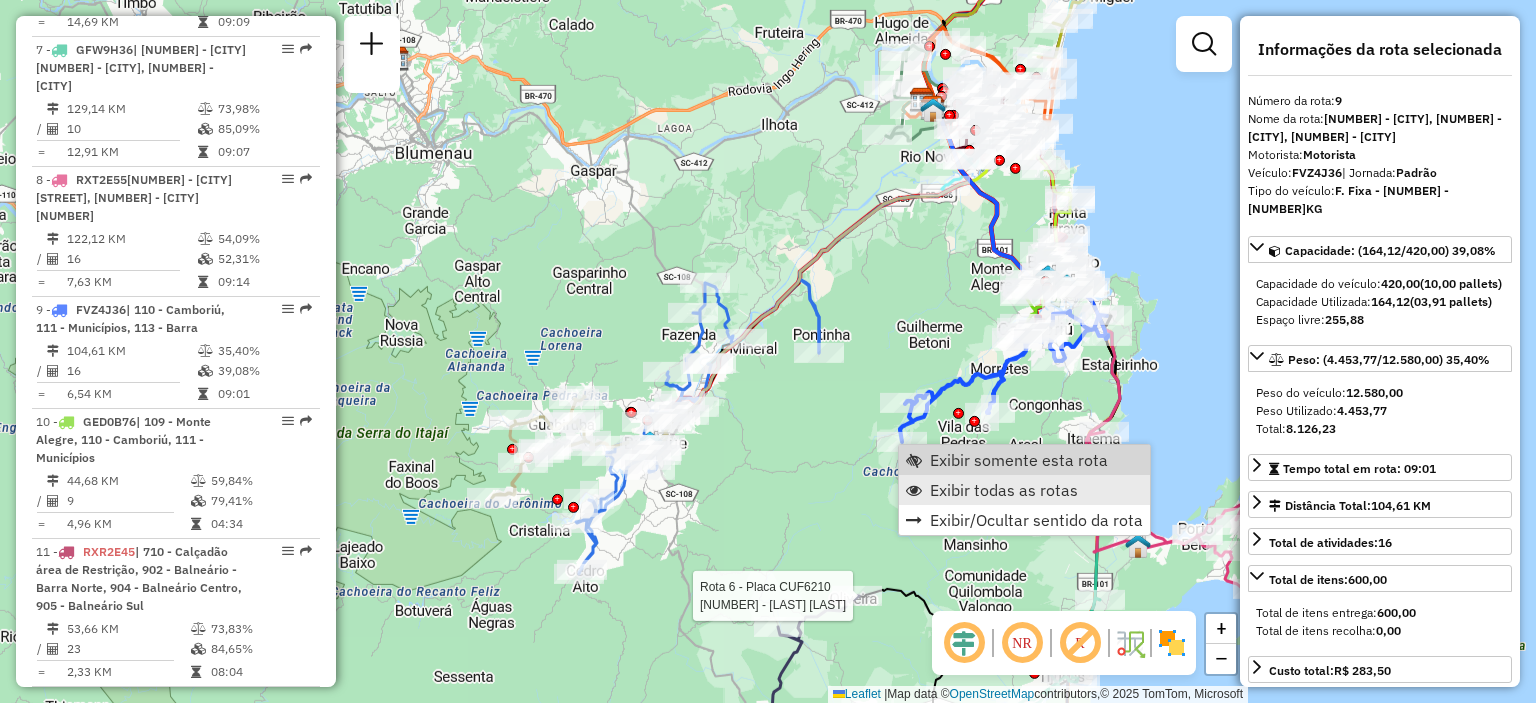 scroll, scrollTop: 1743, scrollLeft: 0, axis: vertical 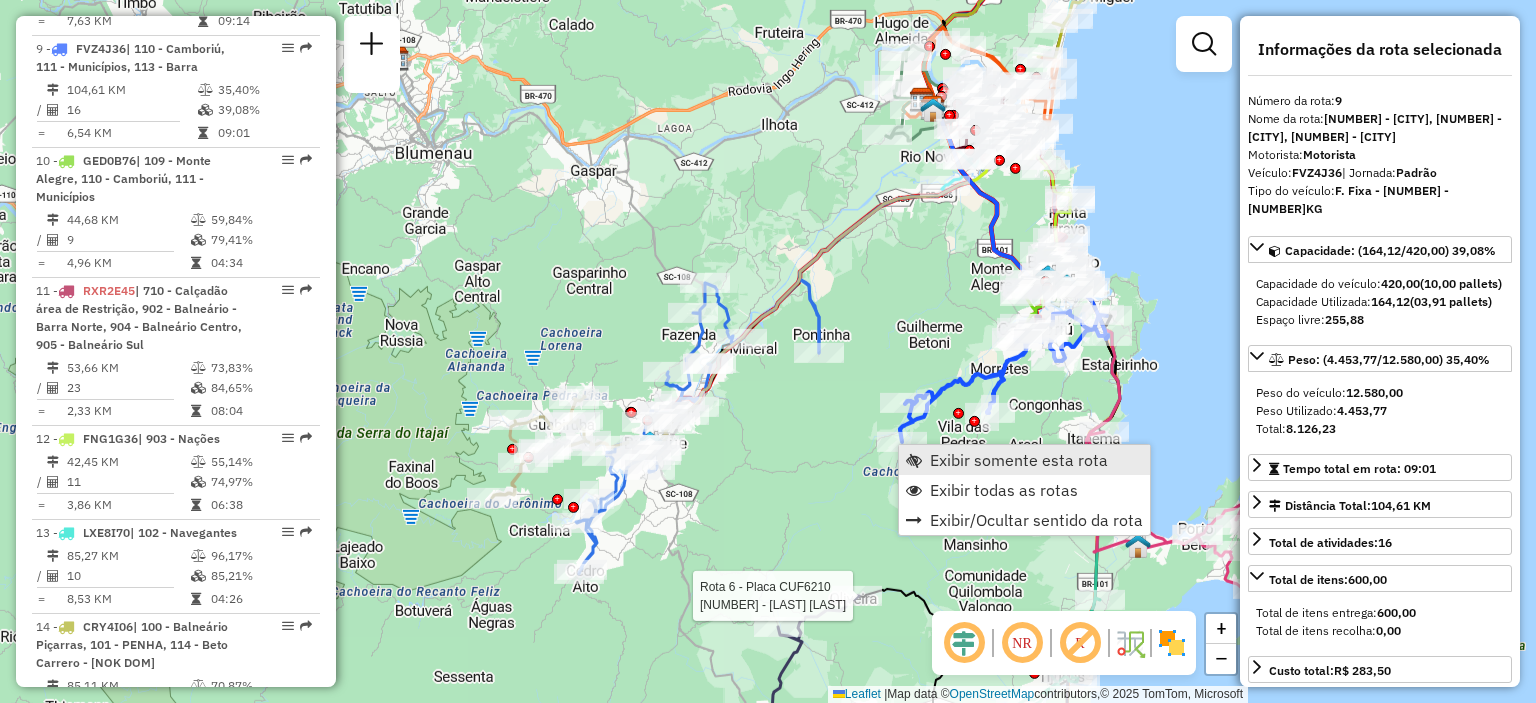 click on "Exibir somente esta rota" at bounding box center [1019, 460] 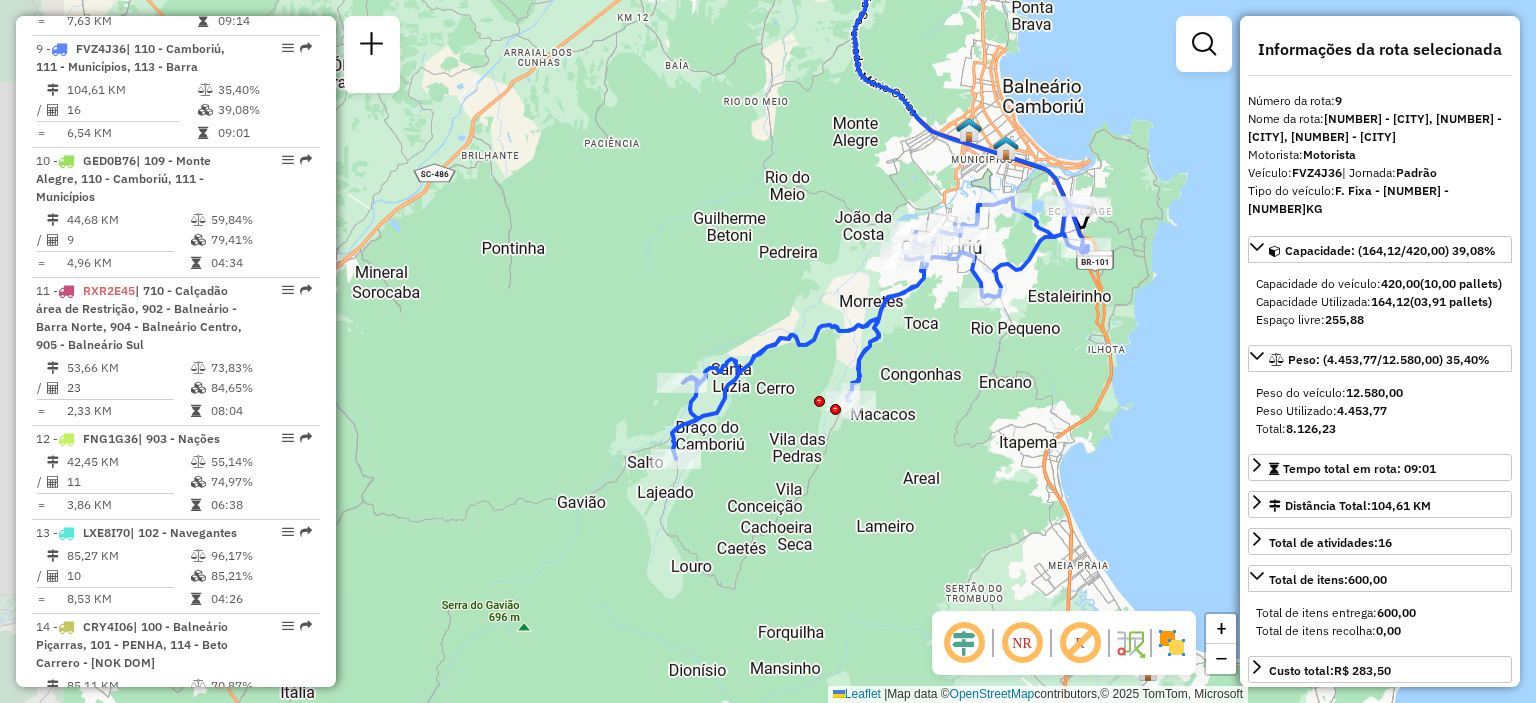 drag, startPoint x: 824, startPoint y: 507, endPoint x: 929, endPoint y: 323, distance: 211.85136 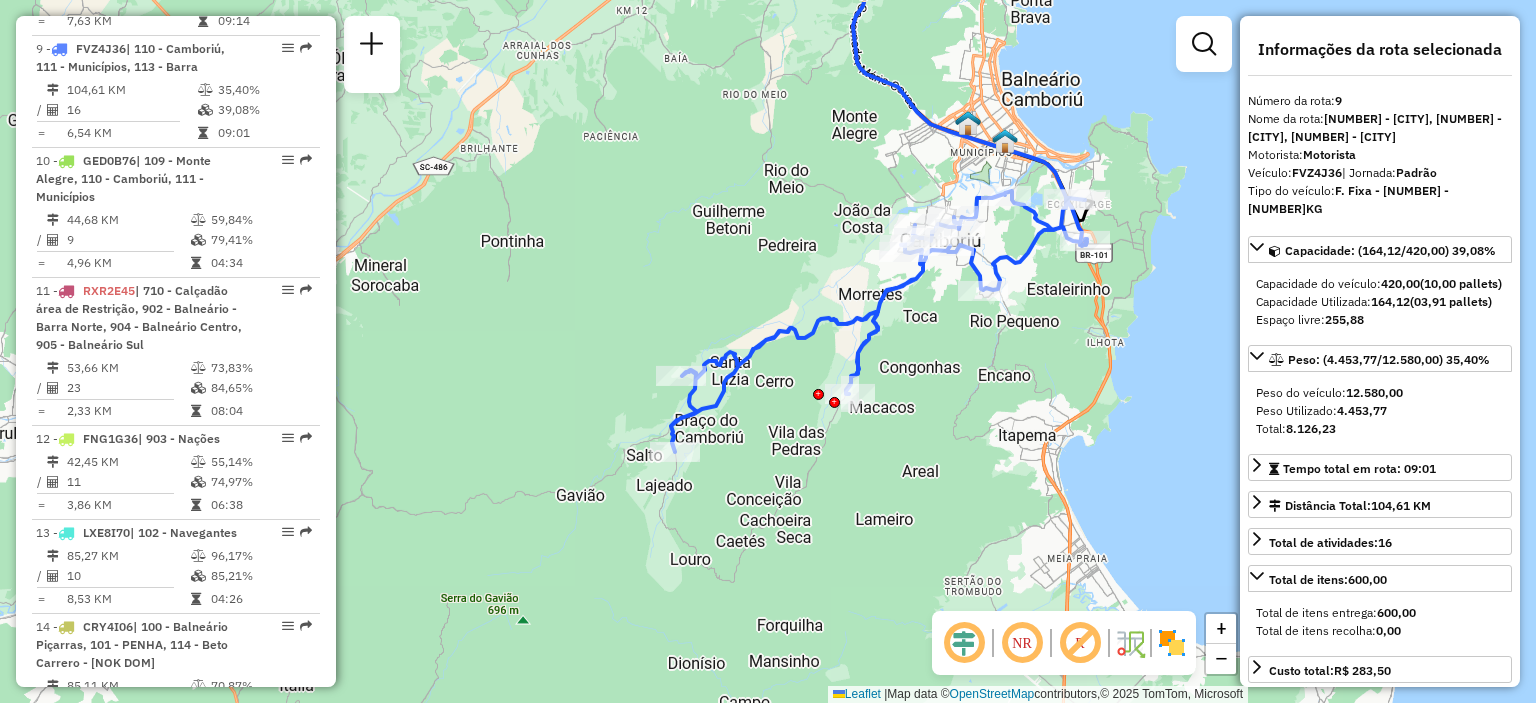 drag, startPoint x: 717, startPoint y: 363, endPoint x: 756, endPoint y: 419, distance: 68.24222 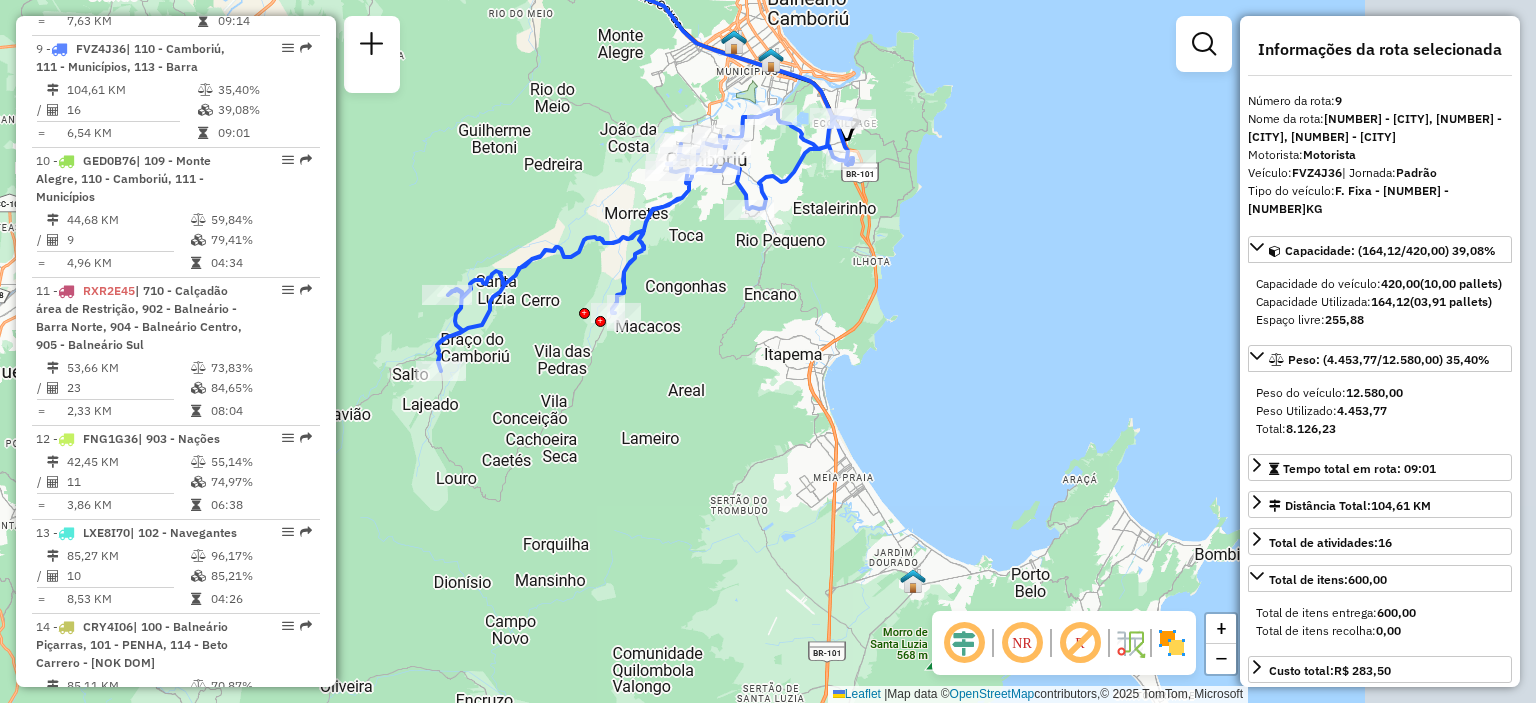 drag, startPoint x: 938, startPoint y: 383, endPoint x: 586, endPoint y: 153, distance: 420.48068 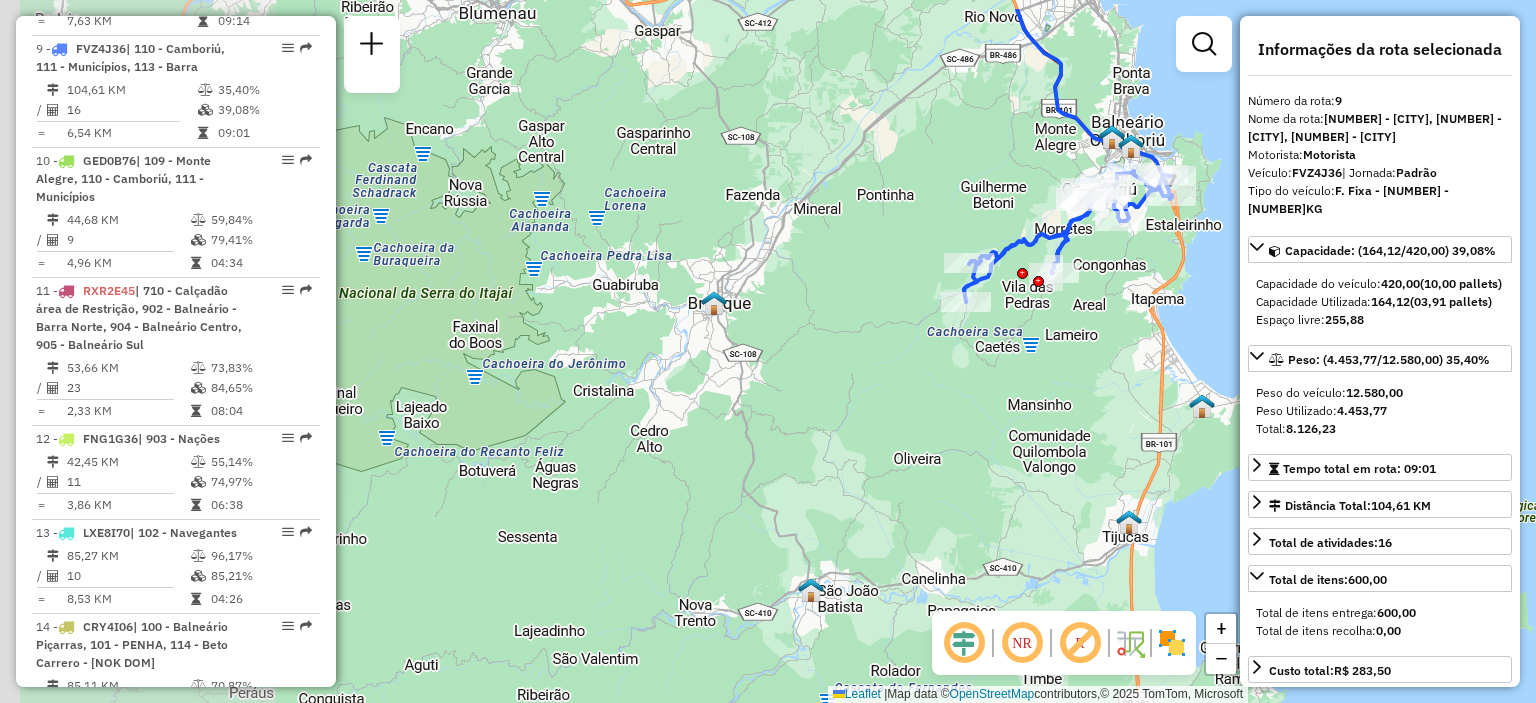 drag, startPoint x: 773, startPoint y: 367, endPoint x: 1190, endPoint y: 443, distance: 423.86908 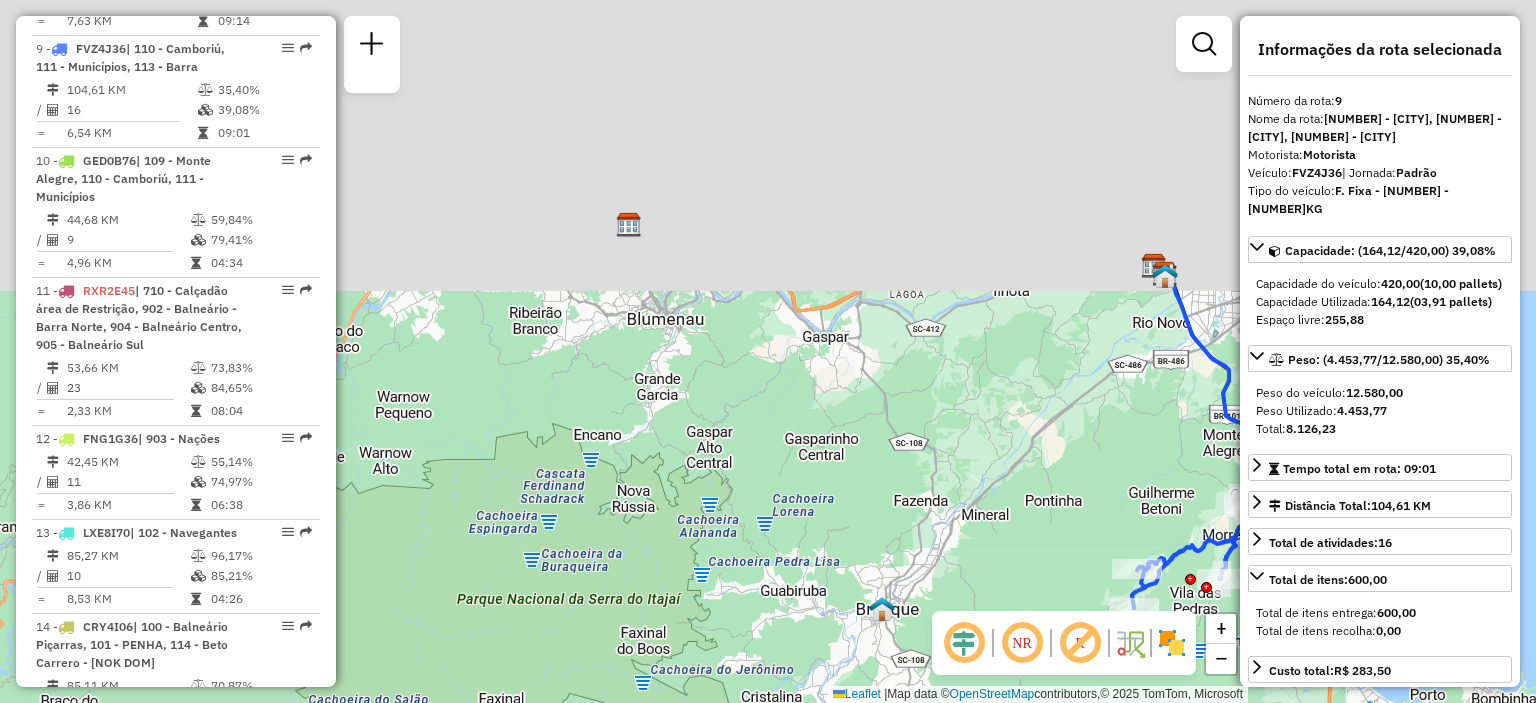 drag, startPoint x: 794, startPoint y: 265, endPoint x: 964, endPoint y: 567, distance: 346.56024 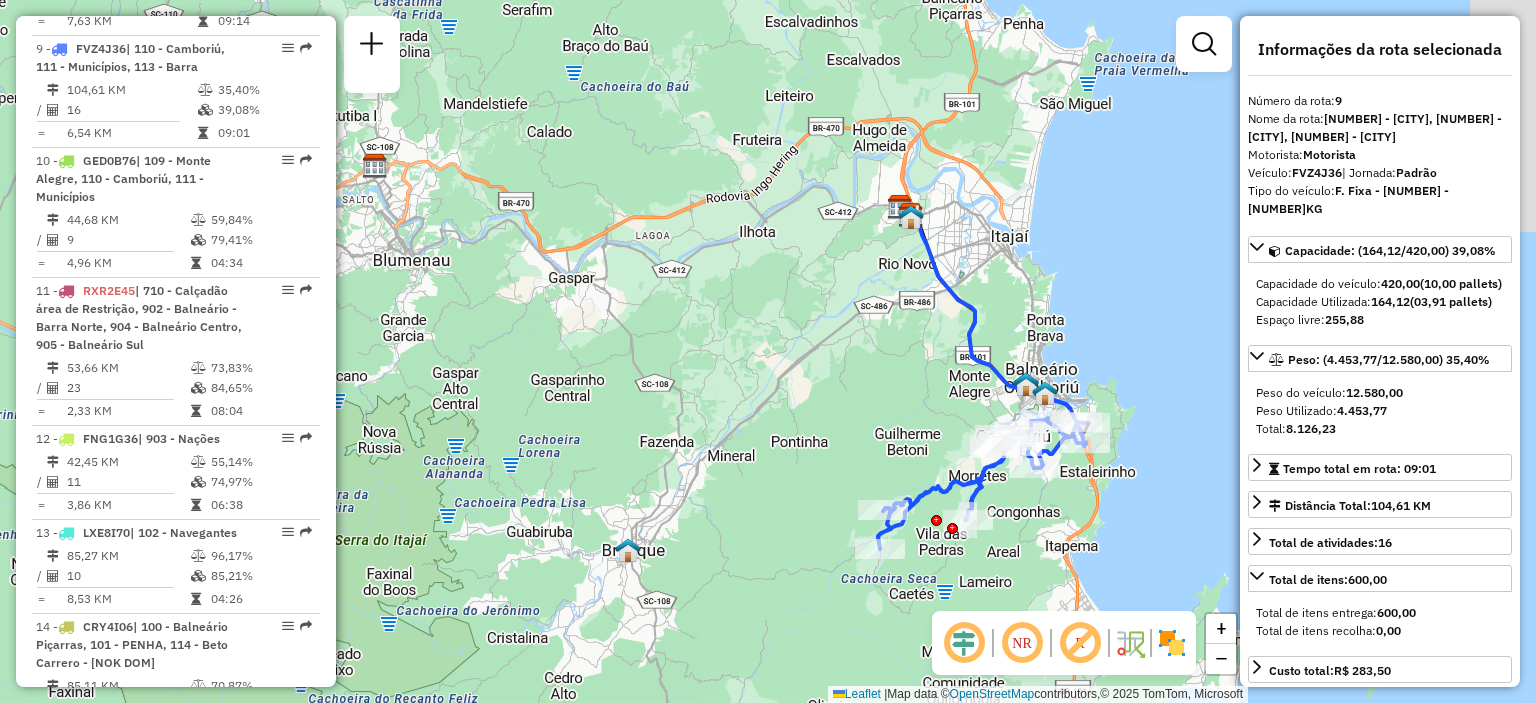 drag, startPoint x: 761, startPoint y: 447, endPoint x: 400, endPoint y: 299, distance: 390.16022 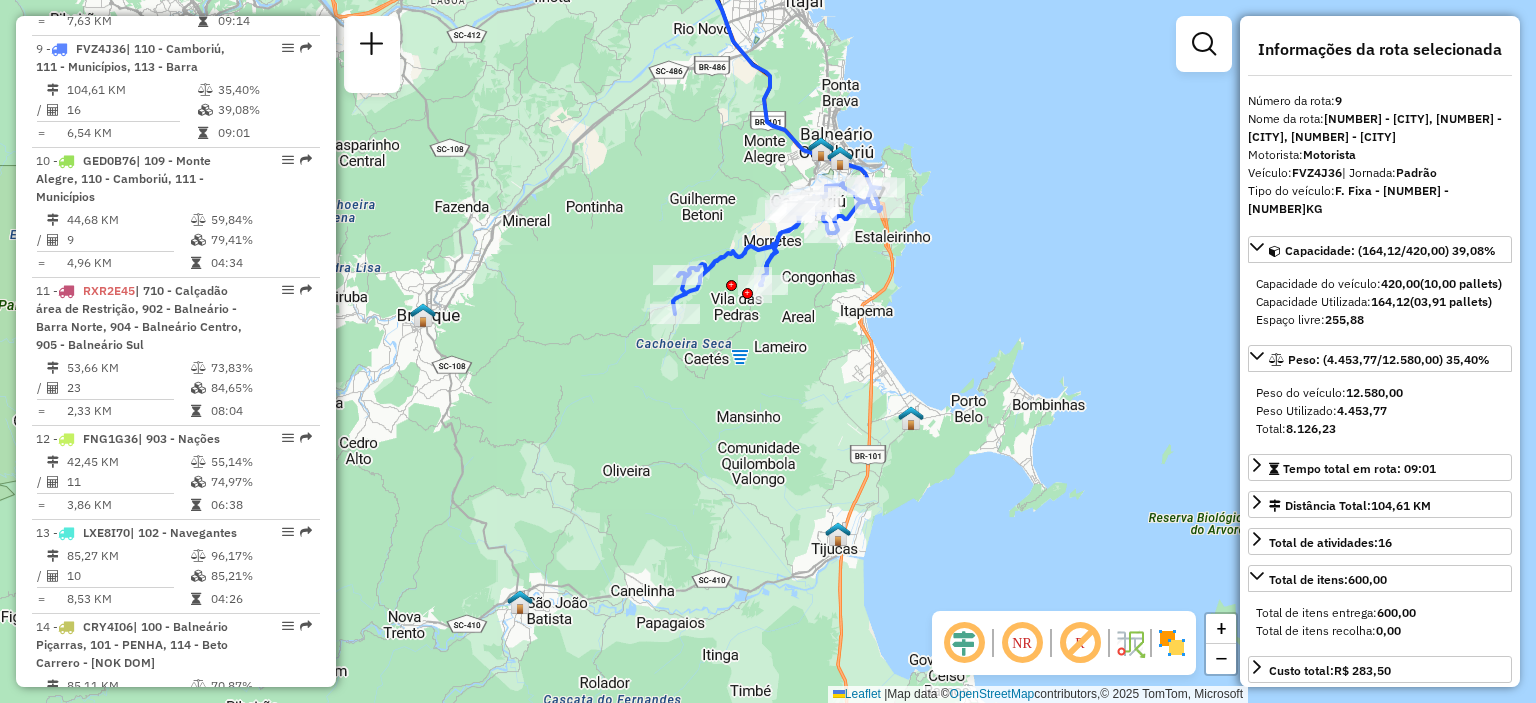 drag, startPoint x: 676, startPoint y: 421, endPoint x: 582, endPoint y: 247, distance: 197.76755 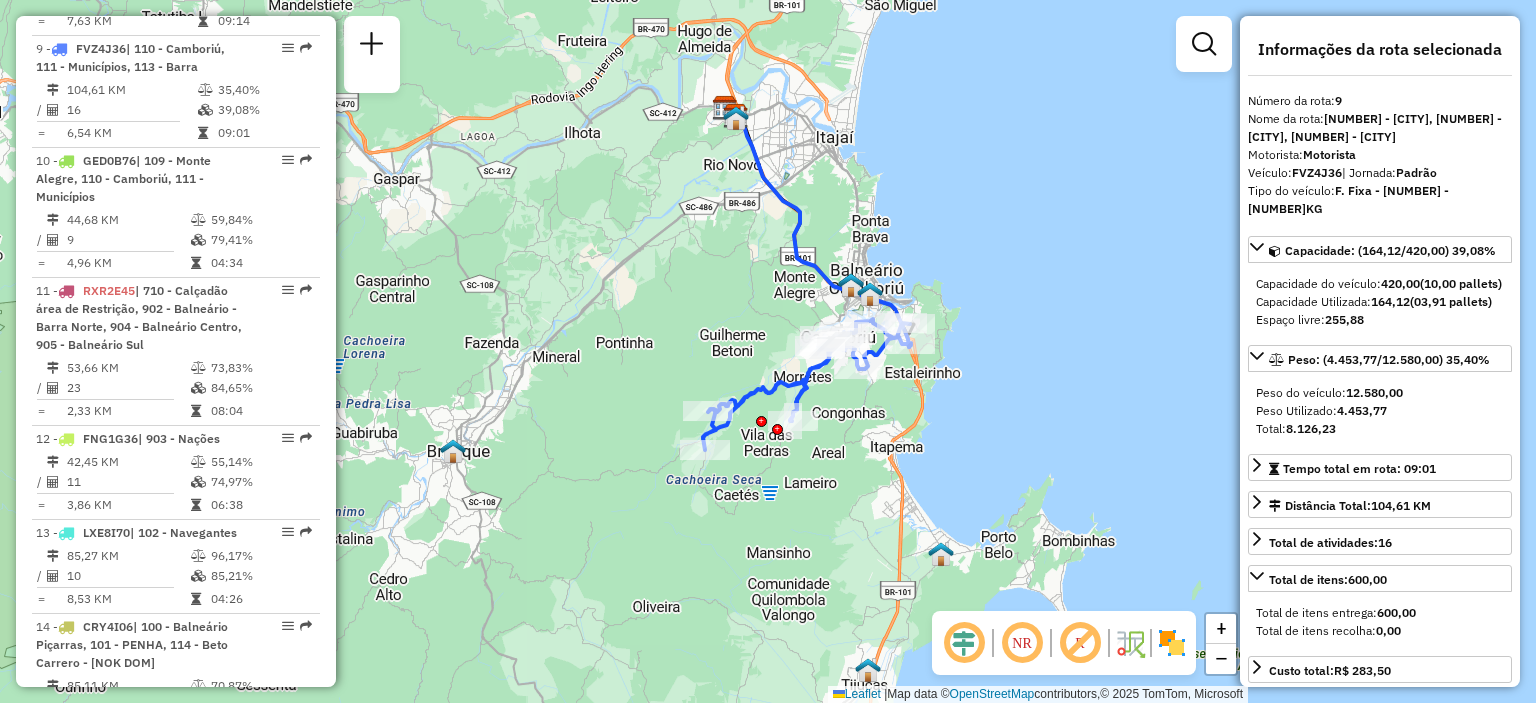 drag, startPoint x: 736, startPoint y: 363, endPoint x: 776, endPoint y: 503, distance: 145.6022 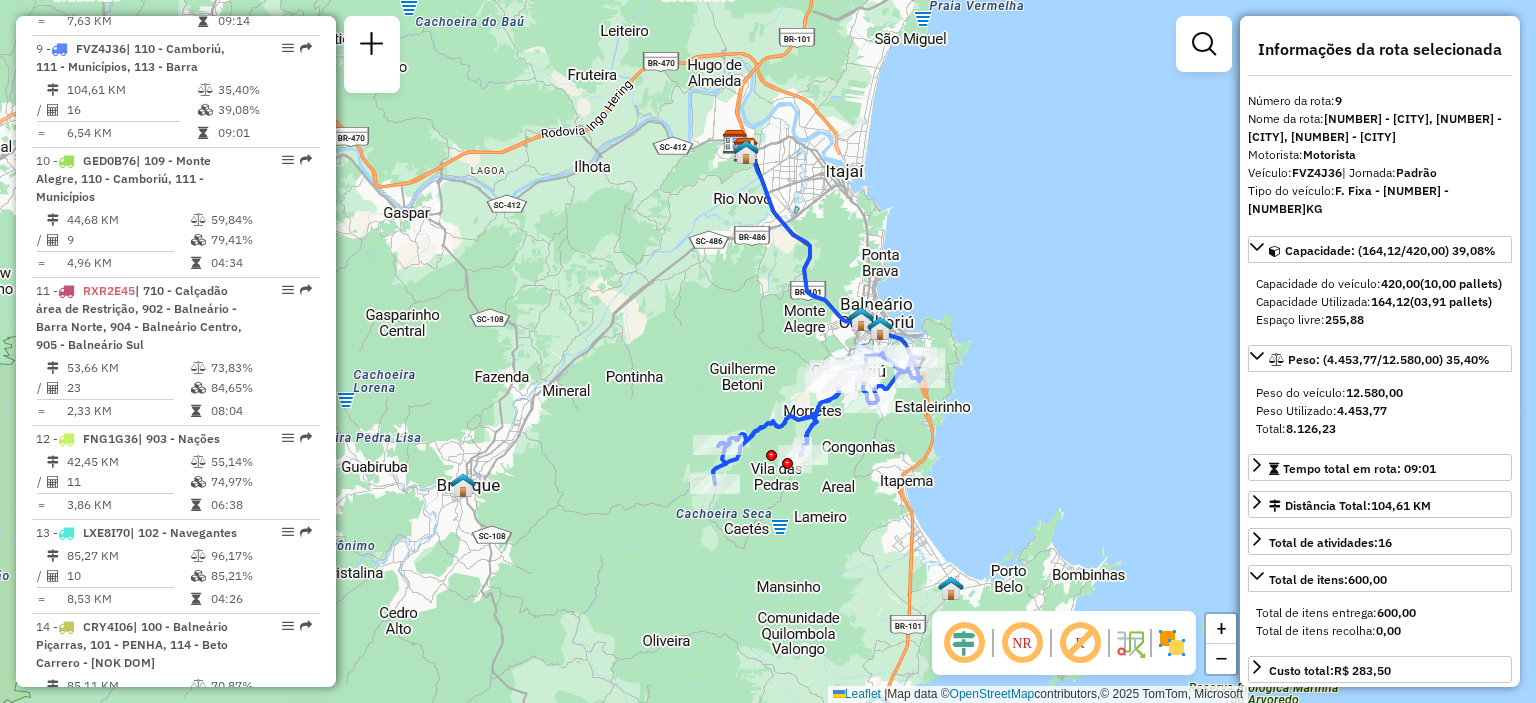 drag, startPoint x: 746, startPoint y: 251, endPoint x: 760, endPoint y: 319, distance: 69.426216 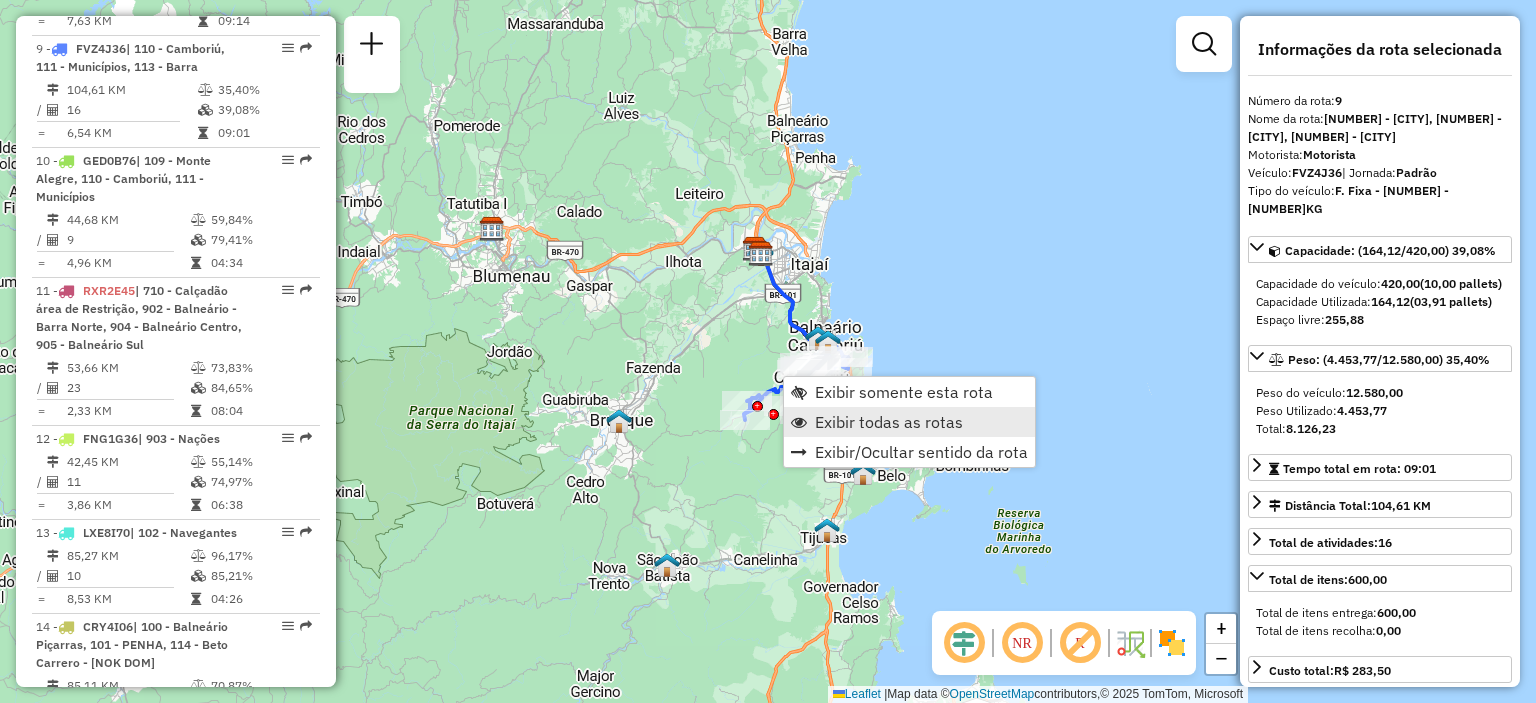 click on "Exibir todas as rotas" at bounding box center [889, 422] 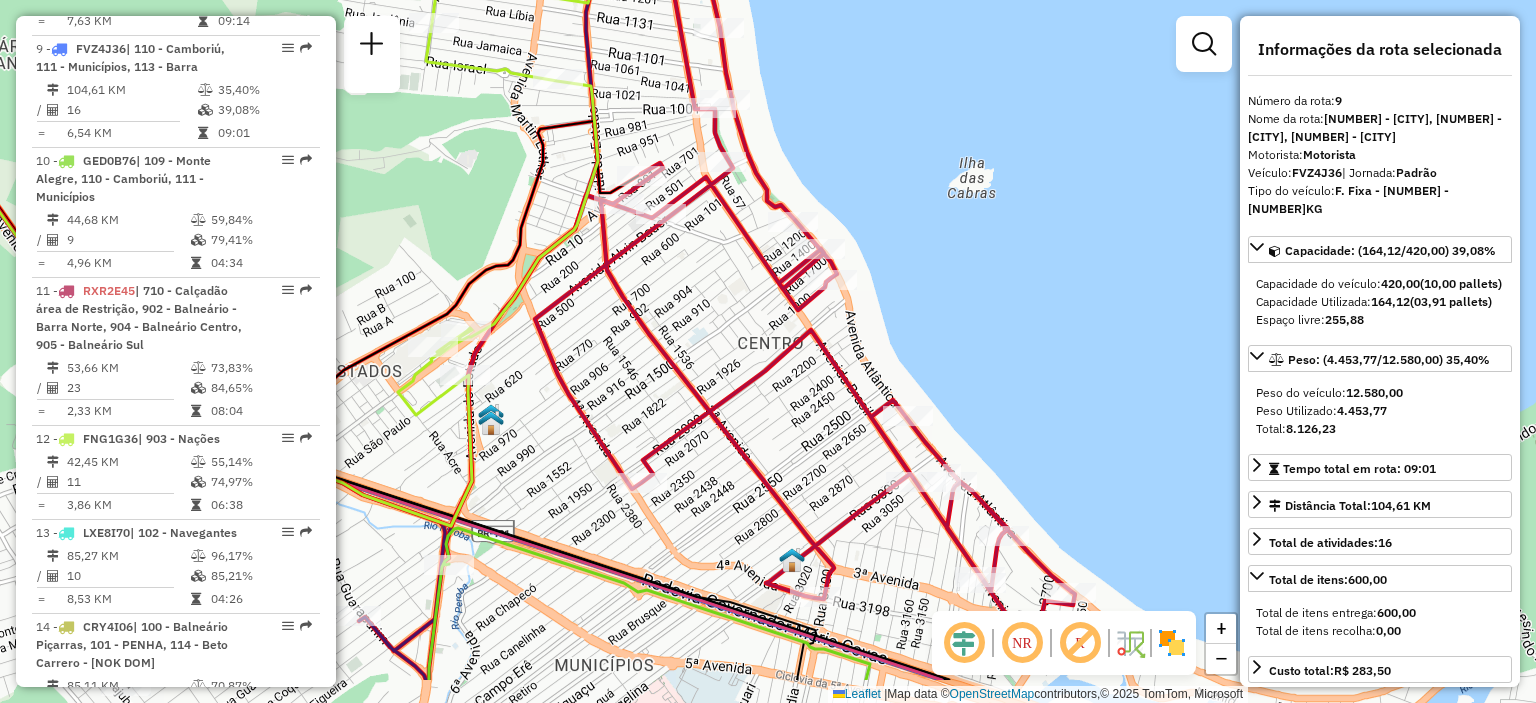 drag, startPoint x: 1041, startPoint y: 343, endPoint x: 880, endPoint y: 251, distance: 185.43193 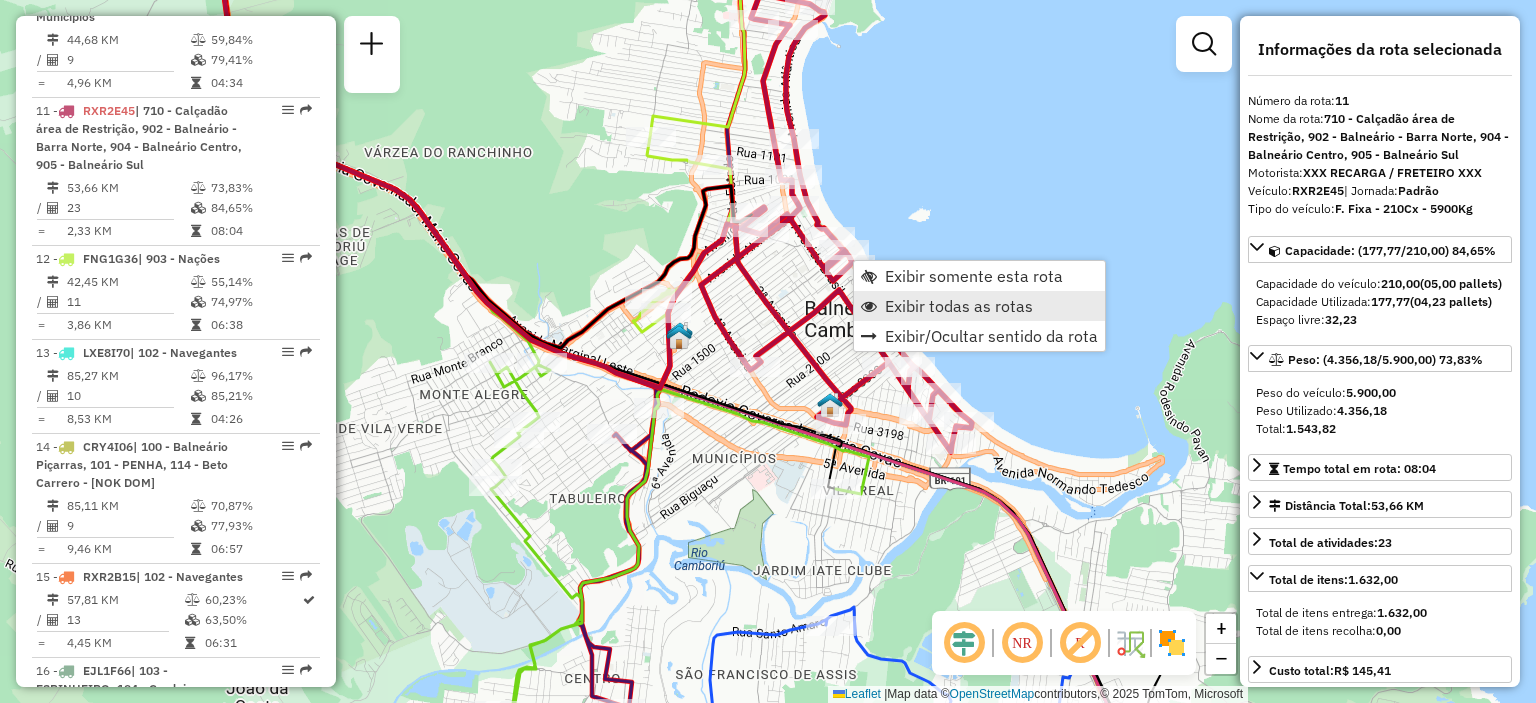 scroll, scrollTop: 1984, scrollLeft: 0, axis: vertical 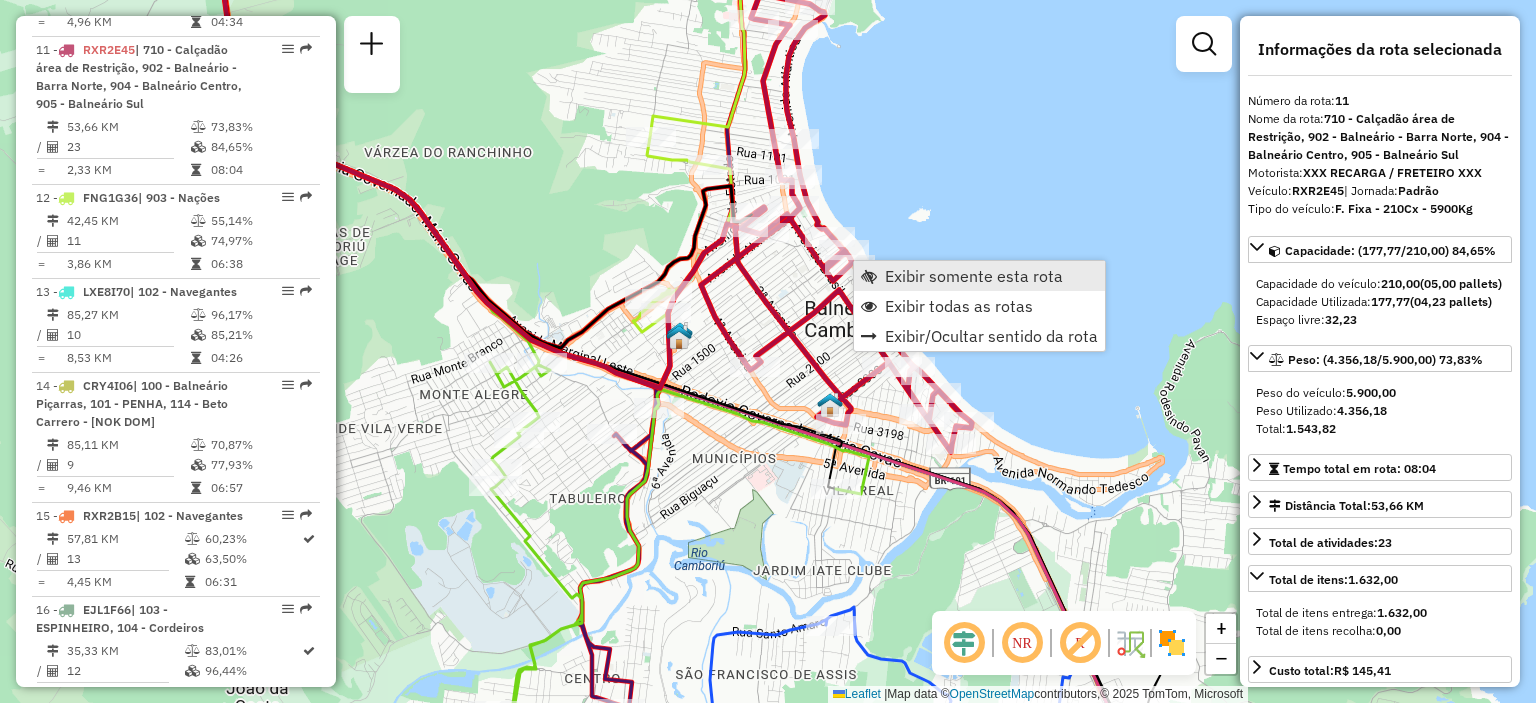 click on "Exibir somente esta rota" at bounding box center [974, 276] 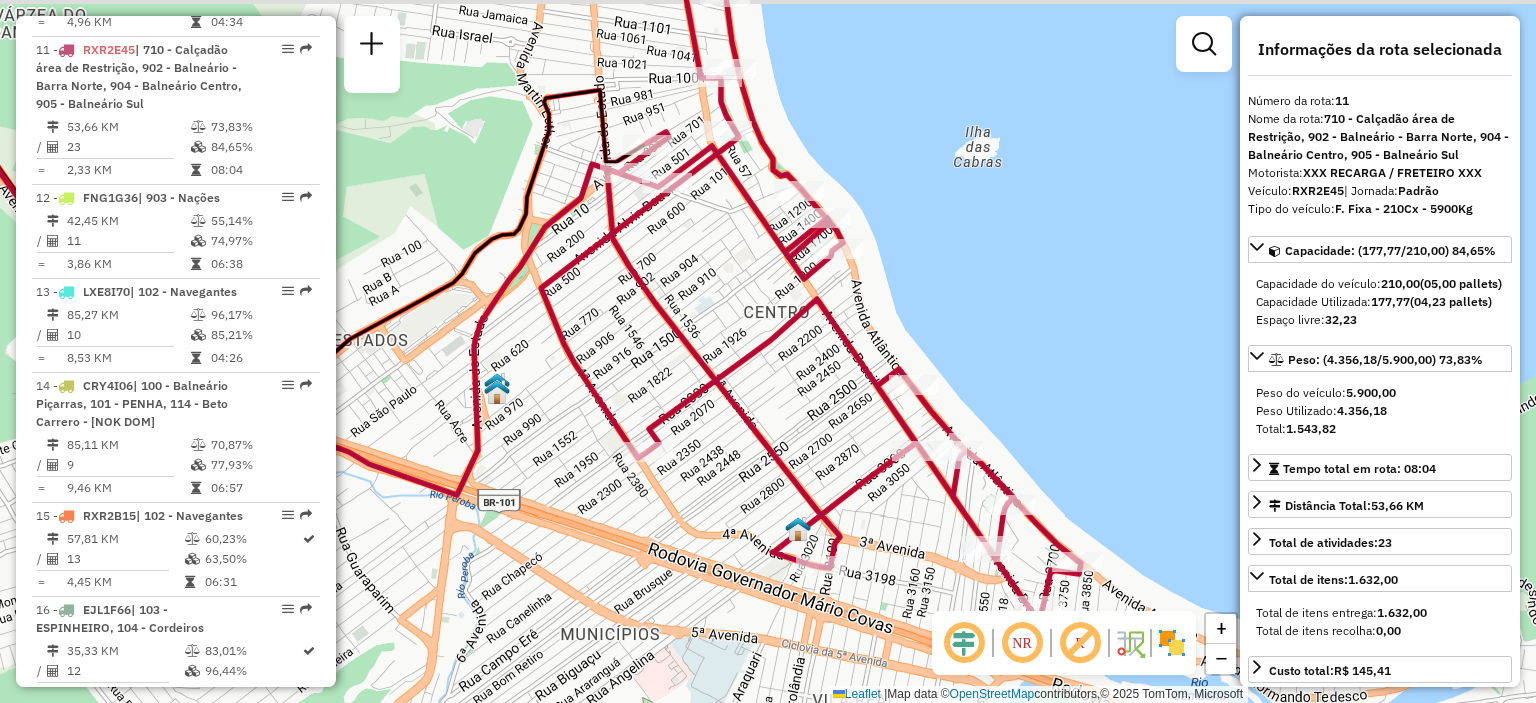 drag, startPoint x: 912, startPoint y: 295, endPoint x: 788, endPoint y: 343, distance: 132.96616 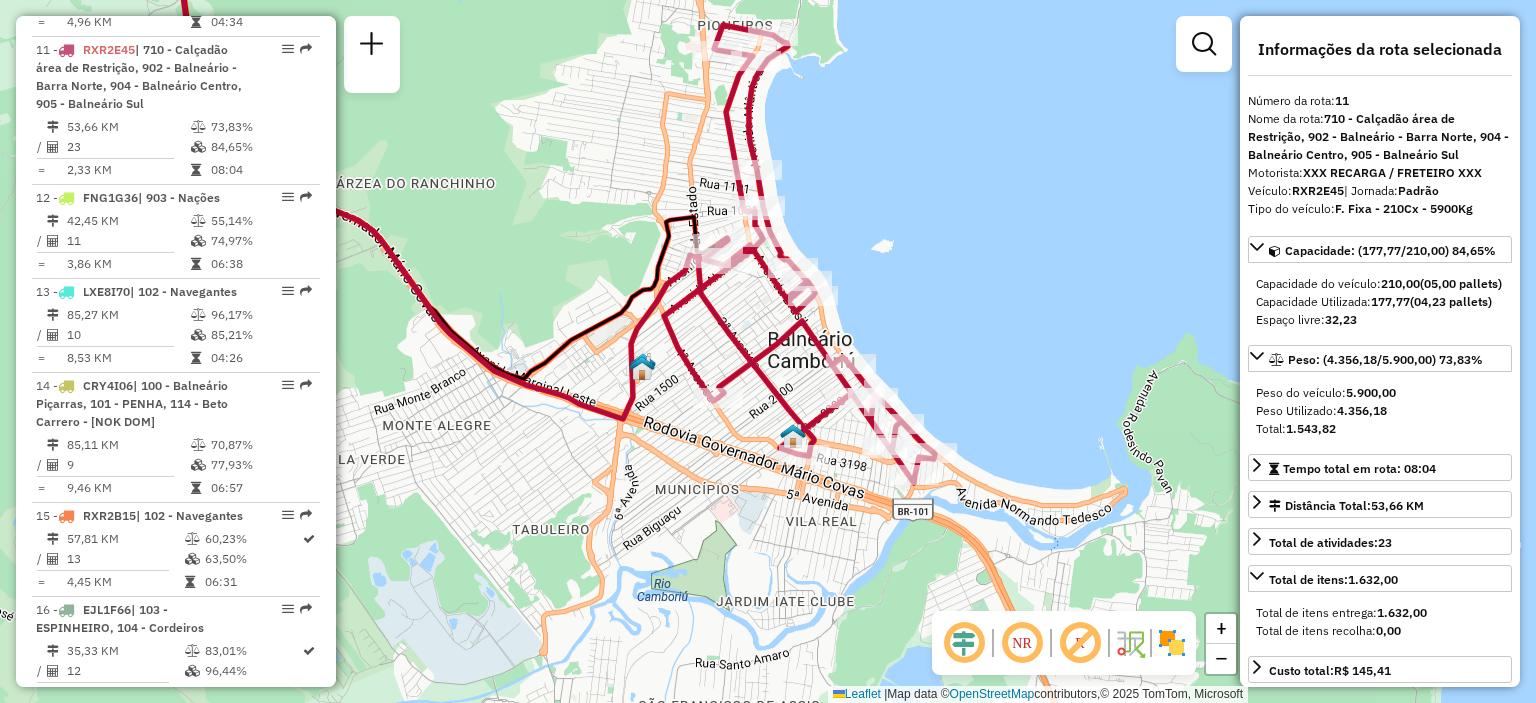 click 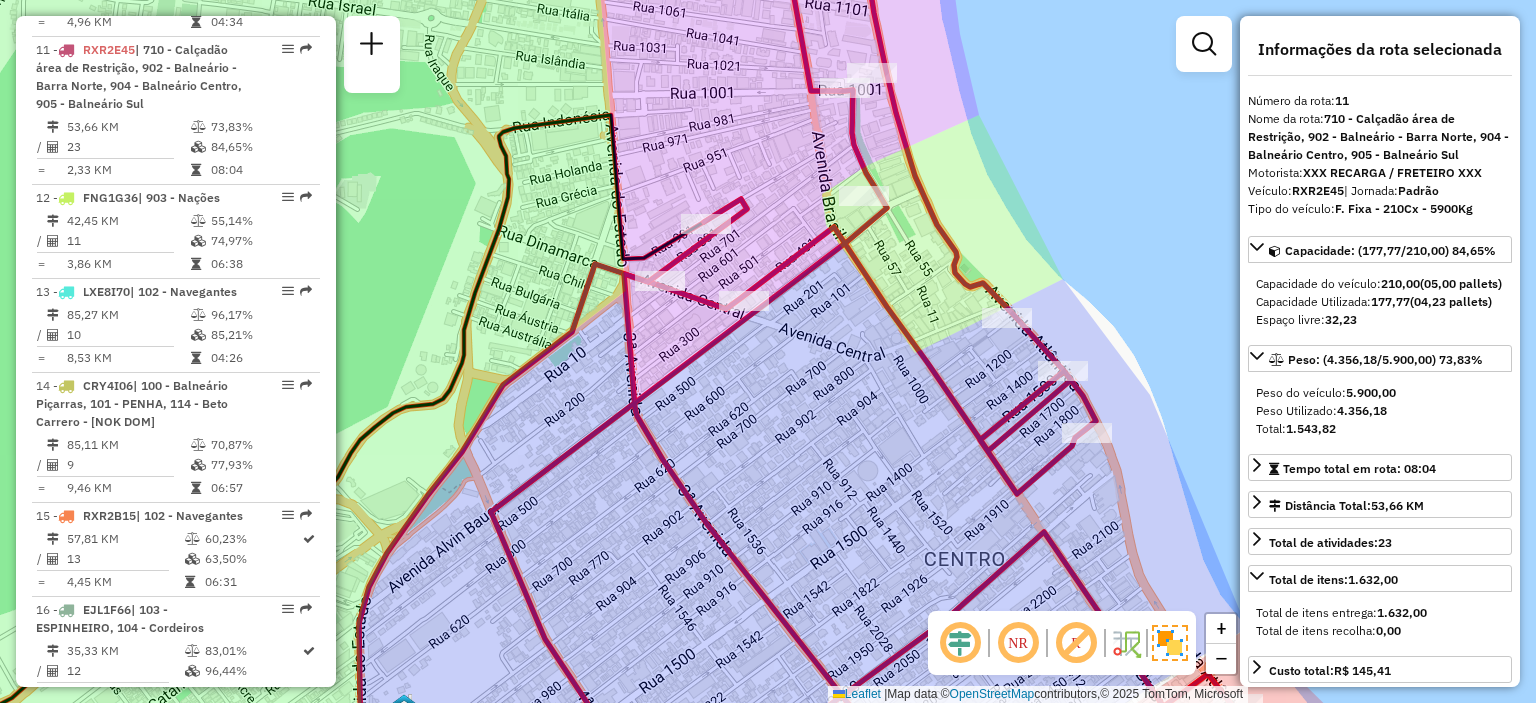 drag, startPoint x: 984, startPoint y: 271, endPoint x: 842, endPoint y: 283, distance: 142.50613 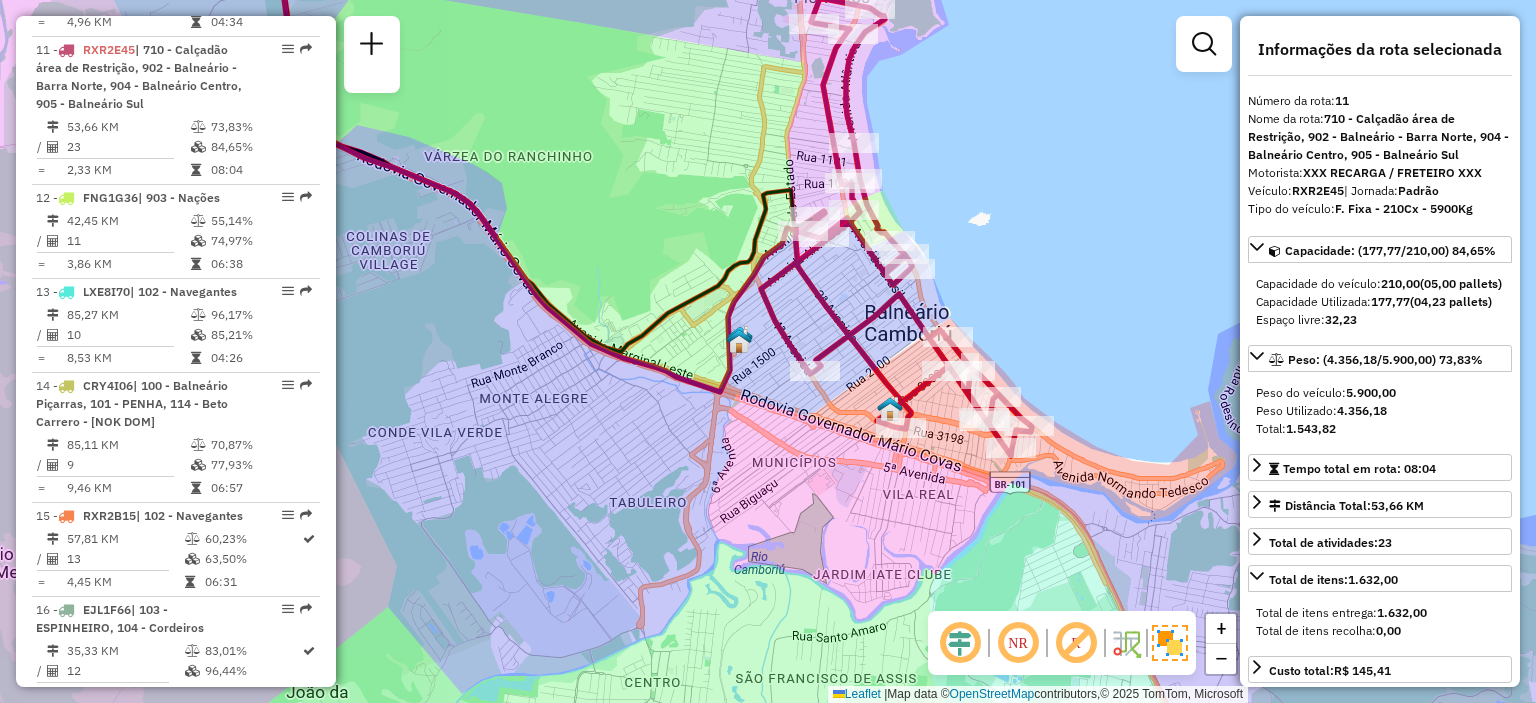 click 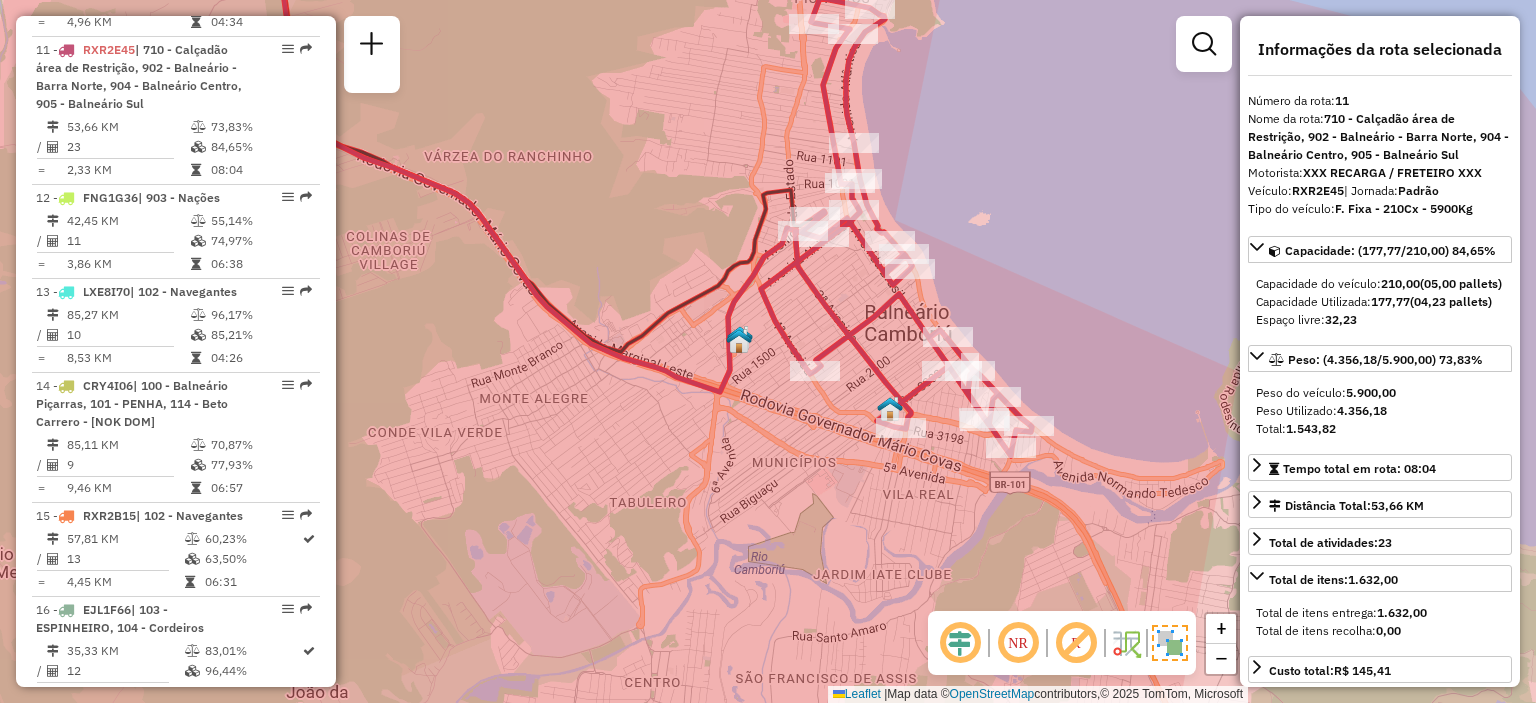click 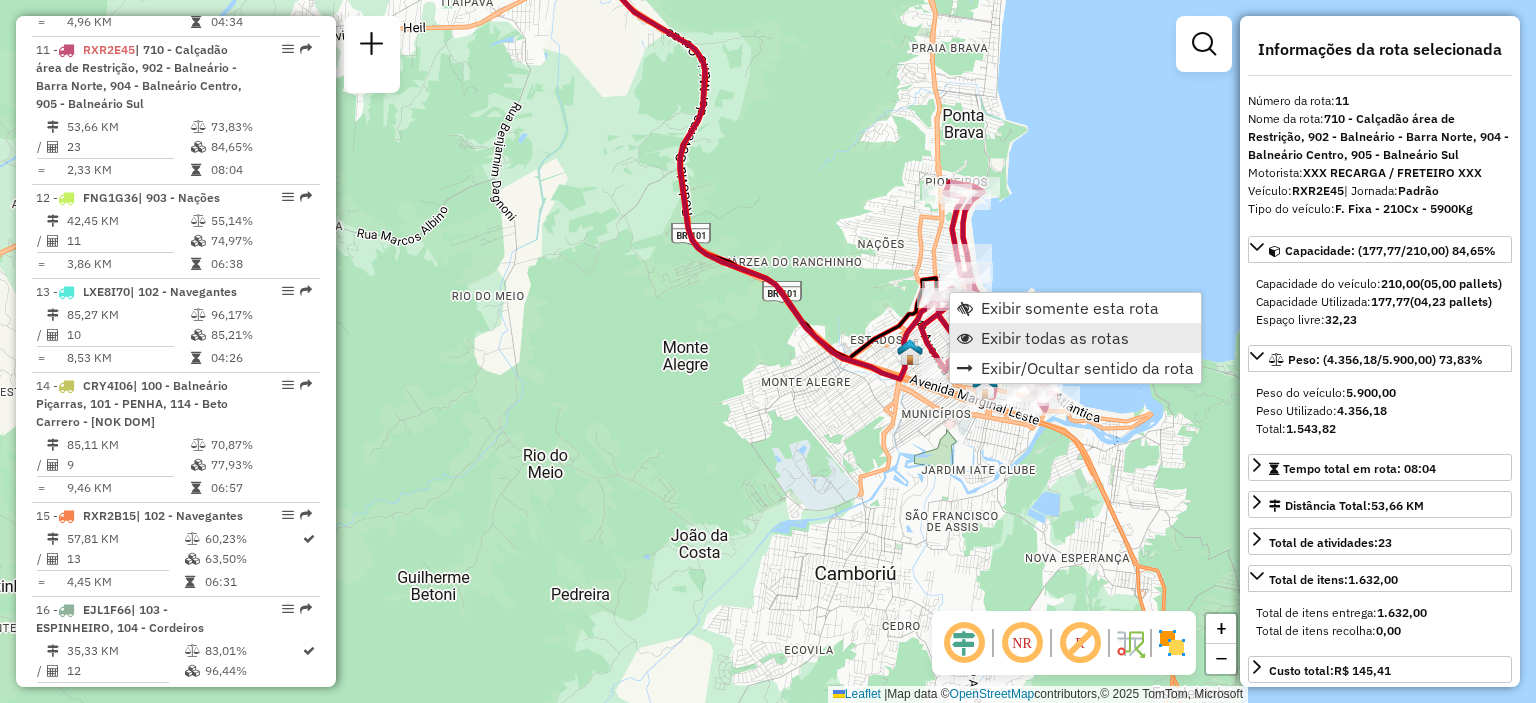click on "Exibir todas as rotas" at bounding box center (1055, 338) 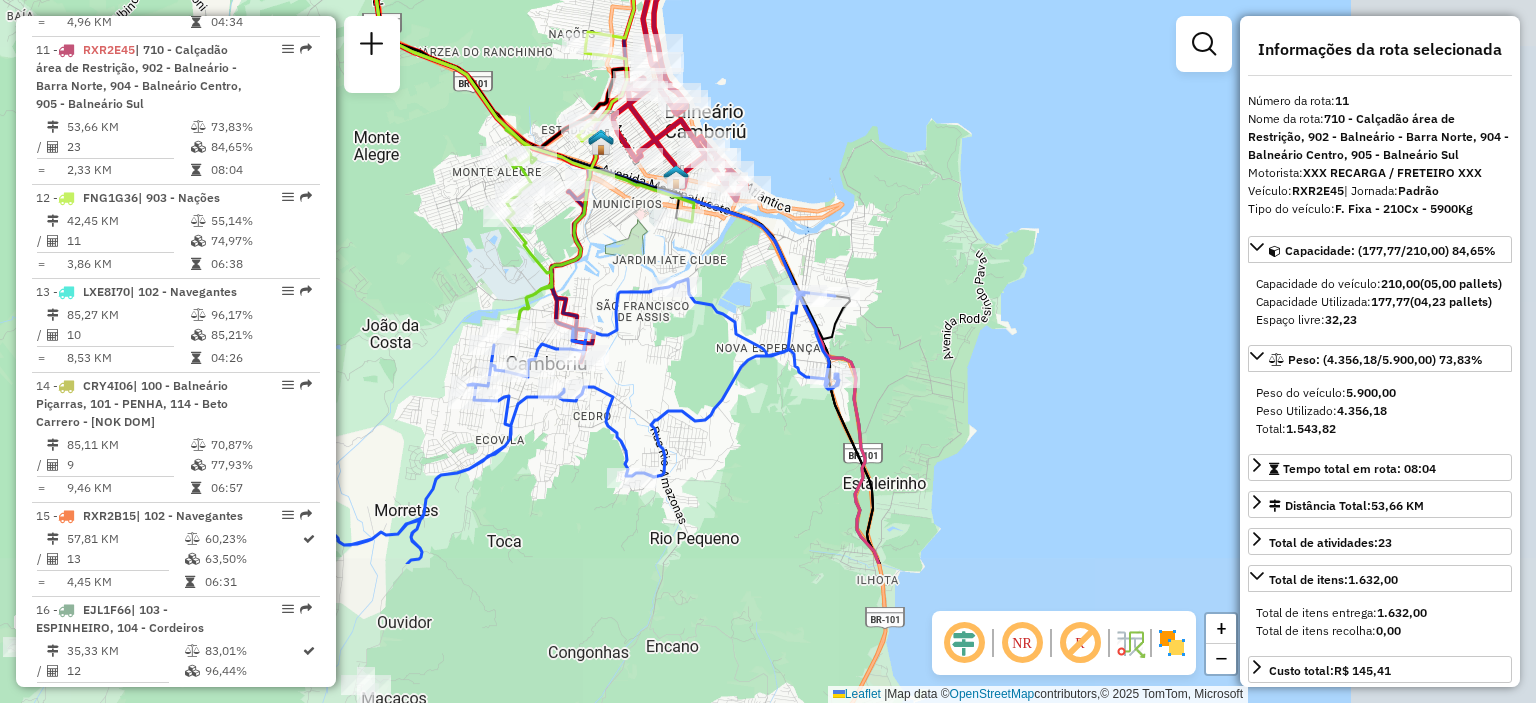 drag, startPoint x: 1056, startPoint y: 480, endPoint x: 736, endPoint y: 231, distance: 405.46393 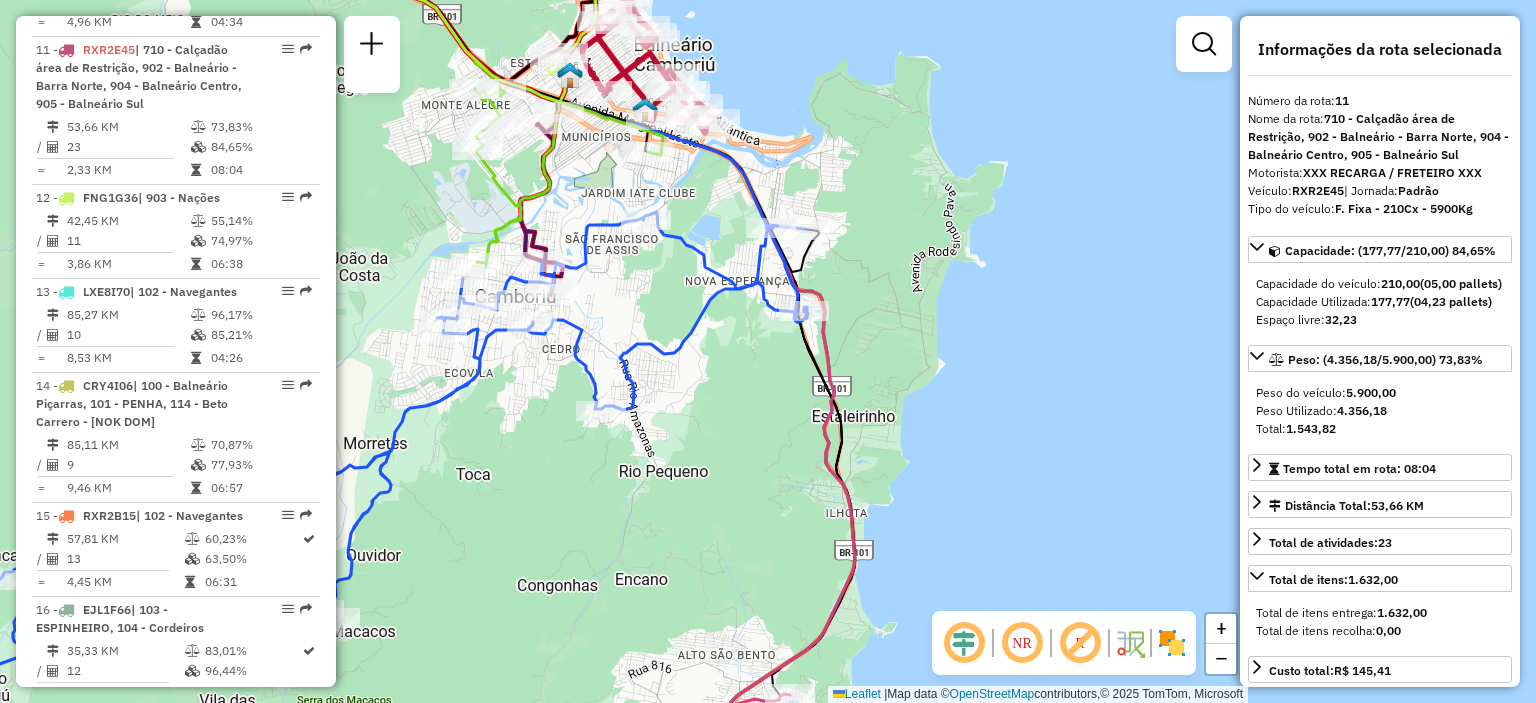 drag, startPoint x: 1072, startPoint y: 437, endPoint x: 1048, endPoint y: 155, distance: 283.01944 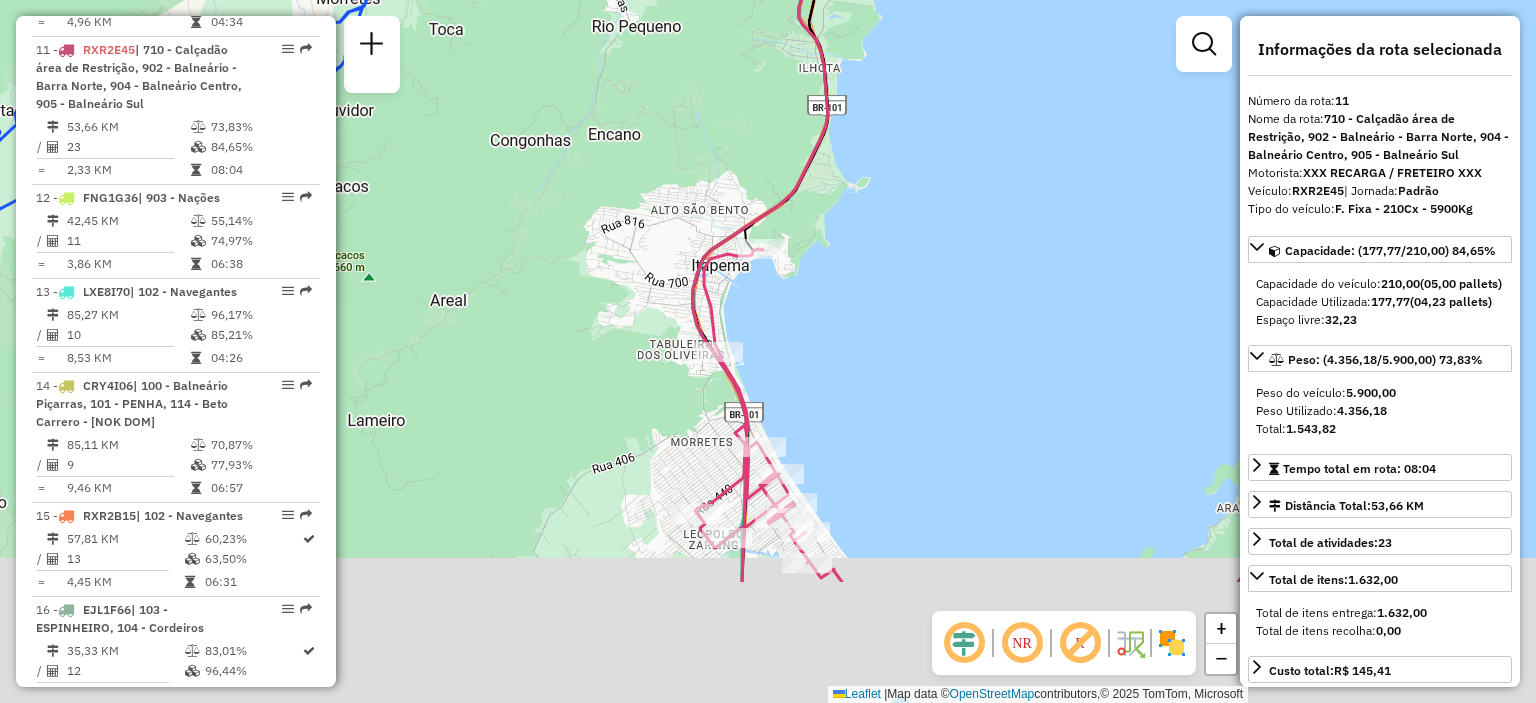 drag, startPoint x: 964, startPoint y: 427, endPoint x: 950, endPoint y: 213, distance: 214.45746 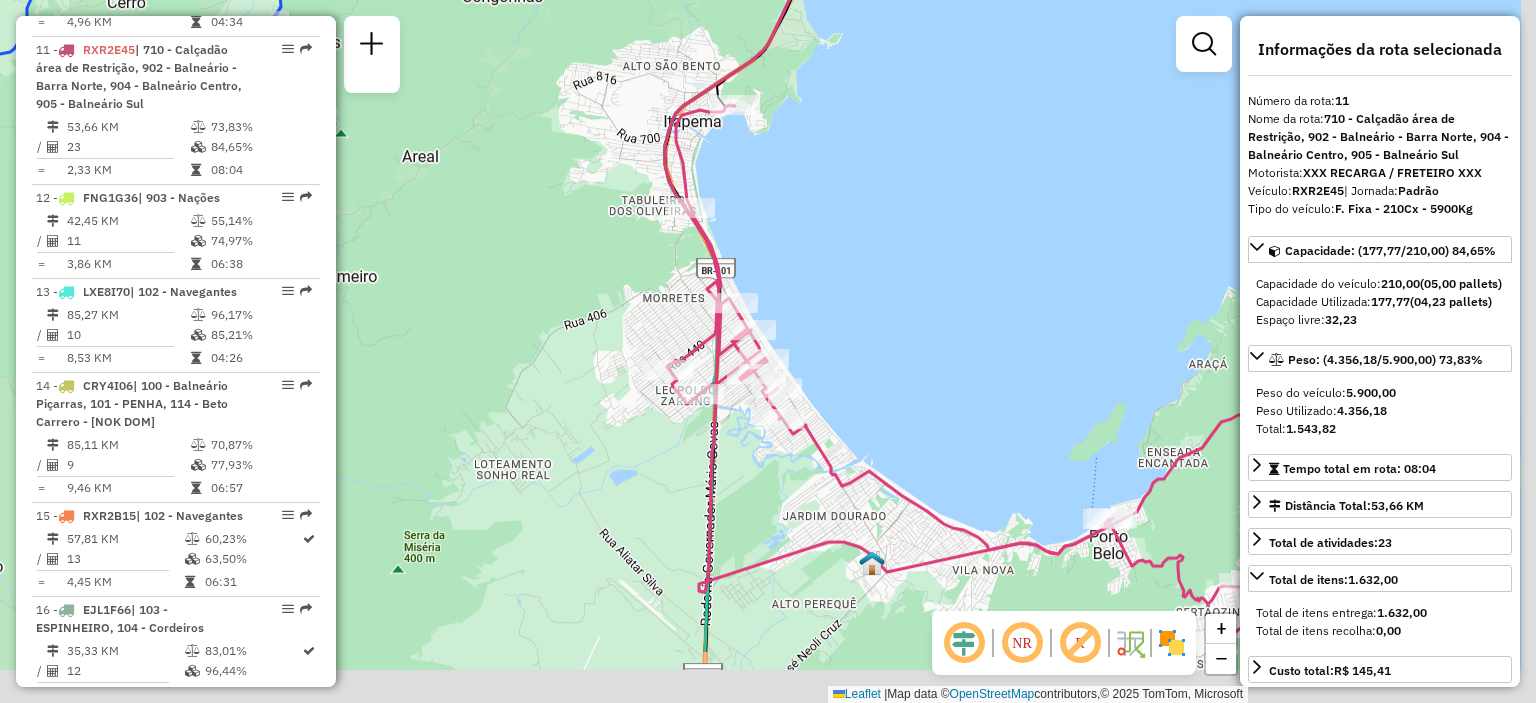 drag, startPoint x: 906, startPoint y: 367, endPoint x: 842, endPoint y: 151, distance: 225.28204 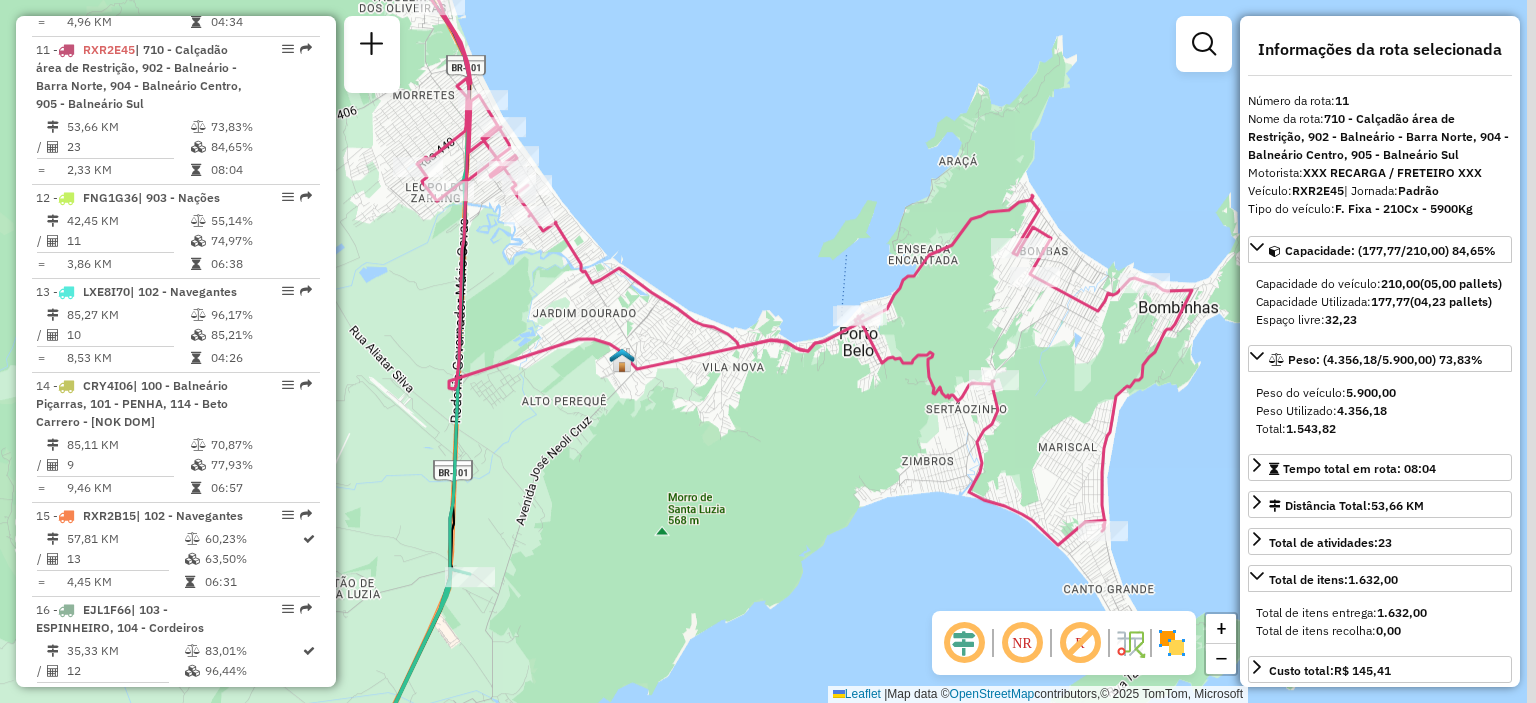drag, startPoint x: 956, startPoint y: 261, endPoint x: 745, endPoint y: 209, distance: 217.31314 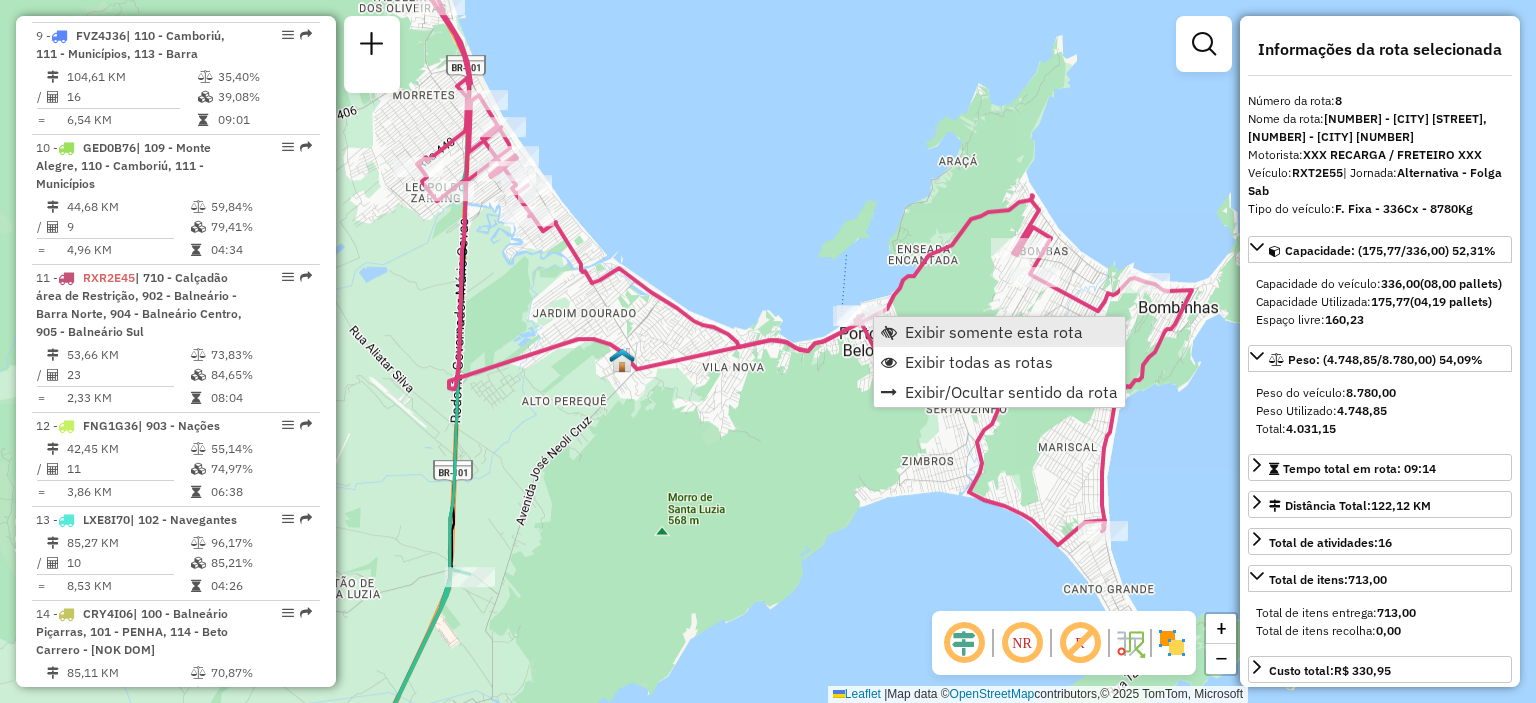 scroll, scrollTop: 1631, scrollLeft: 0, axis: vertical 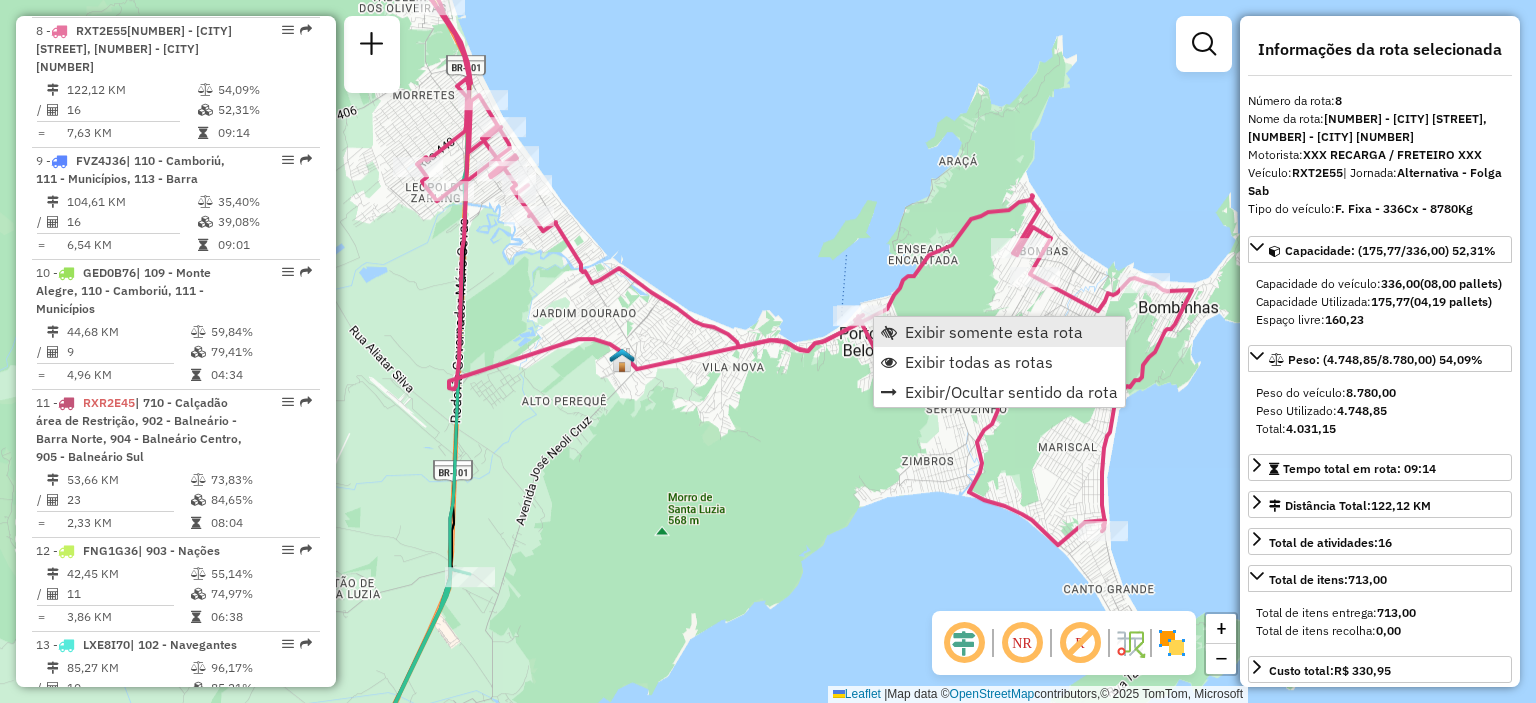 click on "Exibir somente esta rota" at bounding box center (994, 332) 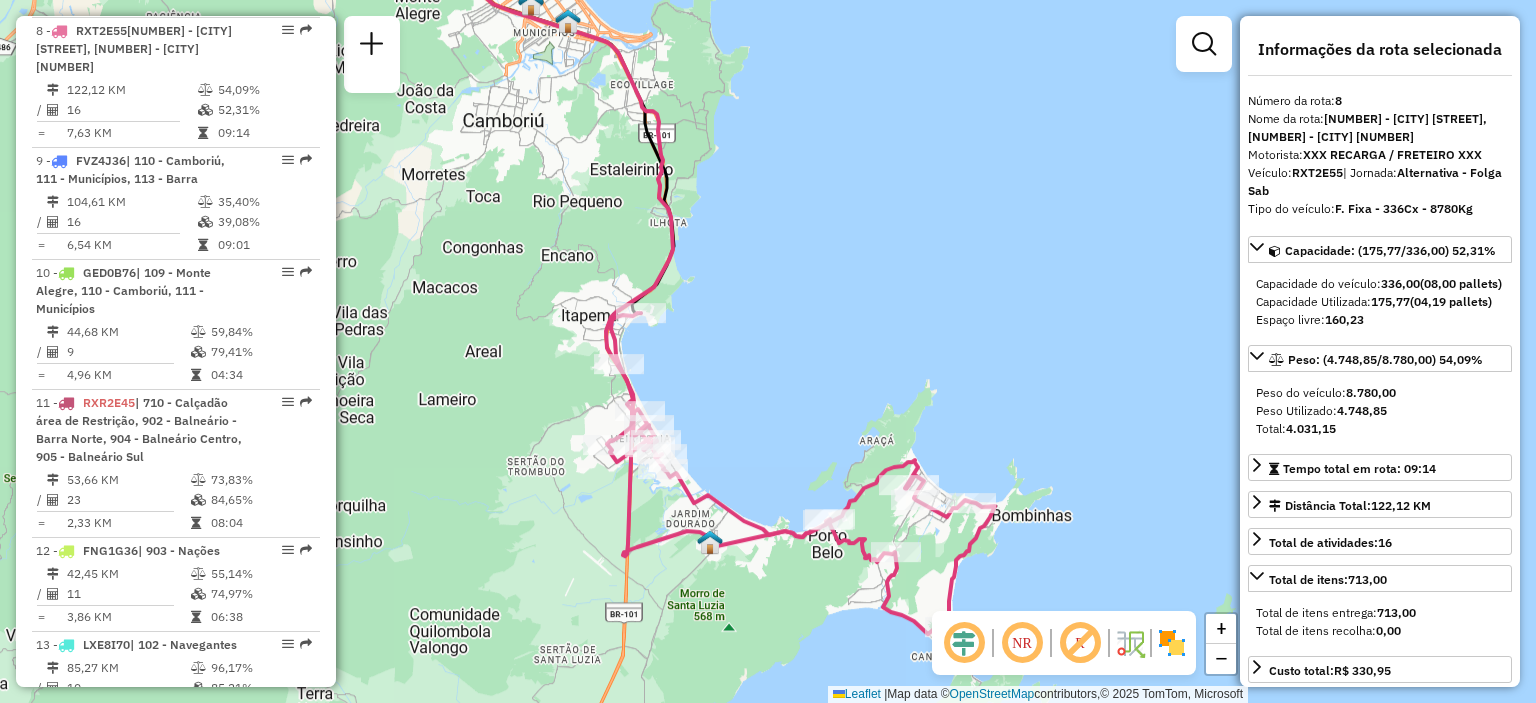 click 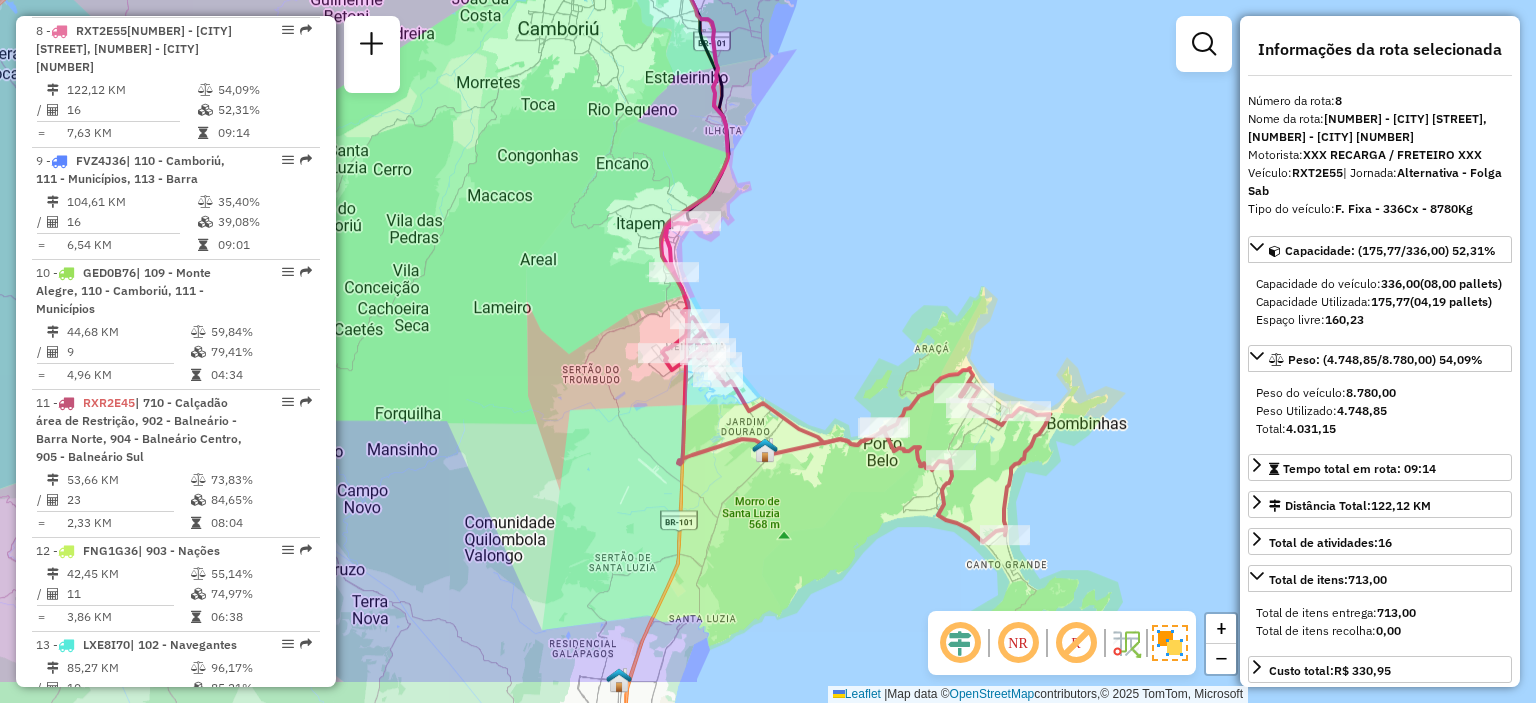 drag, startPoint x: 1082, startPoint y: 351, endPoint x: 1137, endPoint y: 259, distance: 107.18675 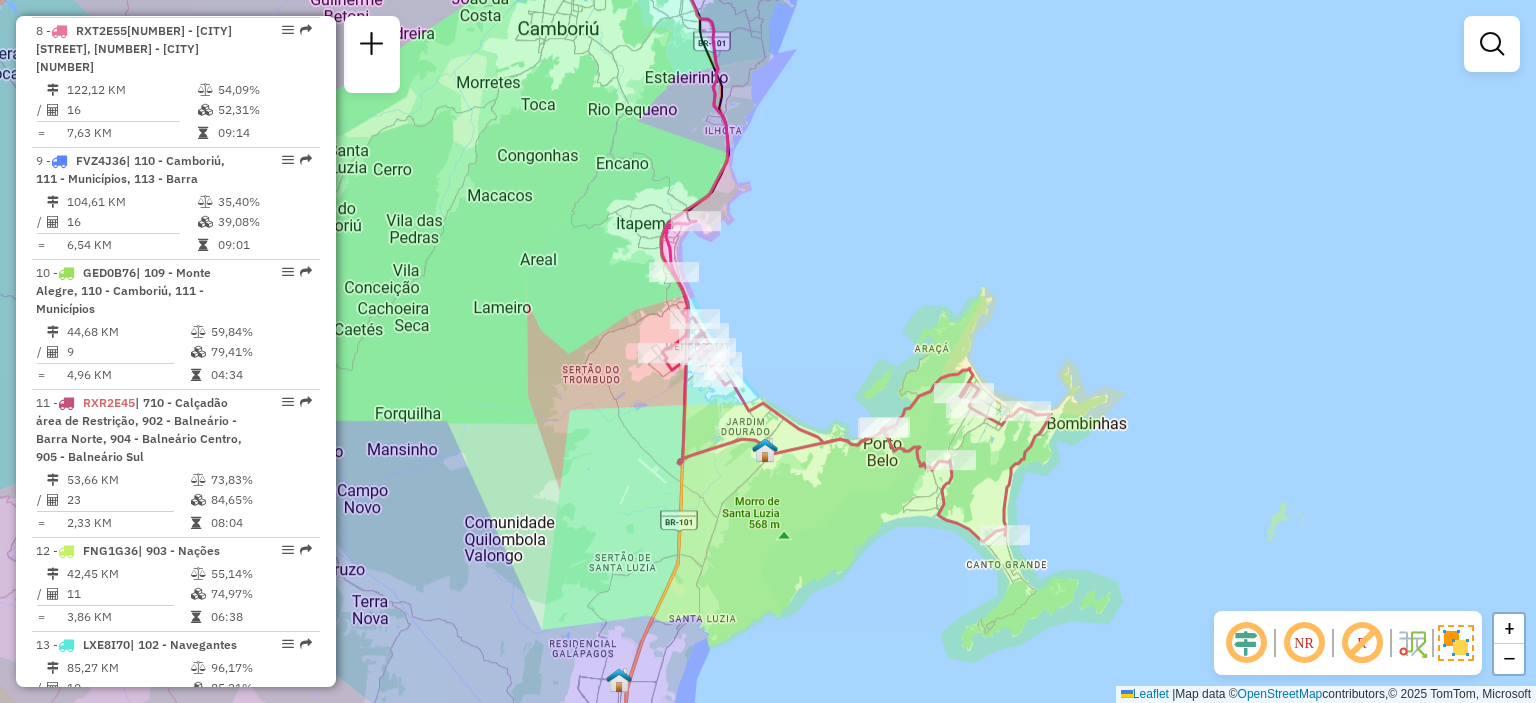 click on "Janela de atendimento Grade de atendimento Capacidade Transportadoras Veículos Cliente Pedidos  Rotas Selecione os dias de semana para filtrar as janelas de atendimento  Seg   Ter   Qua   Qui   Sex   Sáb   Dom  Informe o período da janela de atendimento: De: Até:  Filtrar exatamente a janela do cliente  Considerar janela de atendimento padrão  Selecione os dias de semana para filtrar as grades de atendimento  Seg   Ter   Qua   Qui   Sex   Sáb   Dom   Considerar clientes sem dia de atendimento cadastrado  Clientes fora do dia de atendimento selecionado Filtrar as atividades entre os valores definidos abaixo:  Peso mínimo:   Peso máximo:   Cubagem mínima:   Cubagem máxima:   De:   Até:  Filtrar as atividades entre o tempo de atendimento definido abaixo:  De:   Até:   Considerar capacidade total dos clientes não roteirizados Transportadora: Selecione um ou mais itens Tipo de veículo: Selecione um ou mais itens Veículo: Selecione um ou mais itens Motorista: Selecione um ou mais itens Nome: Rótulo:" 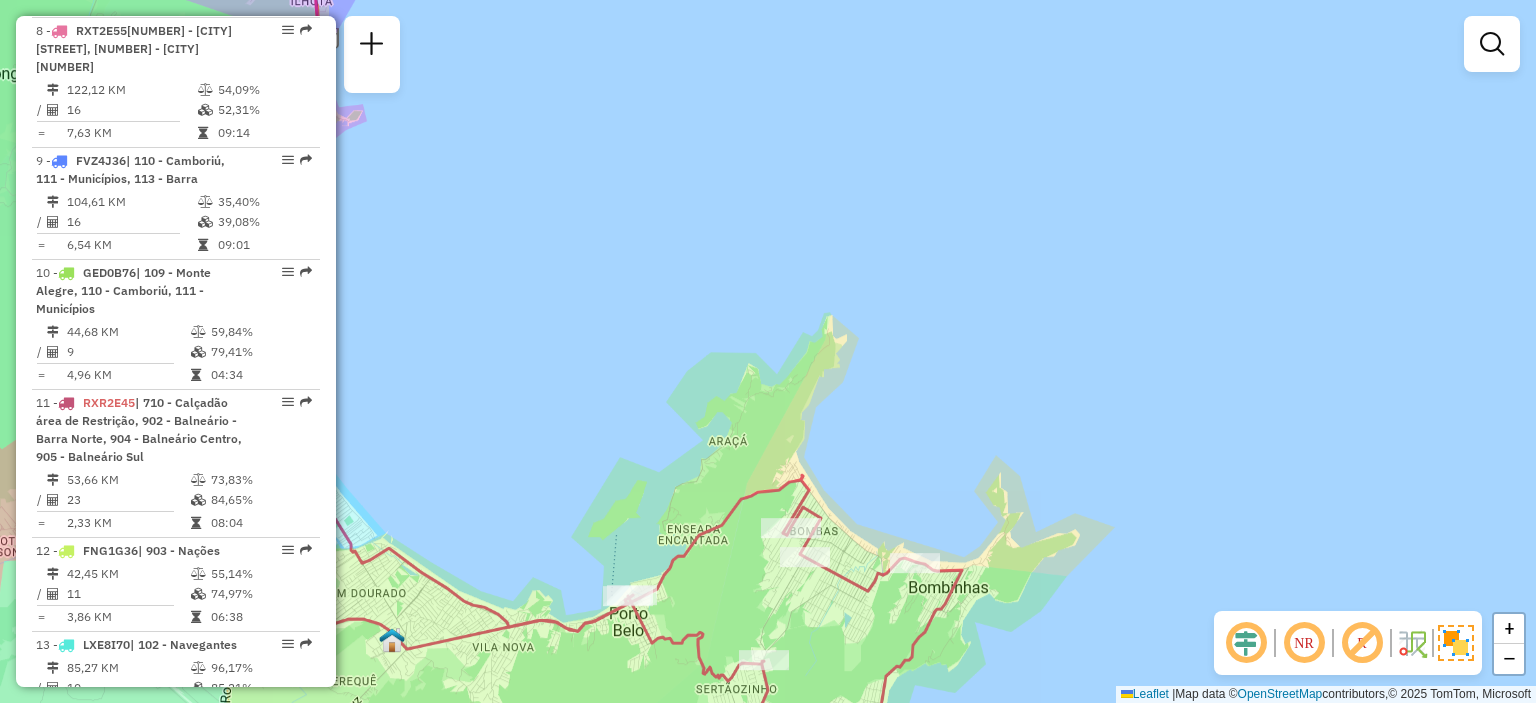 click on "Janela de atendimento Grade de atendimento Capacidade Transportadoras Veículos Cliente Pedidos  Rotas Selecione os dias de semana para filtrar as janelas de atendimento  Seg   Ter   Qua   Qui   Sex   Sáb   Dom  Informe o período da janela de atendimento: De: Até:  Filtrar exatamente a janela do cliente  Considerar janela de atendimento padrão  Selecione os dias de semana para filtrar as grades de atendimento  Seg   Ter   Qua   Qui   Sex   Sáb   Dom   Considerar clientes sem dia de atendimento cadastrado  Clientes fora do dia de atendimento selecionado Filtrar as atividades entre os valores definidos abaixo:  Peso mínimo:   Peso máximo:   Cubagem mínima:   Cubagem máxima:   De:   Até:  Filtrar as atividades entre o tempo de atendimento definido abaixo:  De:   Até:   Considerar capacidade total dos clientes não roteirizados Transportadora: Selecione um ou mais itens Tipo de veículo: Selecione um ou mais itens Veículo: Selecione um ou mais itens Motorista: Selecione um ou mais itens Nome: Rótulo:" 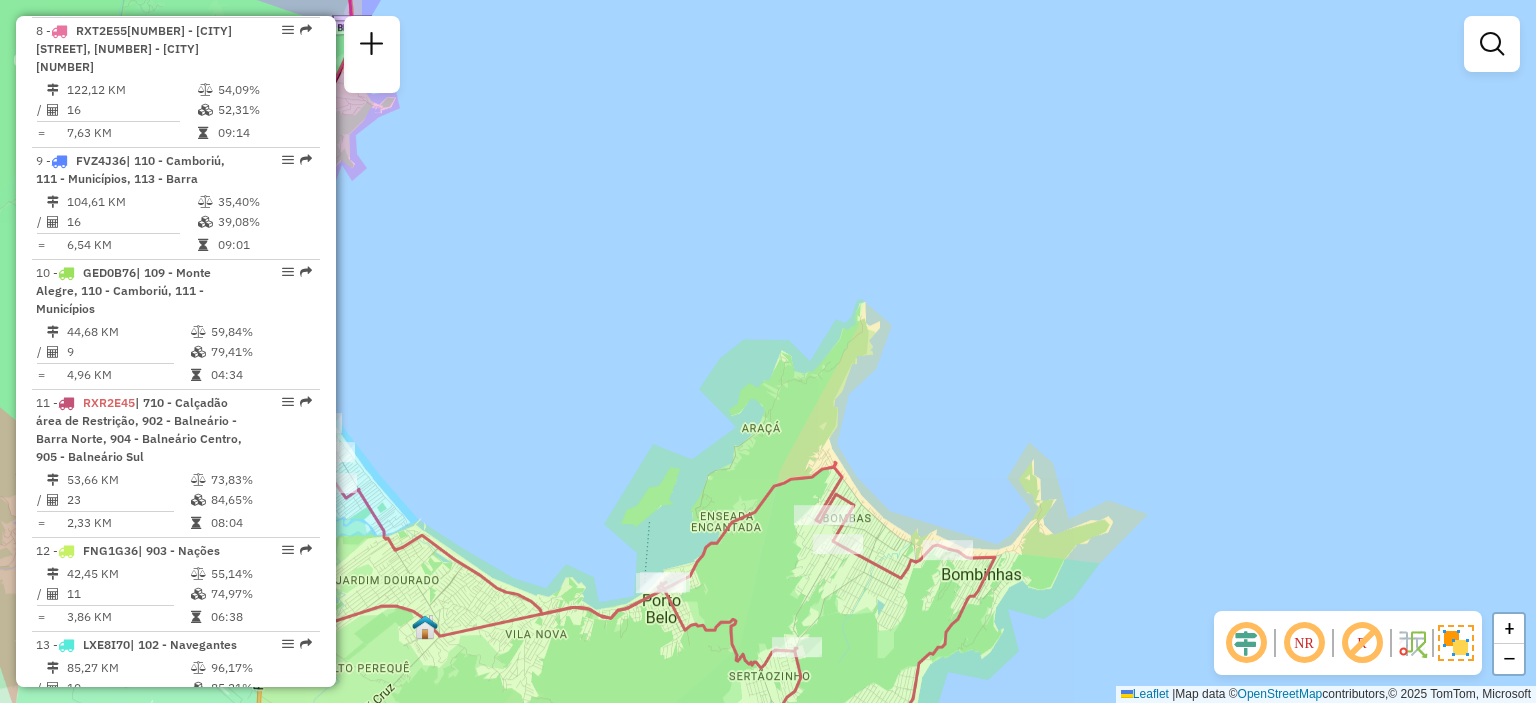 drag, startPoint x: 1008, startPoint y: 424, endPoint x: 1232, endPoint y: 284, distance: 264.15146 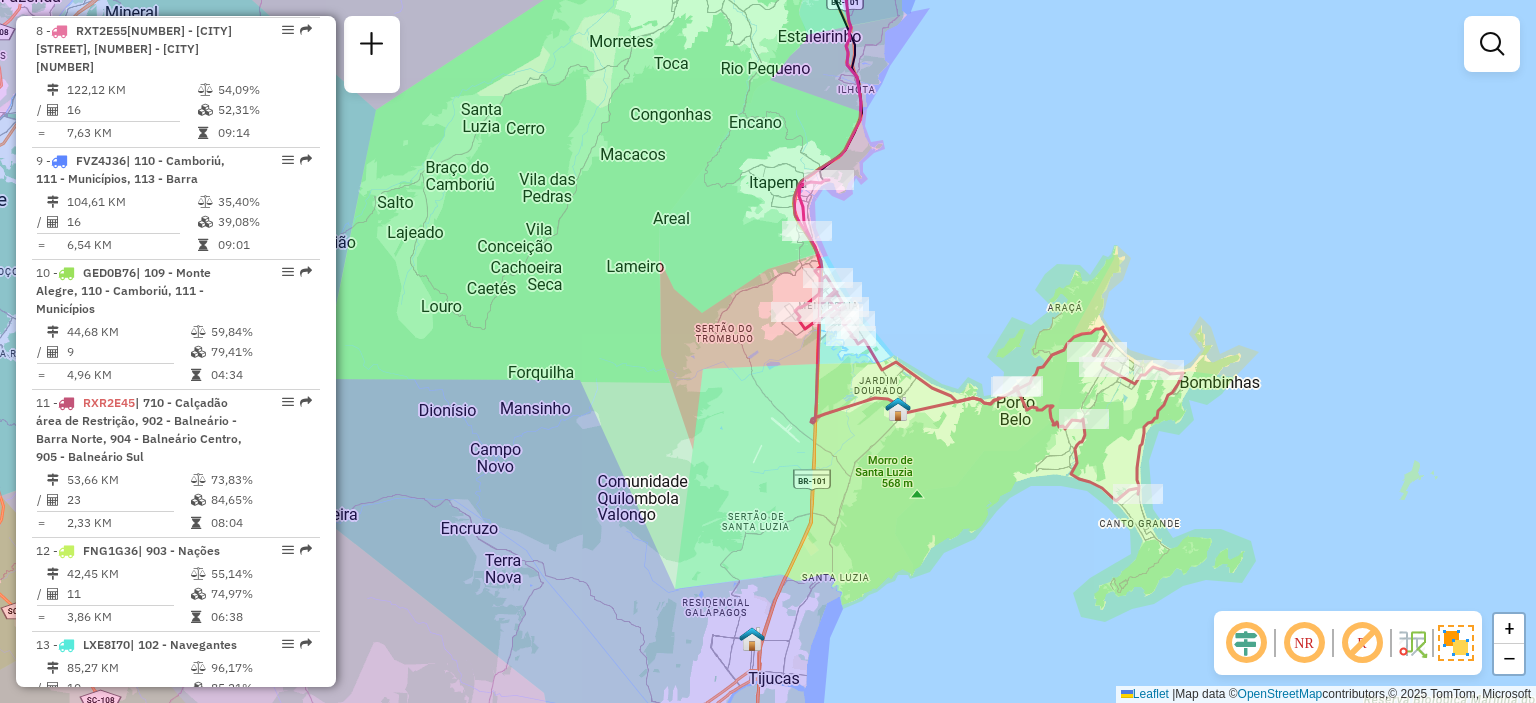 click 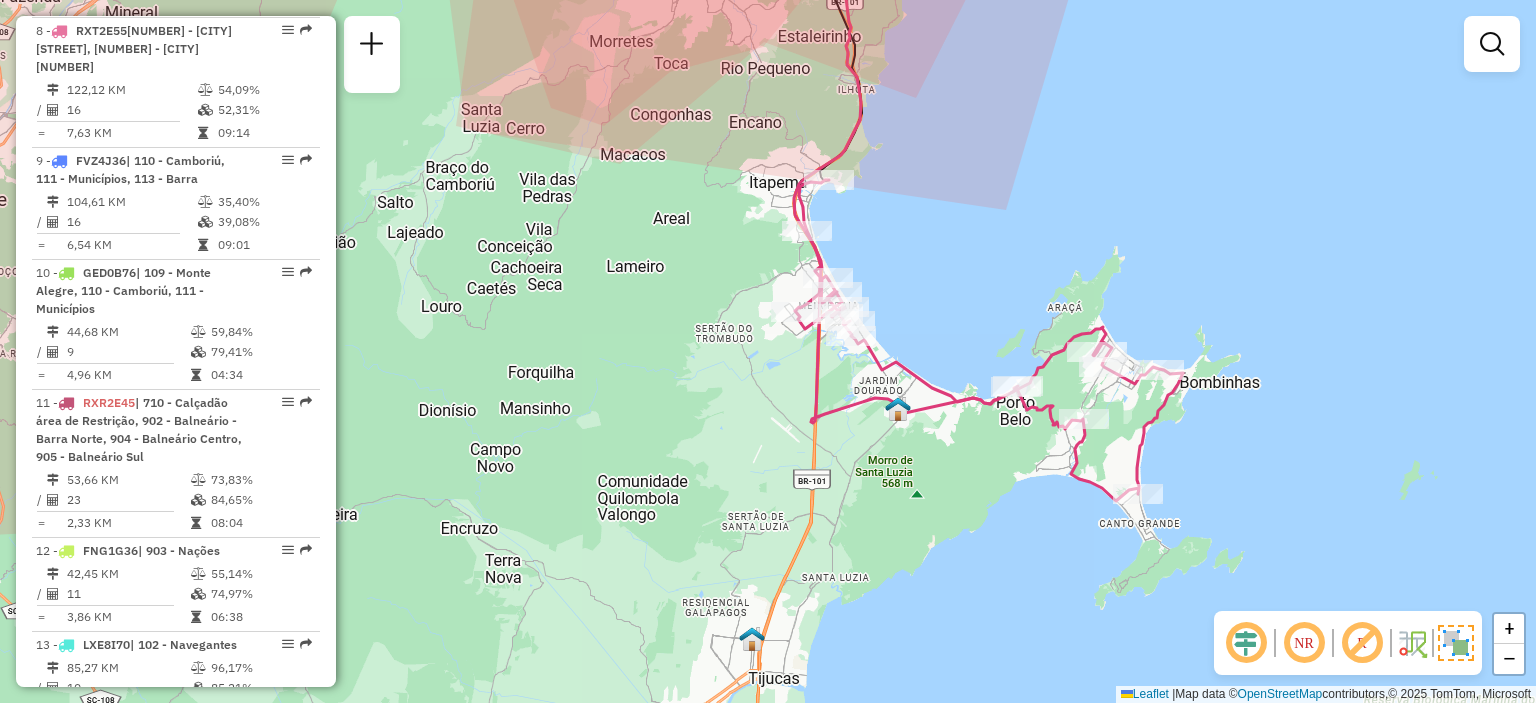 click 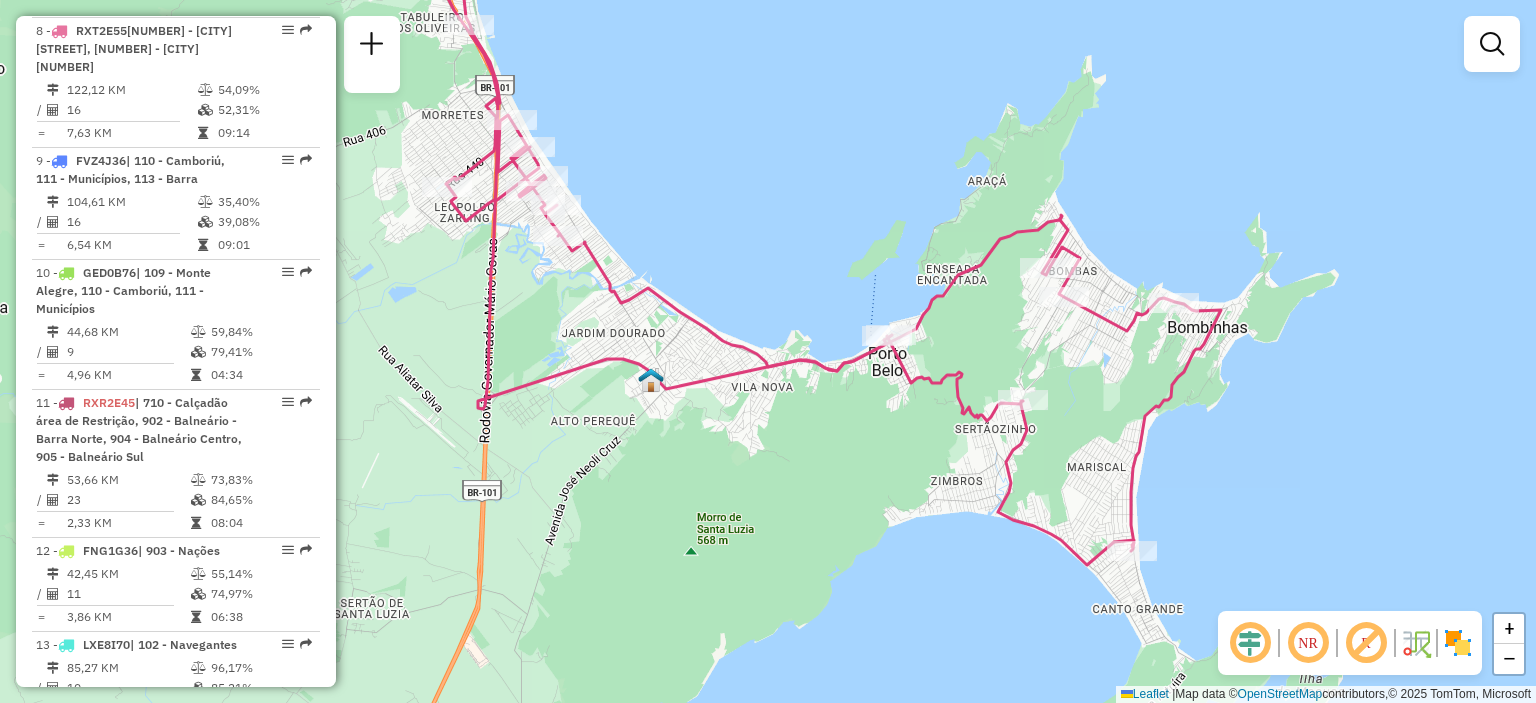 drag, startPoint x: 1092, startPoint y: 375, endPoint x: 984, endPoint y: 303, distance: 129.79985 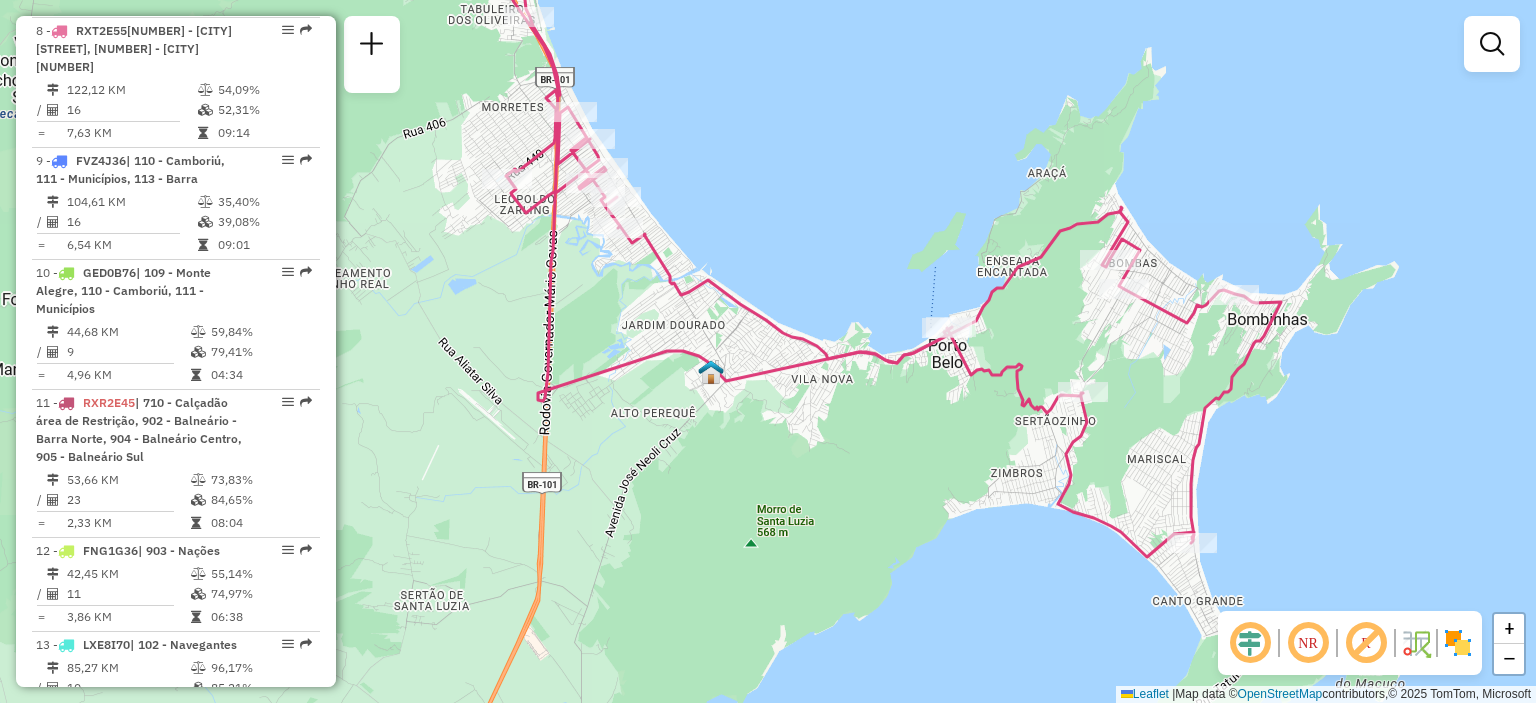 drag, startPoint x: 862, startPoint y: 357, endPoint x: 920, endPoint y: 375, distance: 60.728905 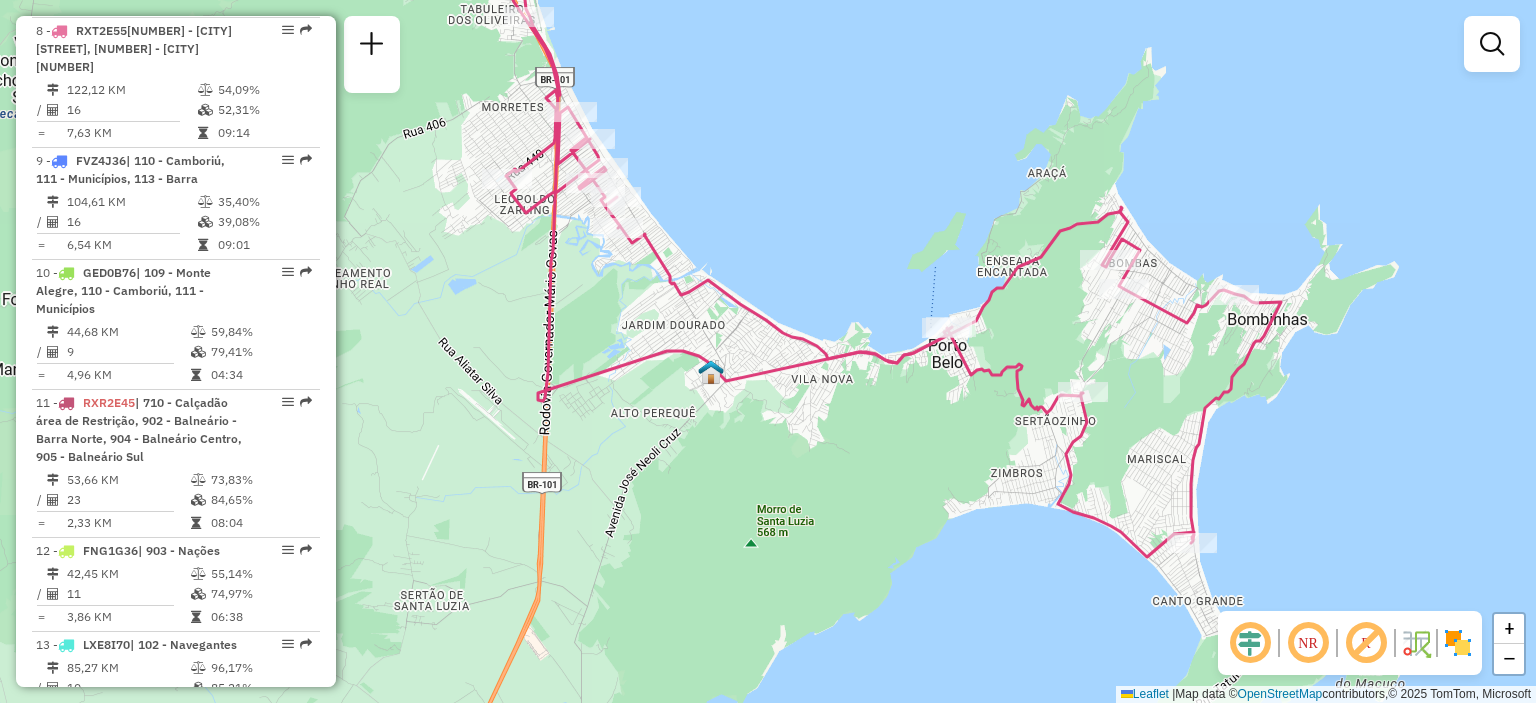 click on "Janela de atendimento Grade de atendimento Capacidade Transportadoras Veículos Cliente Pedidos  Rotas Selecione os dias de semana para filtrar as janelas de atendimento  Seg   Ter   Qua   Qui   Sex   Sáb   Dom  Informe o período da janela de atendimento: De: Até:  Filtrar exatamente a janela do cliente  Considerar janela de atendimento padrão  Selecione os dias de semana para filtrar as grades de atendimento  Seg   Ter   Qua   Qui   Sex   Sáb   Dom   Considerar clientes sem dia de atendimento cadastrado  Clientes fora do dia de atendimento selecionado Filtrar as atividades entre os valores definidos abaixo:  Peso mínimo:   Peso máximo:   Cubagem mínima:   Cubagem máxima:   De:   Até:  Filtrar as atividades entre o tempo de atendimento definido abaixo:  De:   Até:   Considerar capacidade total dos clientes não roteirizados Transportadora: Selecione um ou mais itens Tipo de veículo: Selecione um ou mais itens Veículo: Selecione um ou mais itens Motorista: Selecione um ou mais itens Nome: Rótulo:" 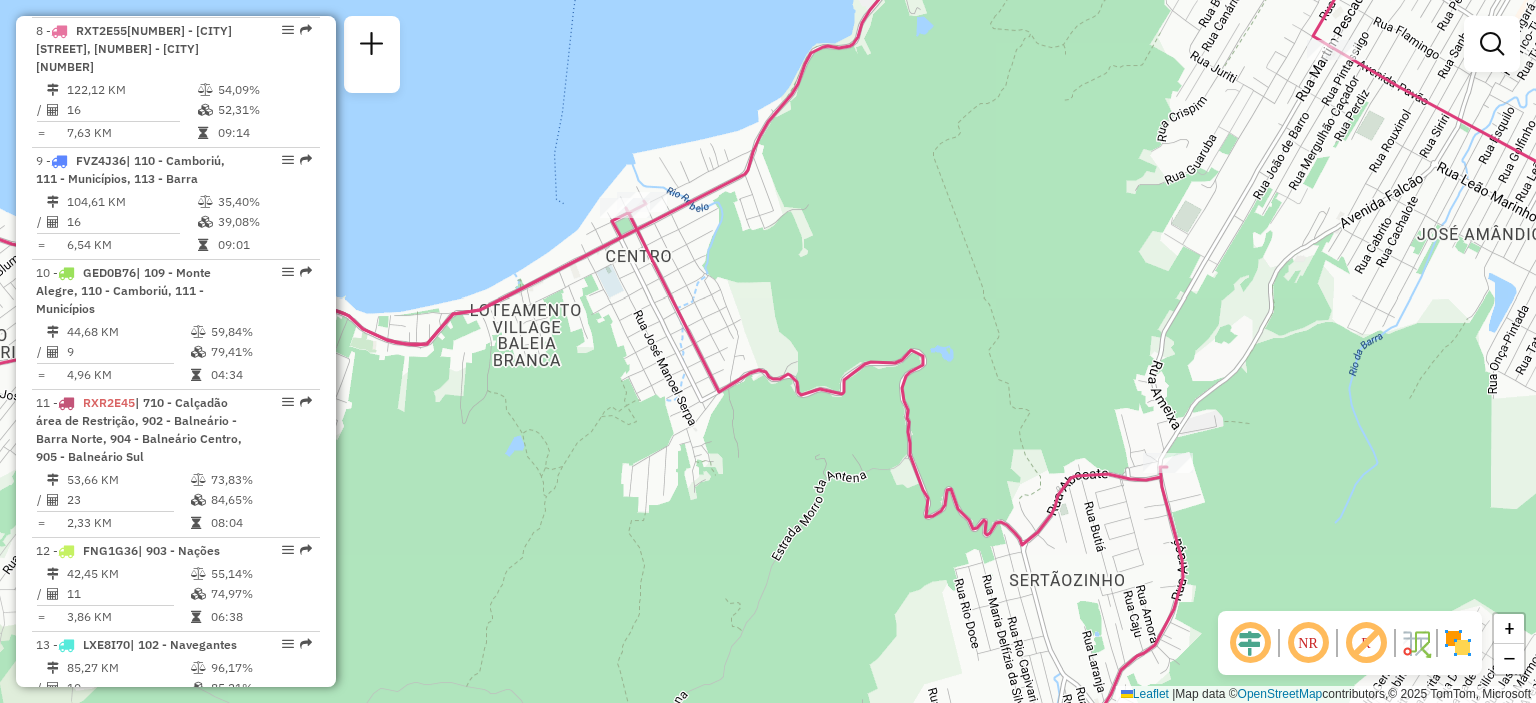 drag, startPoint x: 1024, startPoint y: 283, endPoint x: 1057, endPoint y: 335, distance: 61.587337 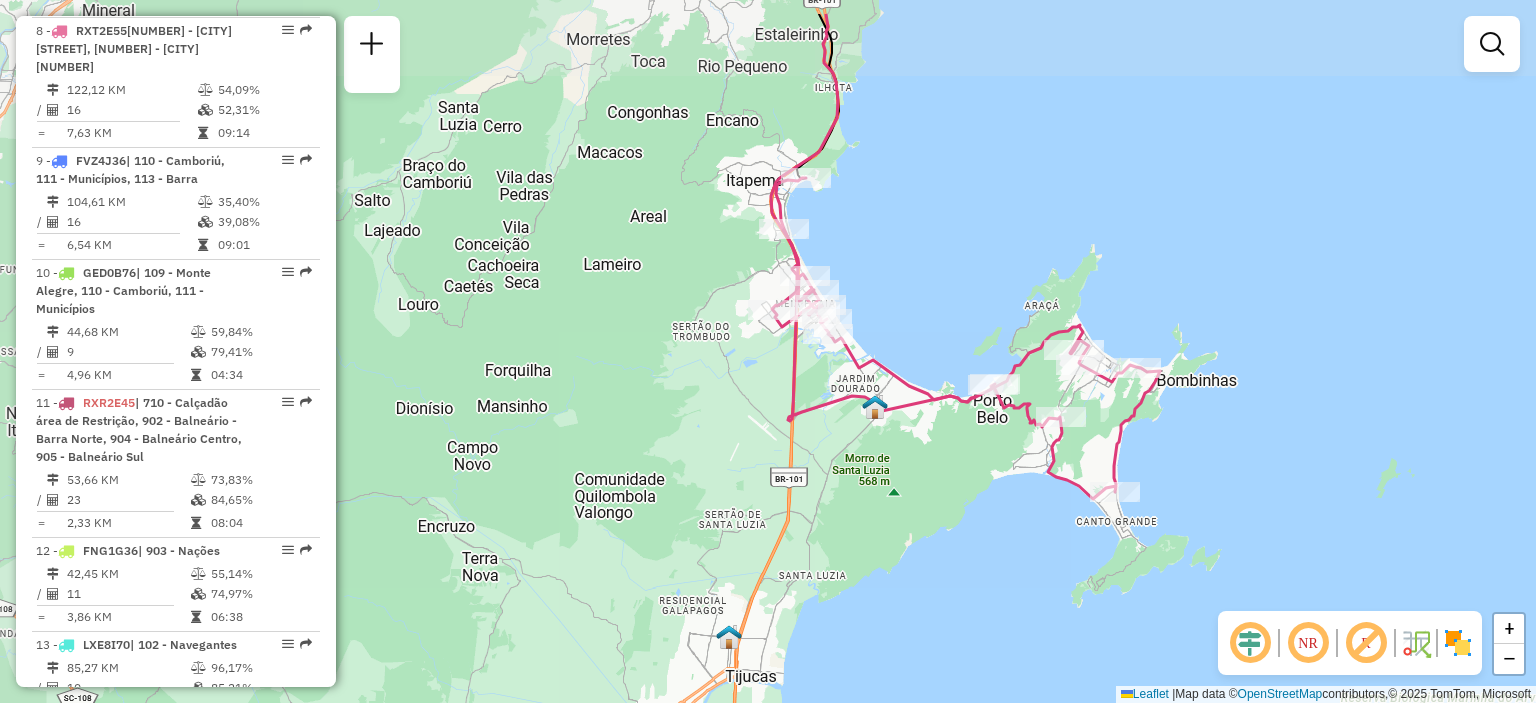 drag, startPoint x: 829, startPoint y: 276, endPoint x: 941, endPoint y: 364, distance: 142.43594 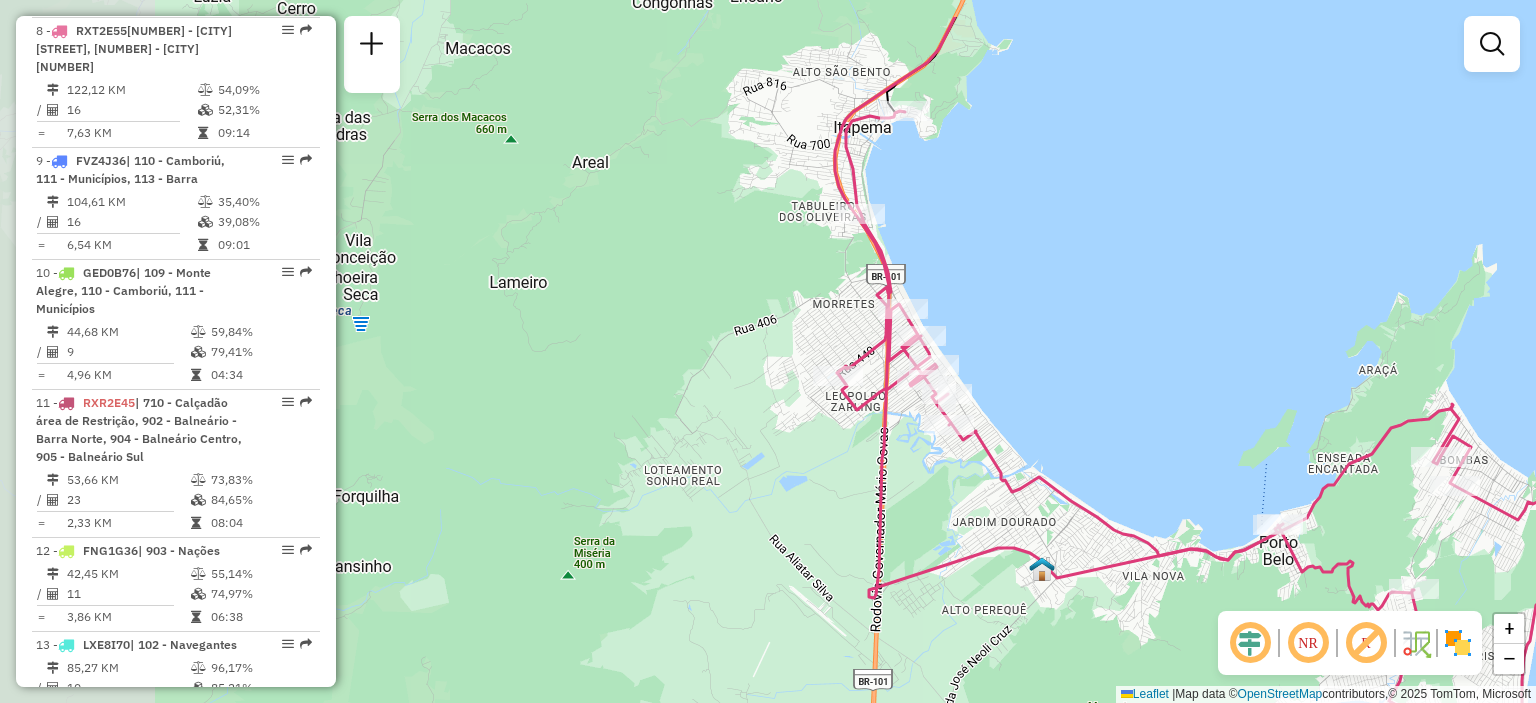 drag, startPoint x: 860, startPoint y: 204, endPoint x: 1042, endPoint y: 287, distance: 200.0325 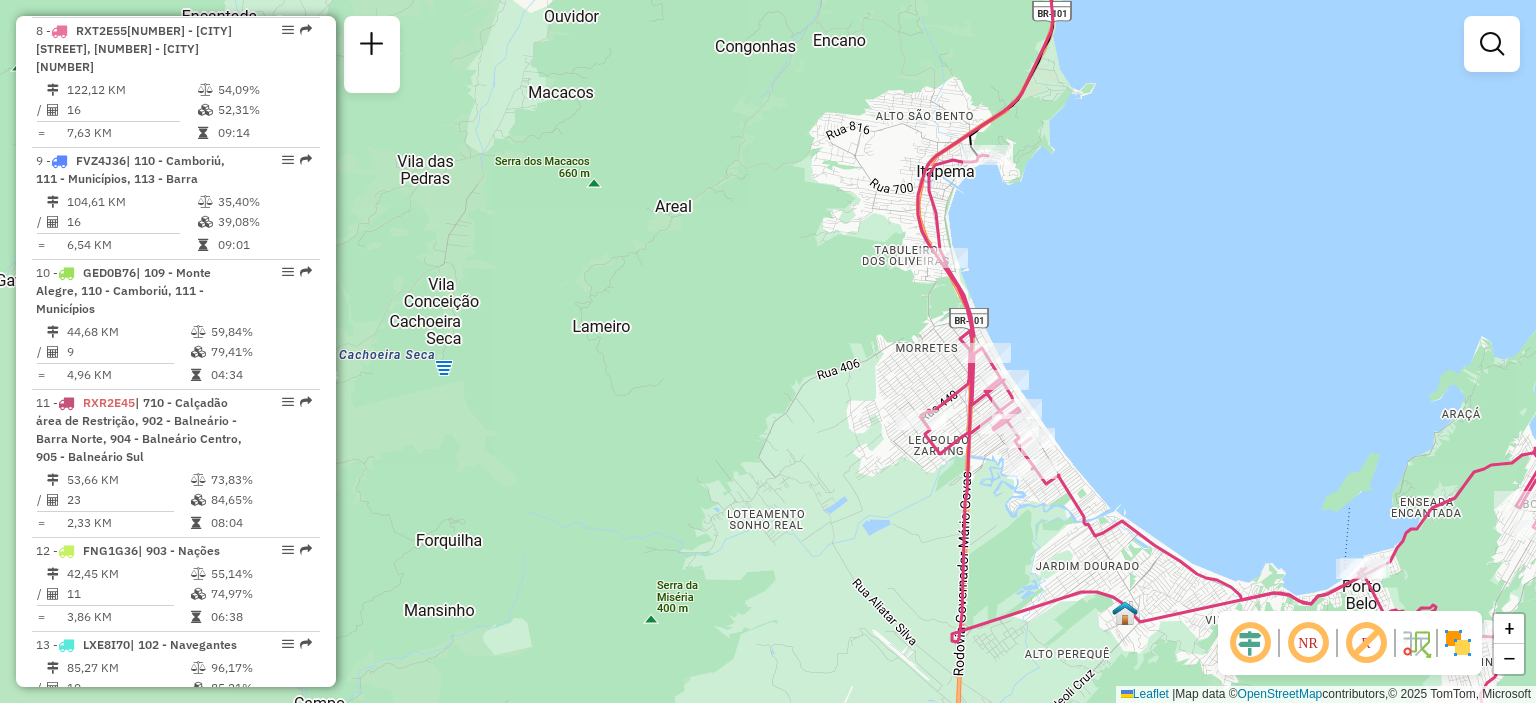 drag, startPoint x: 1049, startPoint y: 399, endPoint x: 1130, endPoint y: 443, distance: 92.17918 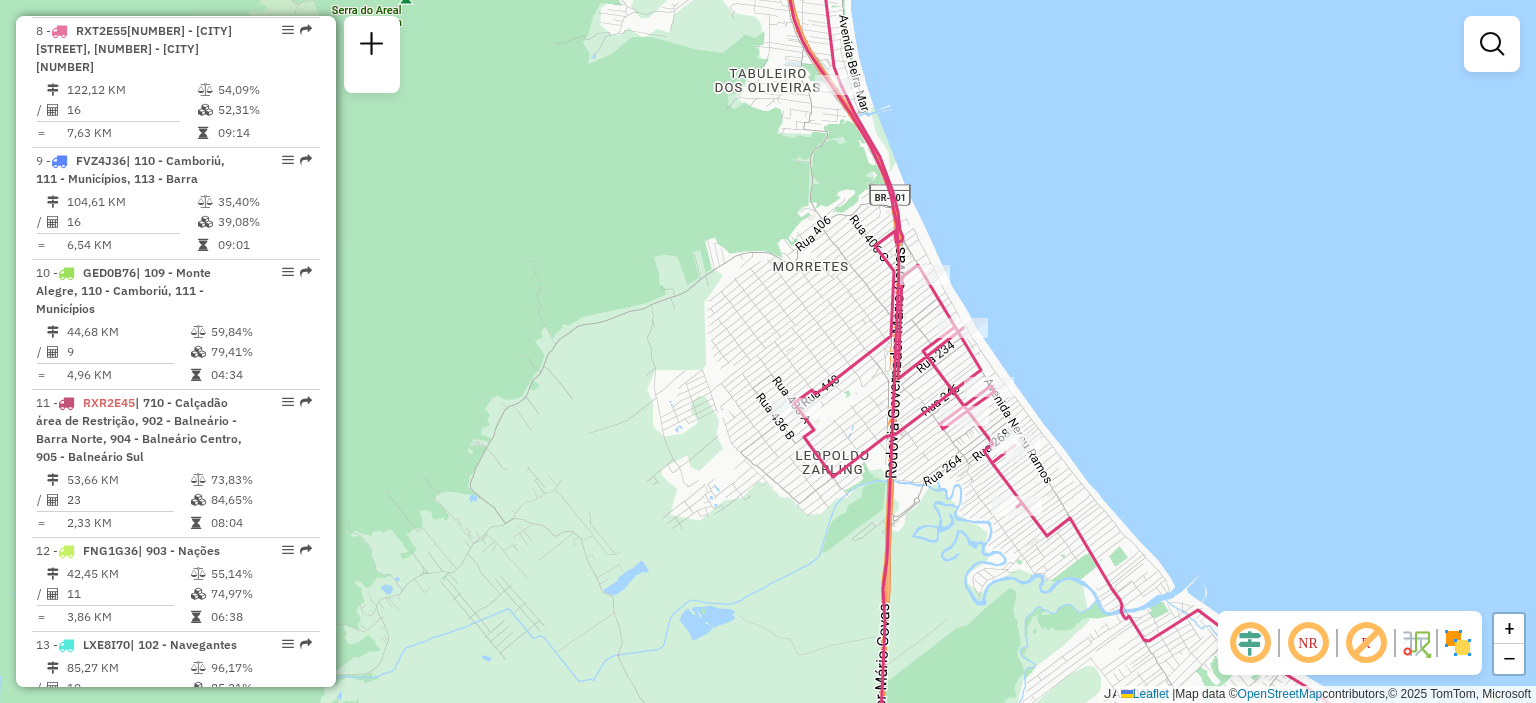 drag, startPoint x: 1126, startPoint y: 415, endPoint x: 1140, endPoint y: 447, distance: 34.928497 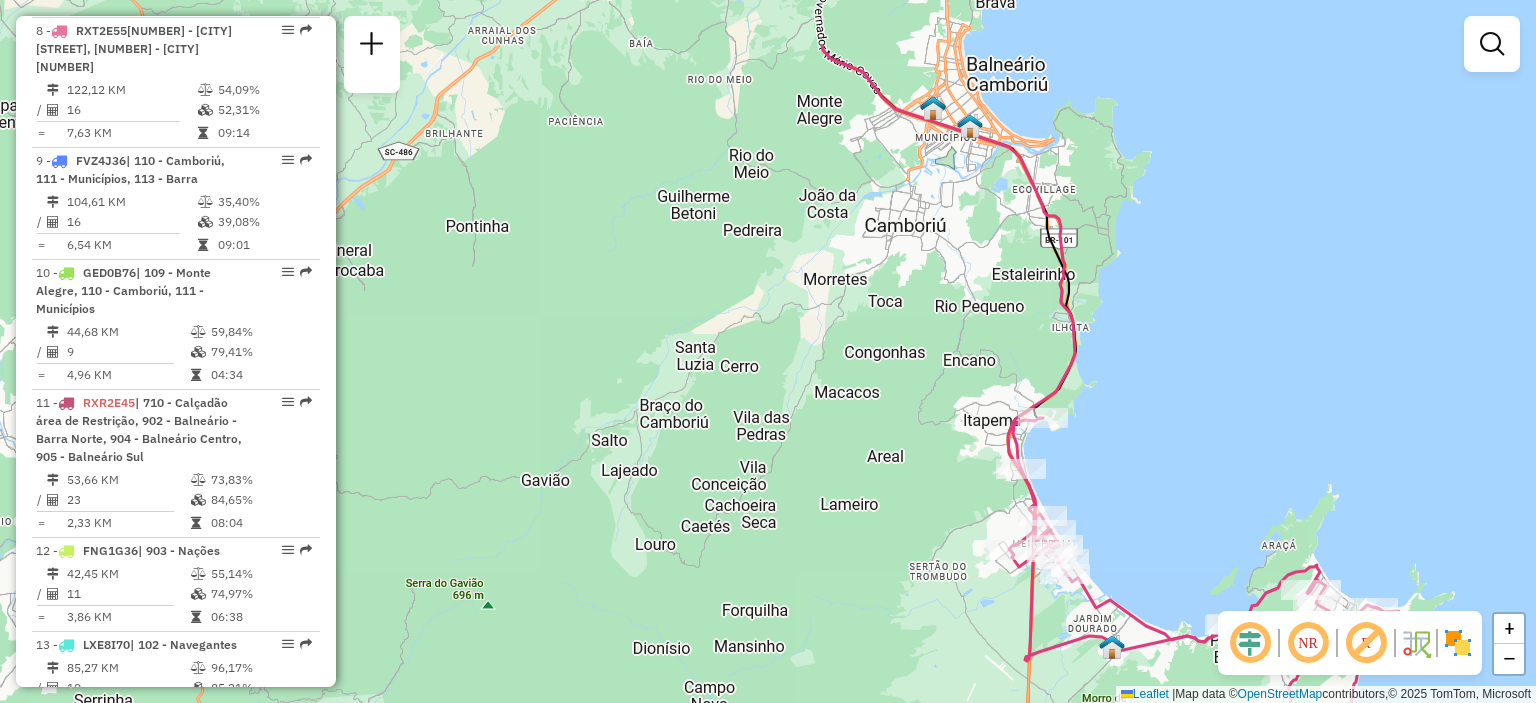 drag, startPoint x: 1112, startPoint y: 321, endPoint x: 1074, endPoint y: 427, distance: 112.60551 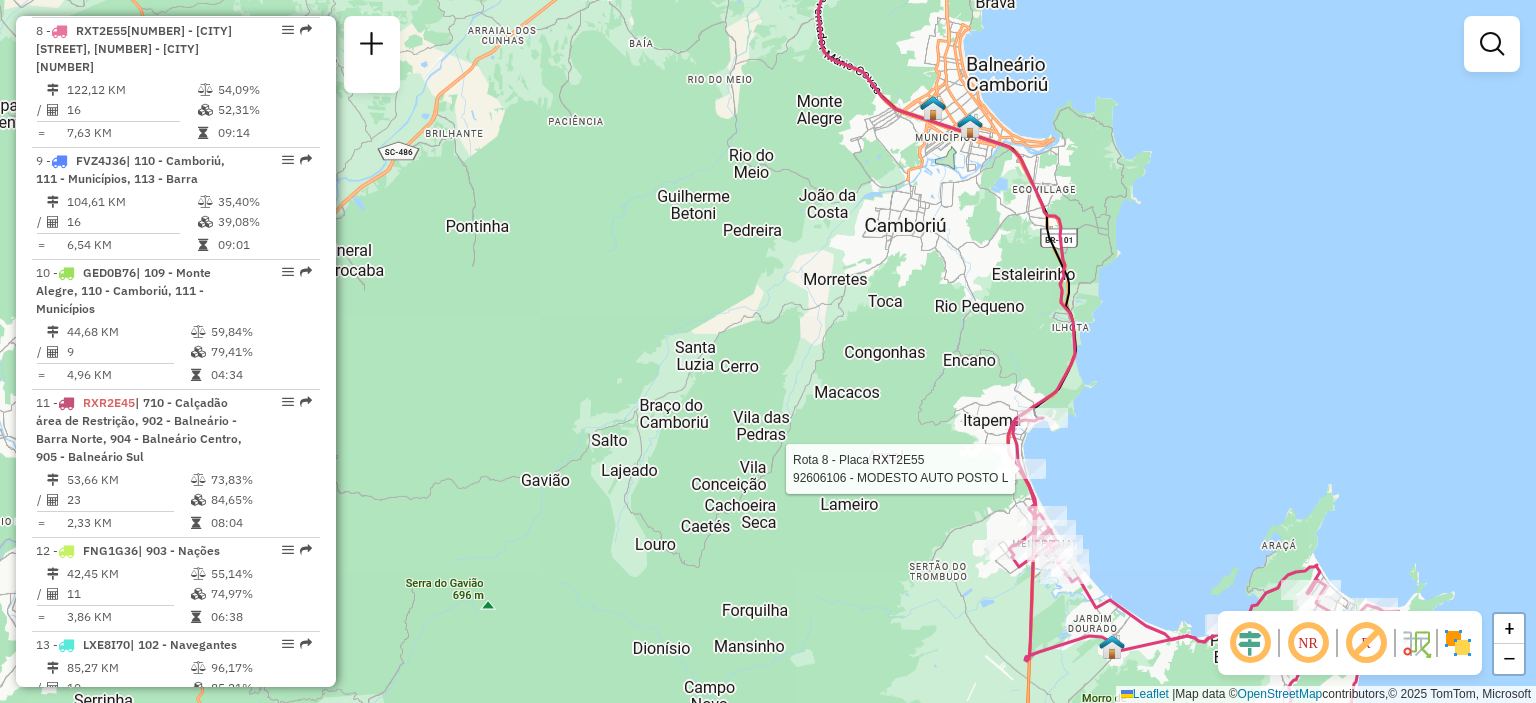 select on "**********" 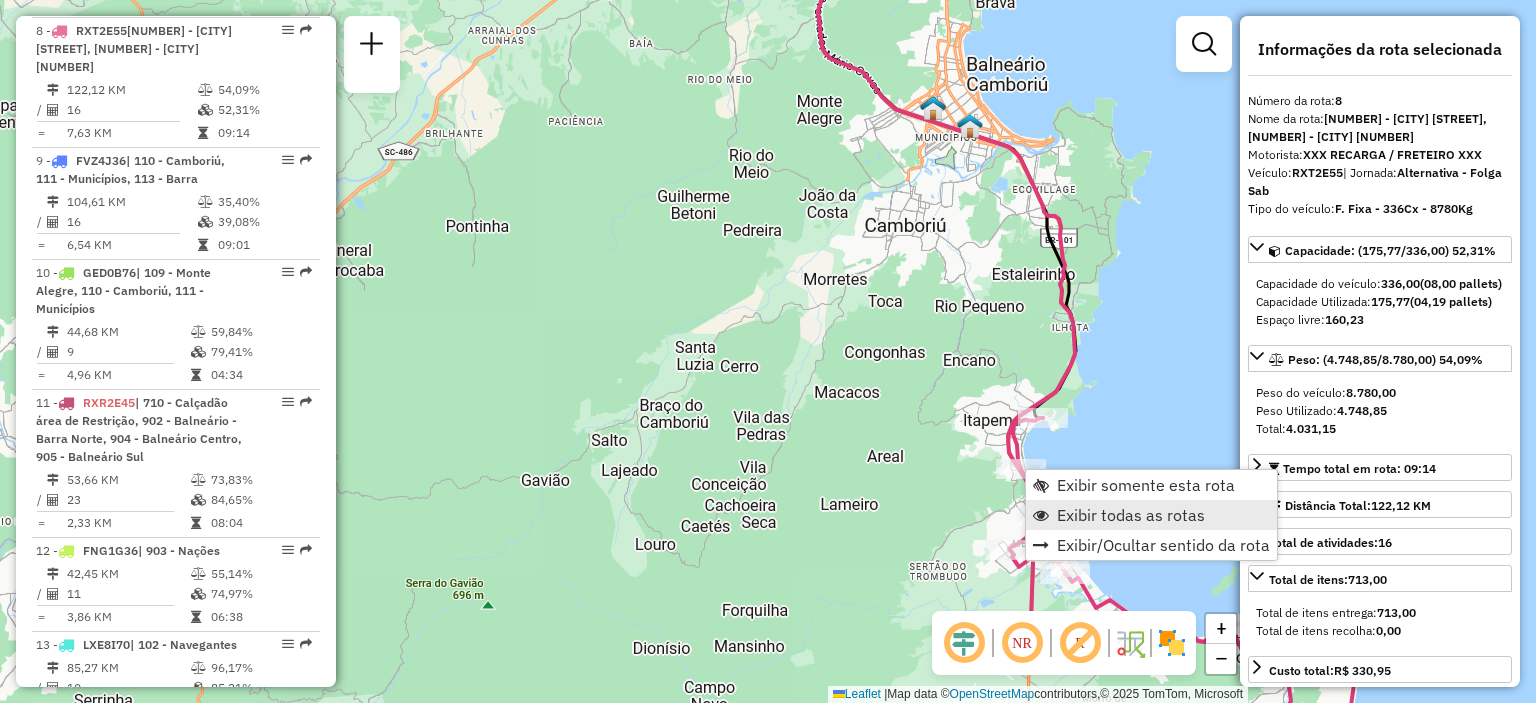 click on "Exibir todas as rotas" at bounding box center [1131, 515] 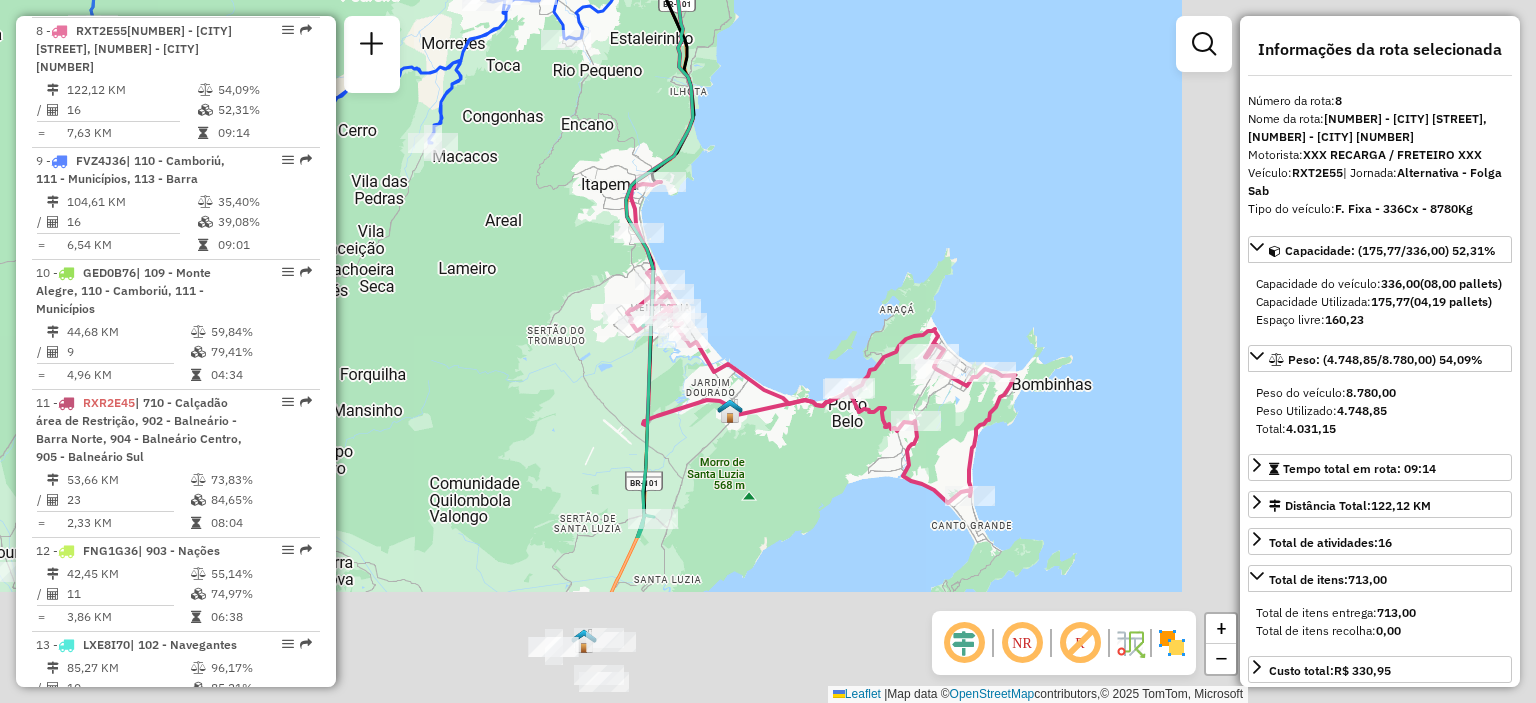drag, startPoint x: 1134, startPoint y: 531, endPoint x: 678, endPoint y: 268, distance: 526.40765 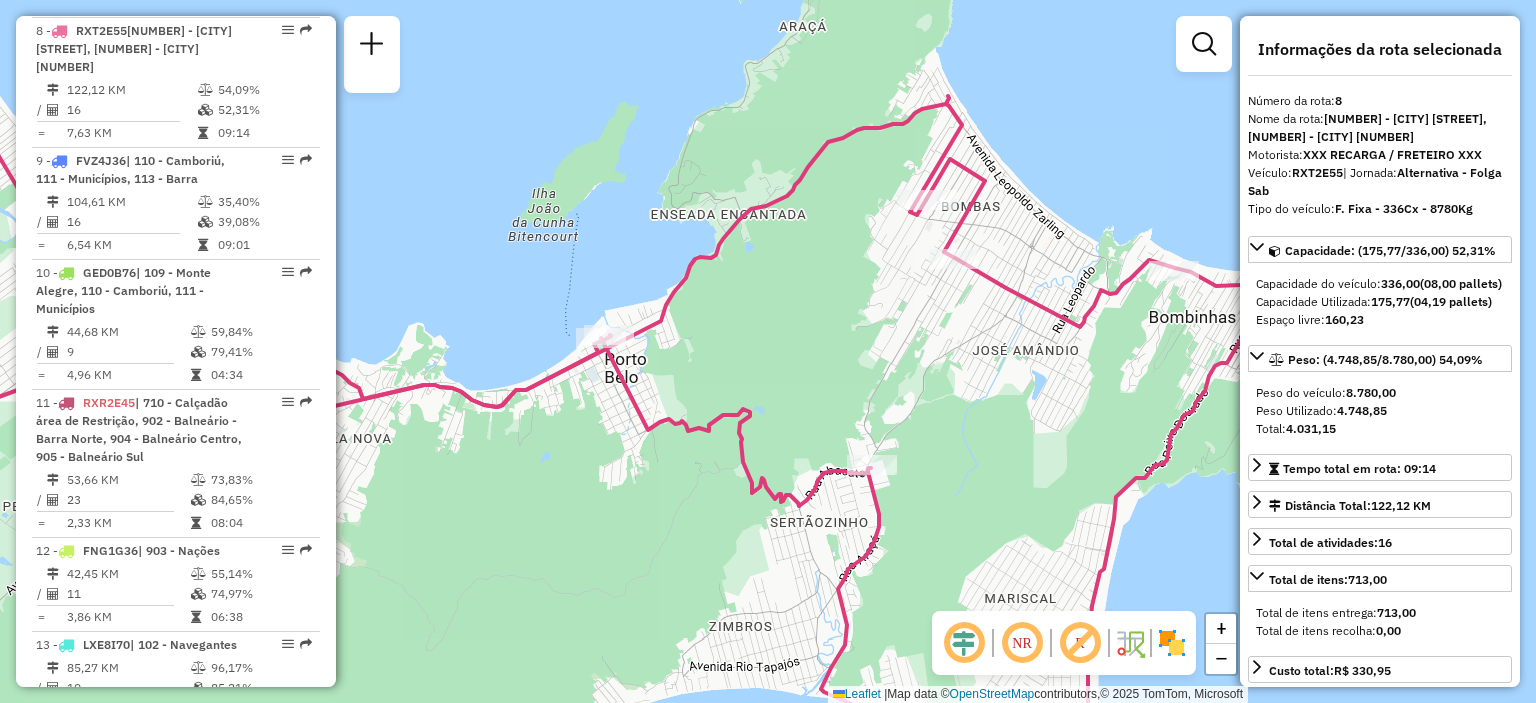 drag, startPoint x: 834, startPoint y: 389, endPoint x: 1212, endPoint y: 499, distance: 393.68008 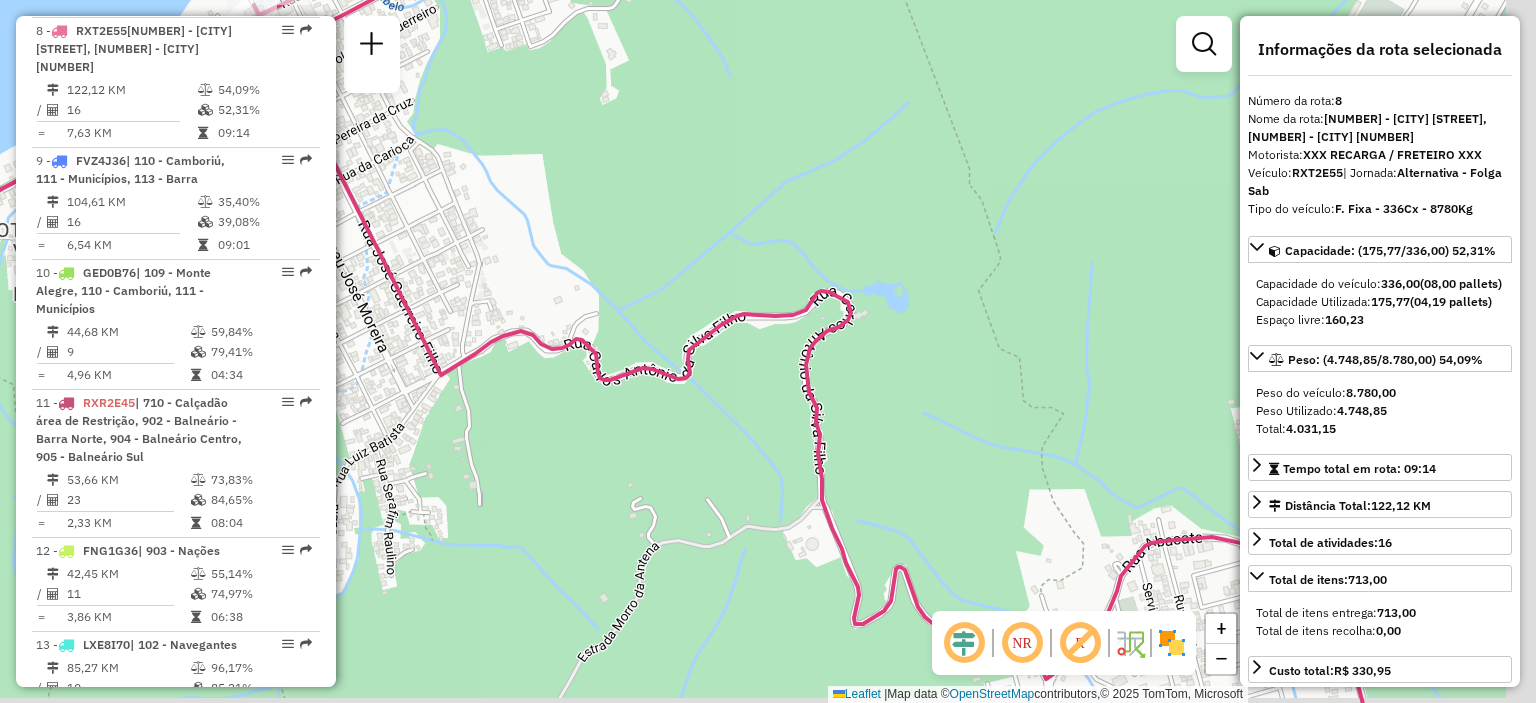drag, startPoint x: 1008, startPoint y: 455, endPoint x: 889, endPoint y: 380, distance: 140.66272 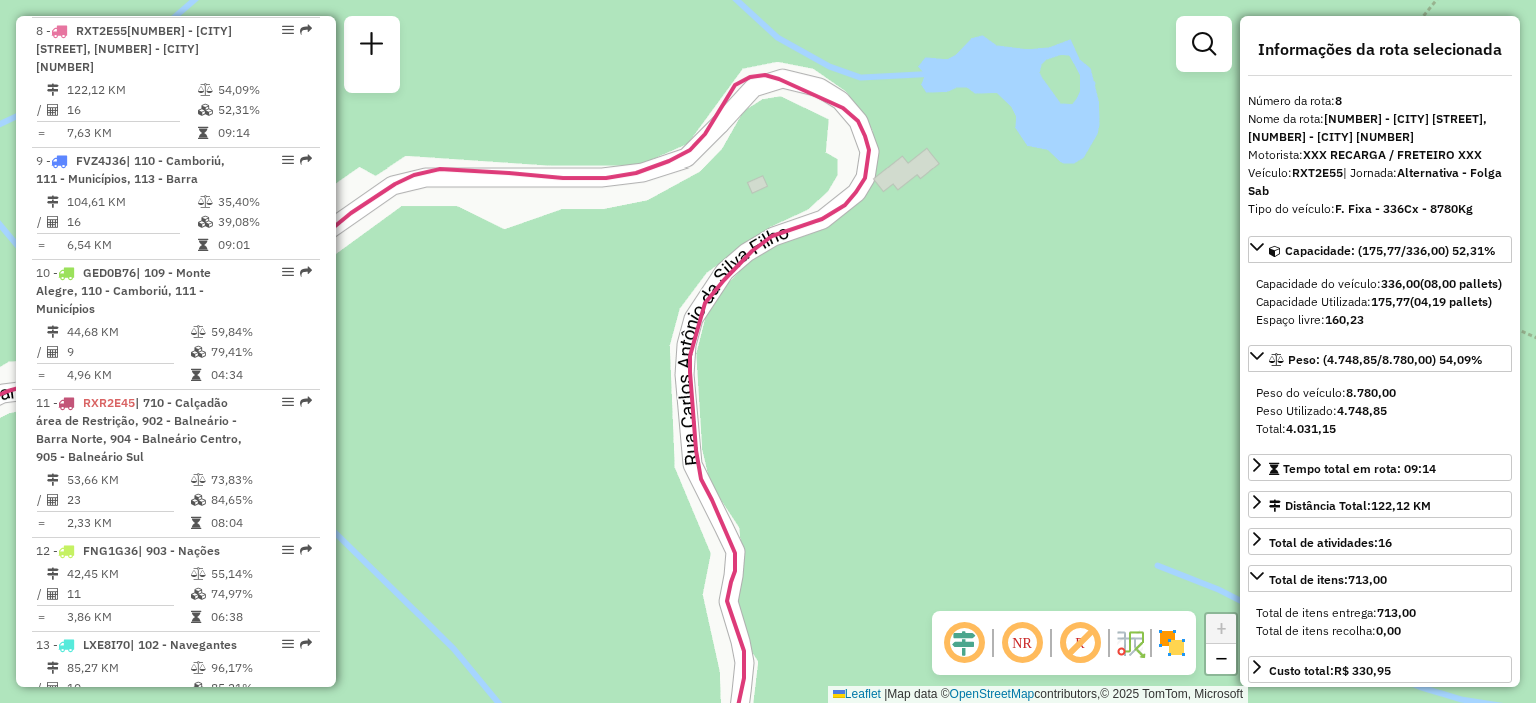 drag, startPoint x: 1100, startPoint y: 447, endPoint x: 1172, endPoint y: 479, distance: 78.79086 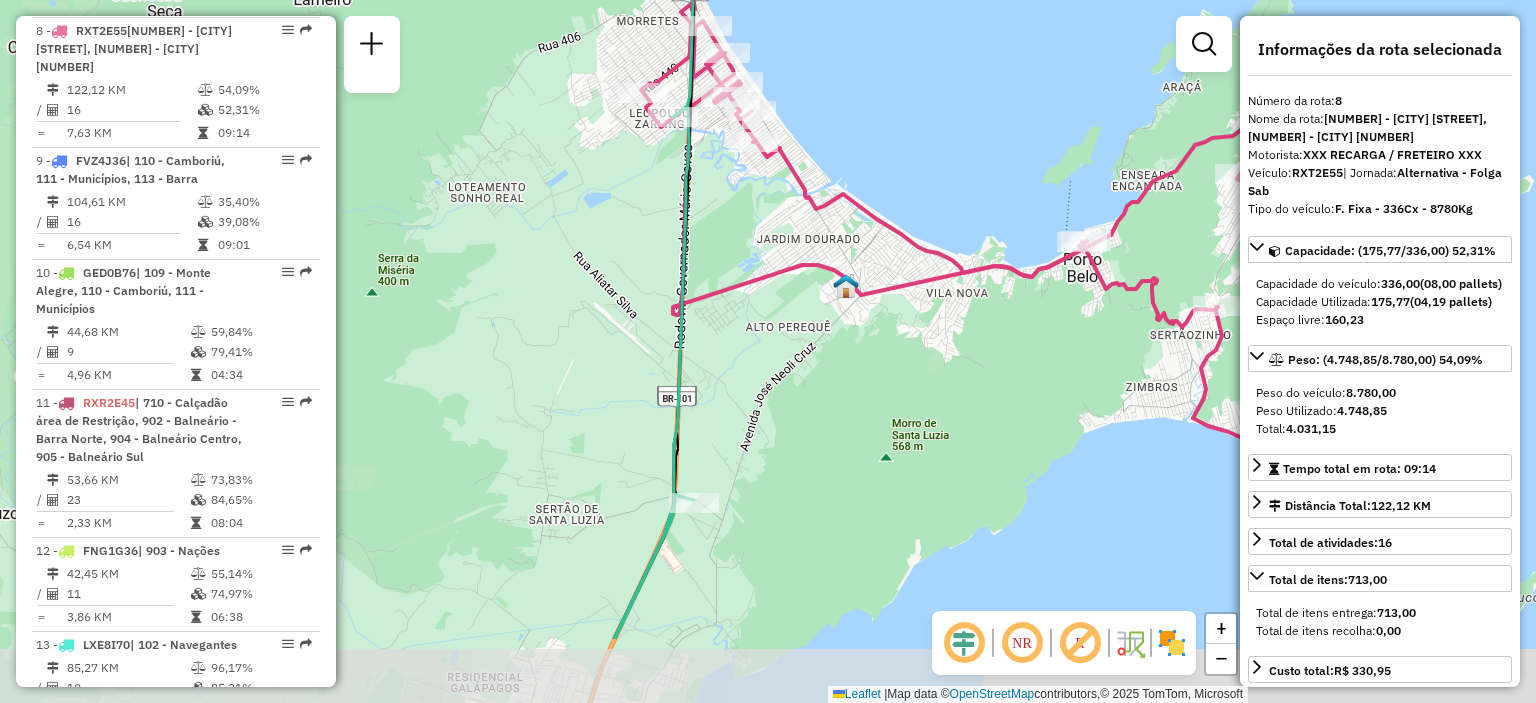 drag, startPoint x: 732, startPoint y: 471, endPoint x: 1025, endPoint y: 317, distance: 331.00604 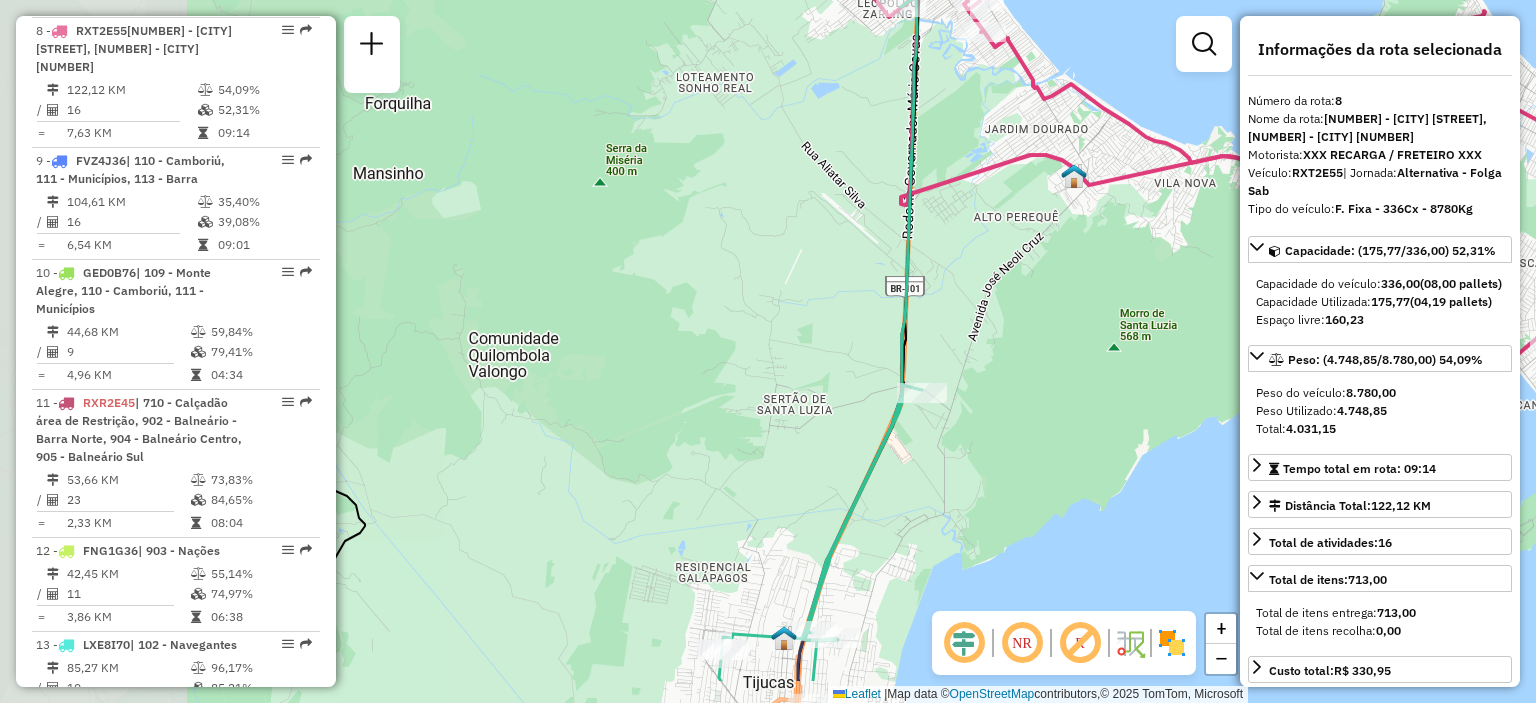 drag, startPoint x: 861, startPoint y: 377, endPoint x: 1092, endPoint y: 277, distance: 251.71611 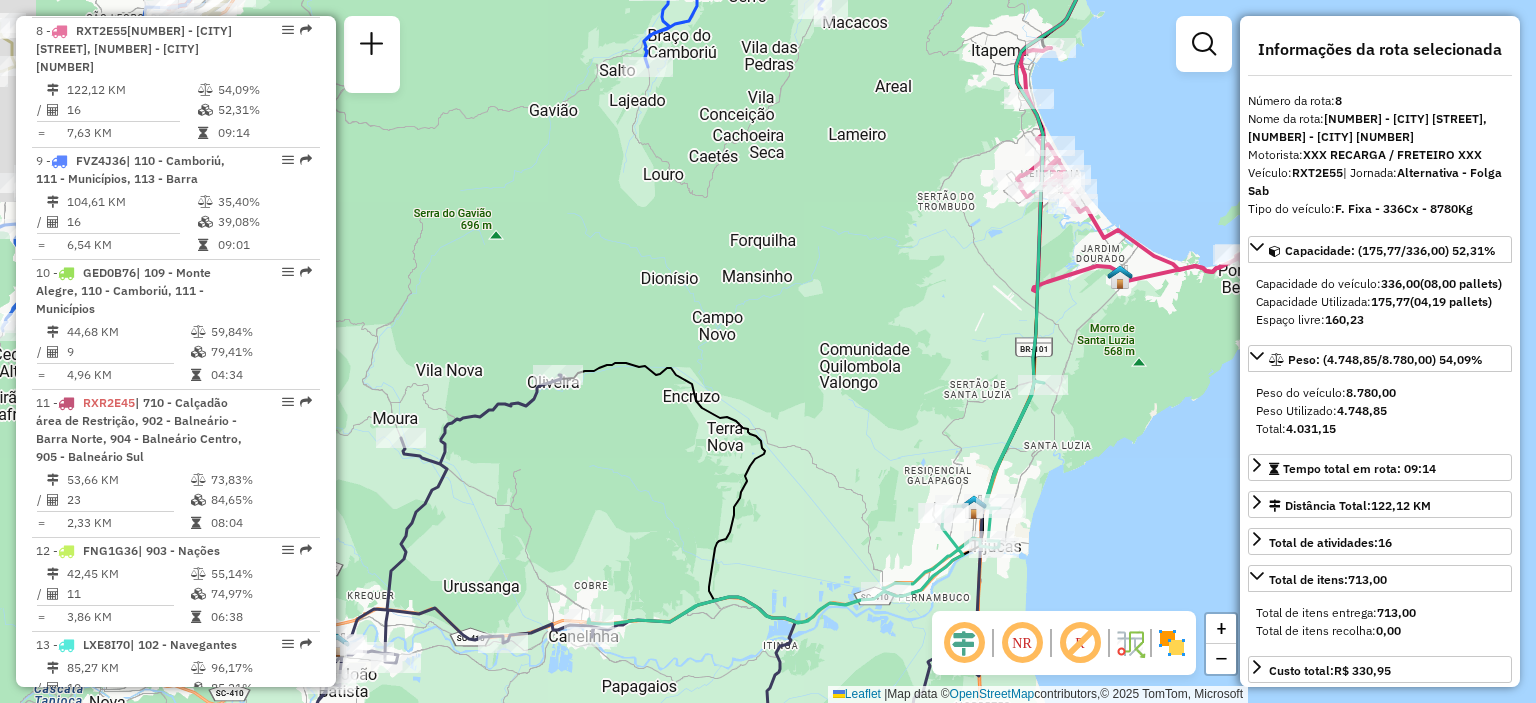 drag, startPoint x: 1000, startPoint y: 541, endPoint x: 1078, endPoint y: 632, distance: 119.85408 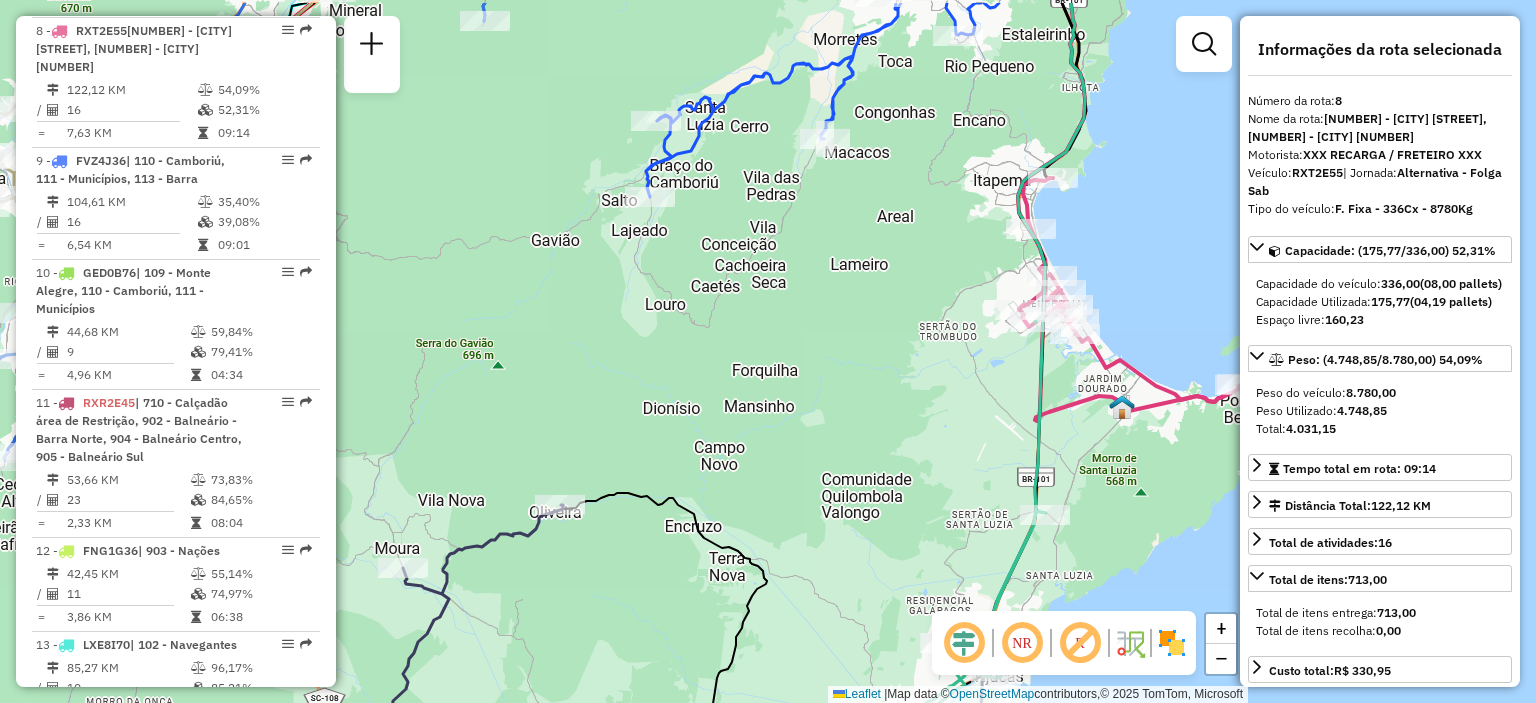 drag, startPoint x: 926, startPoint y: 367, endPoint x: 869, endPoint y: 379, distance: 58.249462 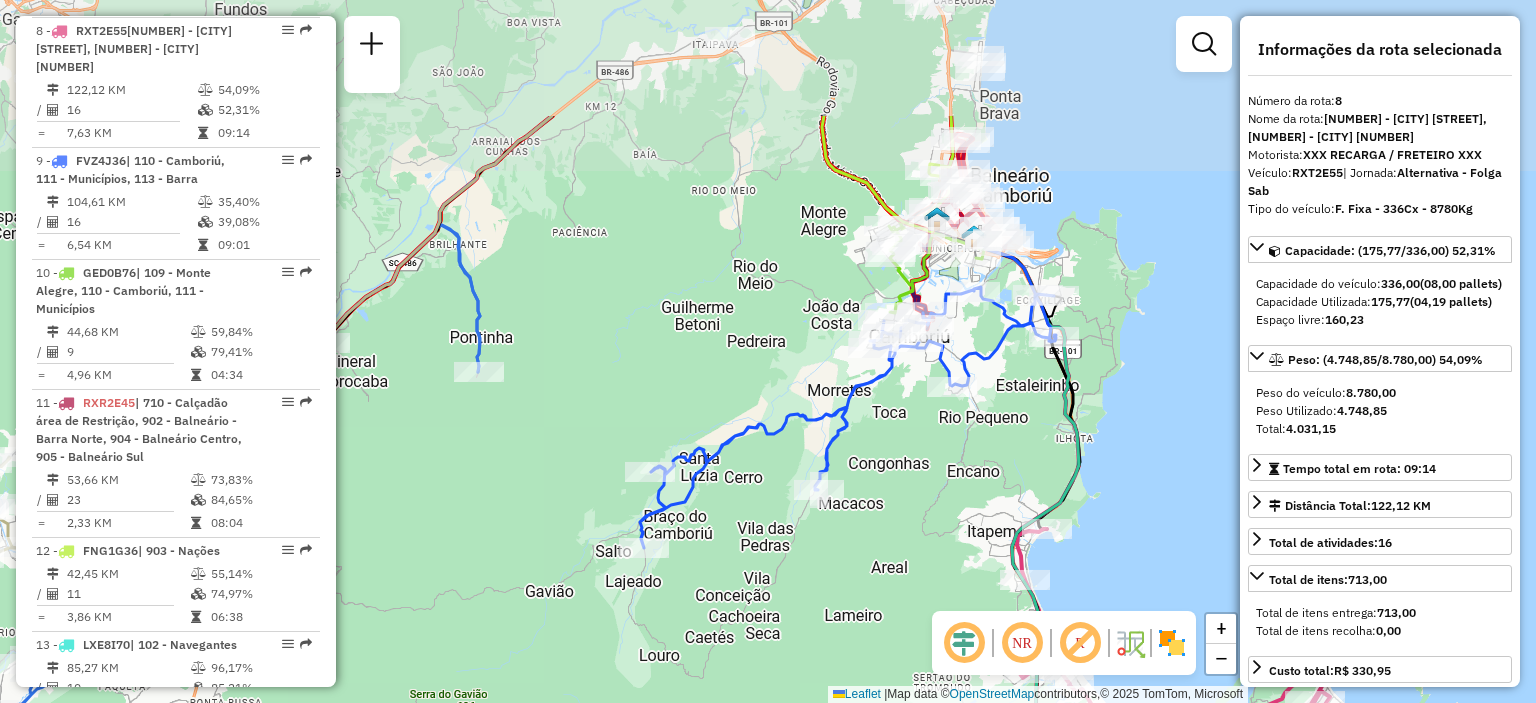 drag, startPoint x: 872, startPoint y: 233, endPoint x: 904, endPoint y: 407, distance: 176.91806 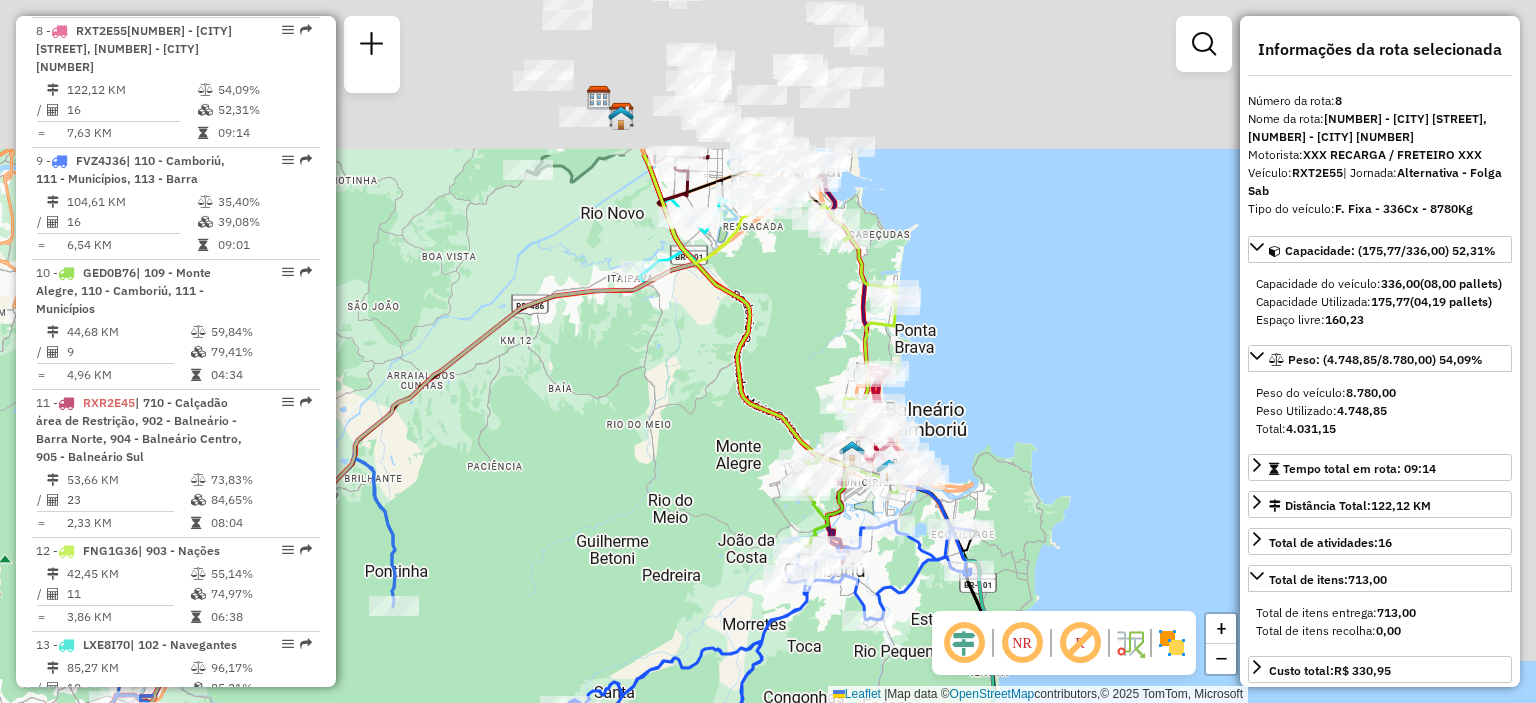 drag, startPoint x: 794, startPoint y: 231, endPoint x: 709, endPoint y: 467, distance: 250.84059 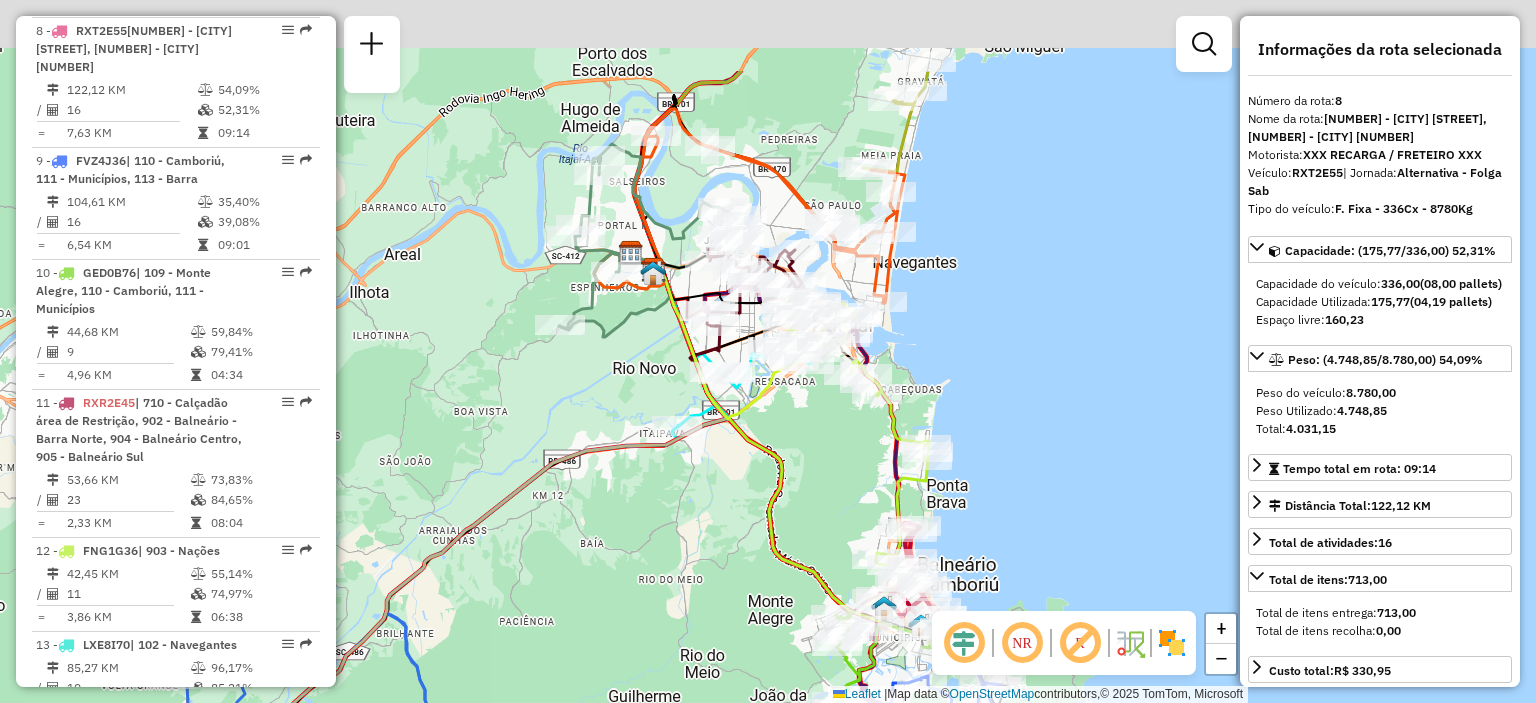 drag, startPoint x: 802, startPoint y: 476, endPoint x: 812, endPoint y: 517, distance: 42.201897 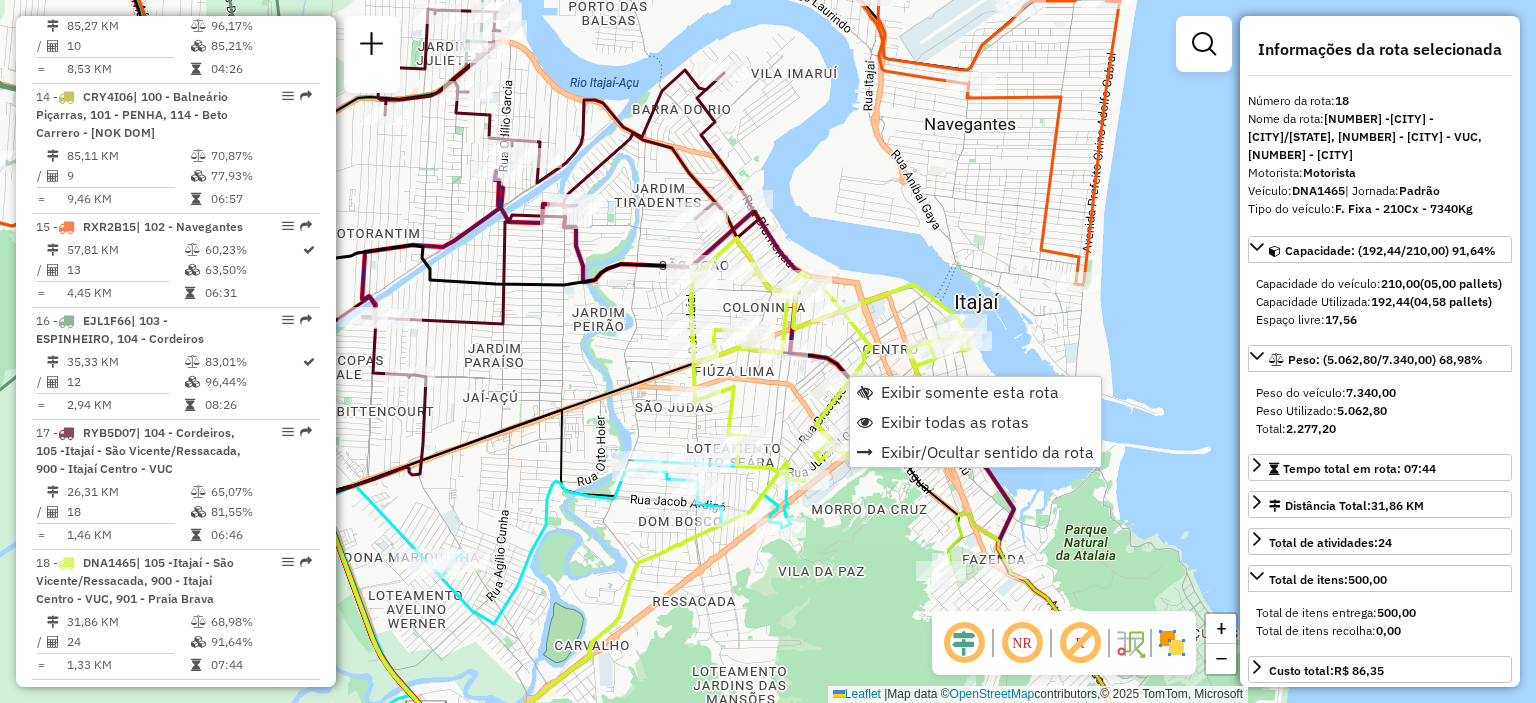 scroll, scrollTop: 2296, scrollLeft: 0, axis: vertical 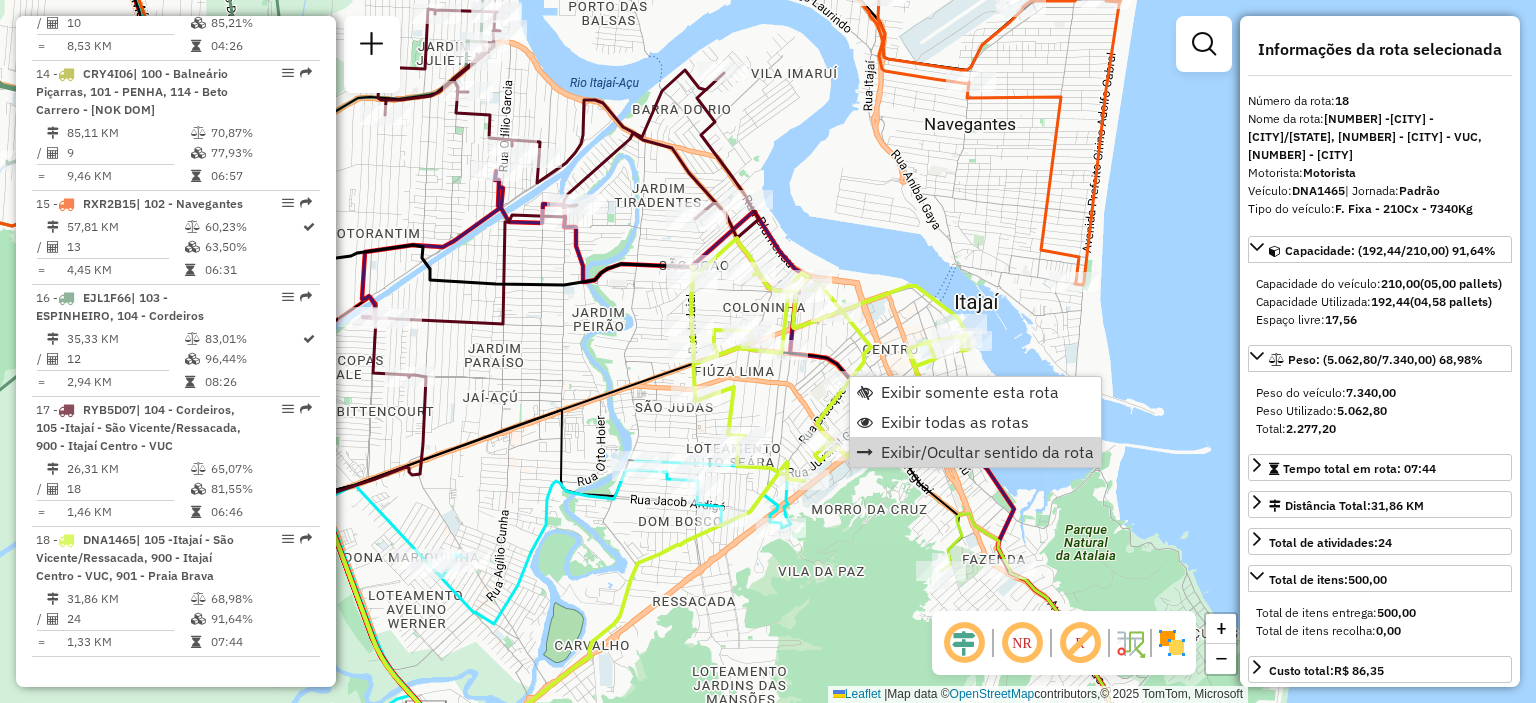 click on "Janela de atendimento Grade de atendimento Capacidade Transportadoras Veículos Cliente Pedidos  Rotas Selecione os dias de semana para filtrar as janelas de atendimento  Seg   Ter   Qua   Qui   Sex   Sáb   Dom  Informe o período da janela de atendimento: De: Até:  Filtrar exatamente a janela do cliente  Considerar janela de atendimento padrão  Selecione os dias de semana para filtrar as grades de atendimento  Seg   Ter   Qua   Qui   Sex   Sáb   Dom   Considerar clientes sem dia de atendimento cadastrado  Clientes fora do dia de atendimento selecionado Filtrar as atividades entre os valores definidos abaixo:  Peso mínimo:   Peso máximo:   Cubagem mínima:   Cubagem máxima:   De:   Até:  Filtrar as atividades entre o tempo de atendimento definido abaixo:  De:   Até:   Considerar capacidade total dos clientes não roteirizados Transportadora: Selecione um ou mais itens Tipo de veículo: Selecione um ou mais itens Veículo: Selecione um ou mais itens Motorista: Selecione um ou mais itens Nome: Rótulo:" 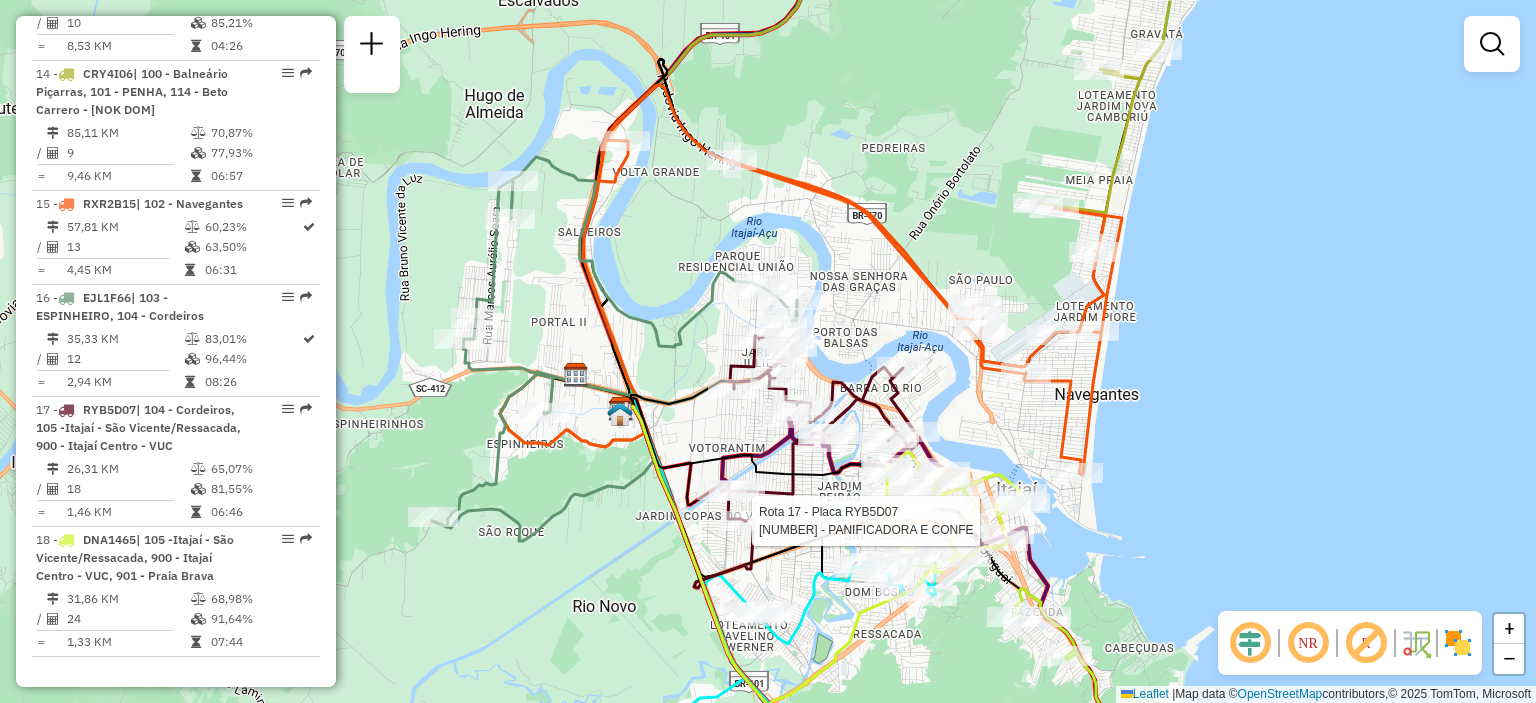 select on "**********" 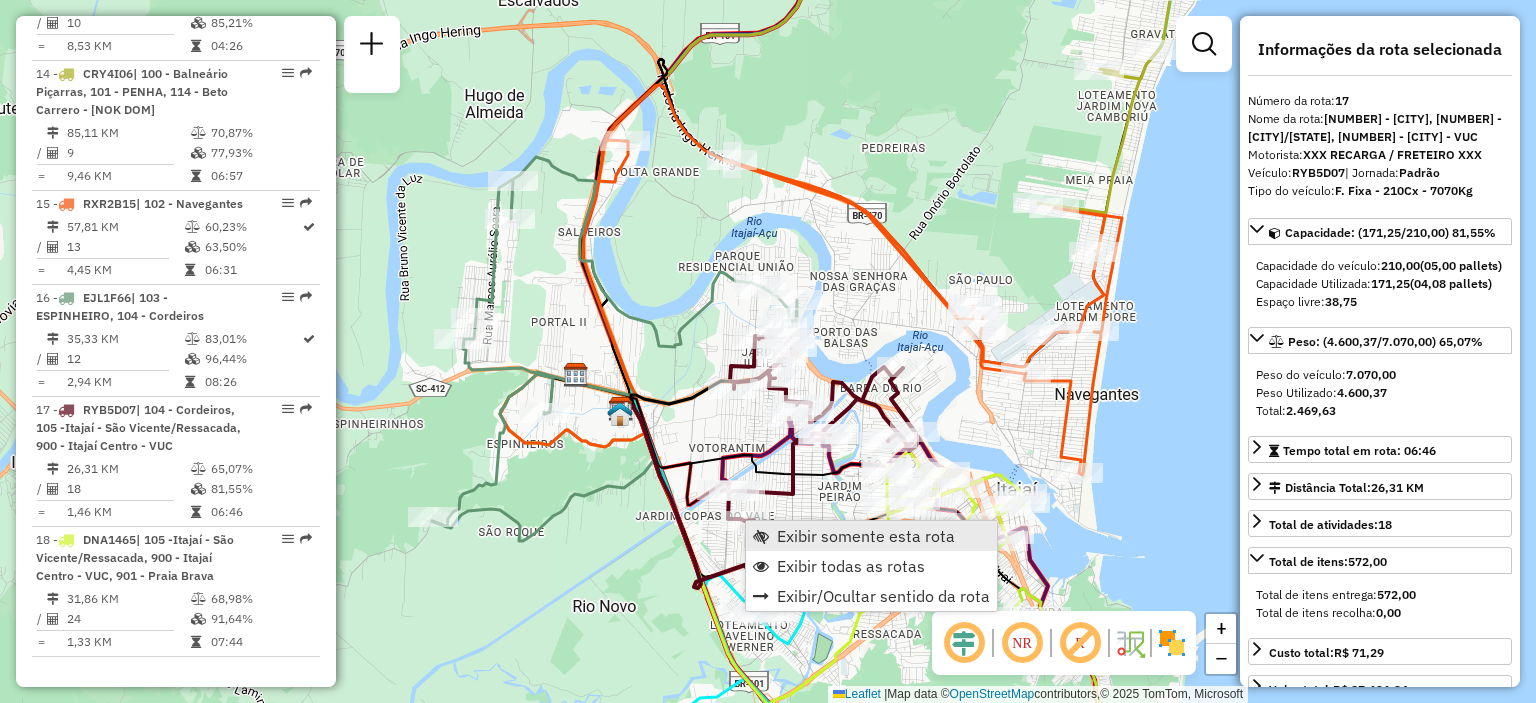 click on "Exibir somente esta rota" at bounding box center [866, 536] 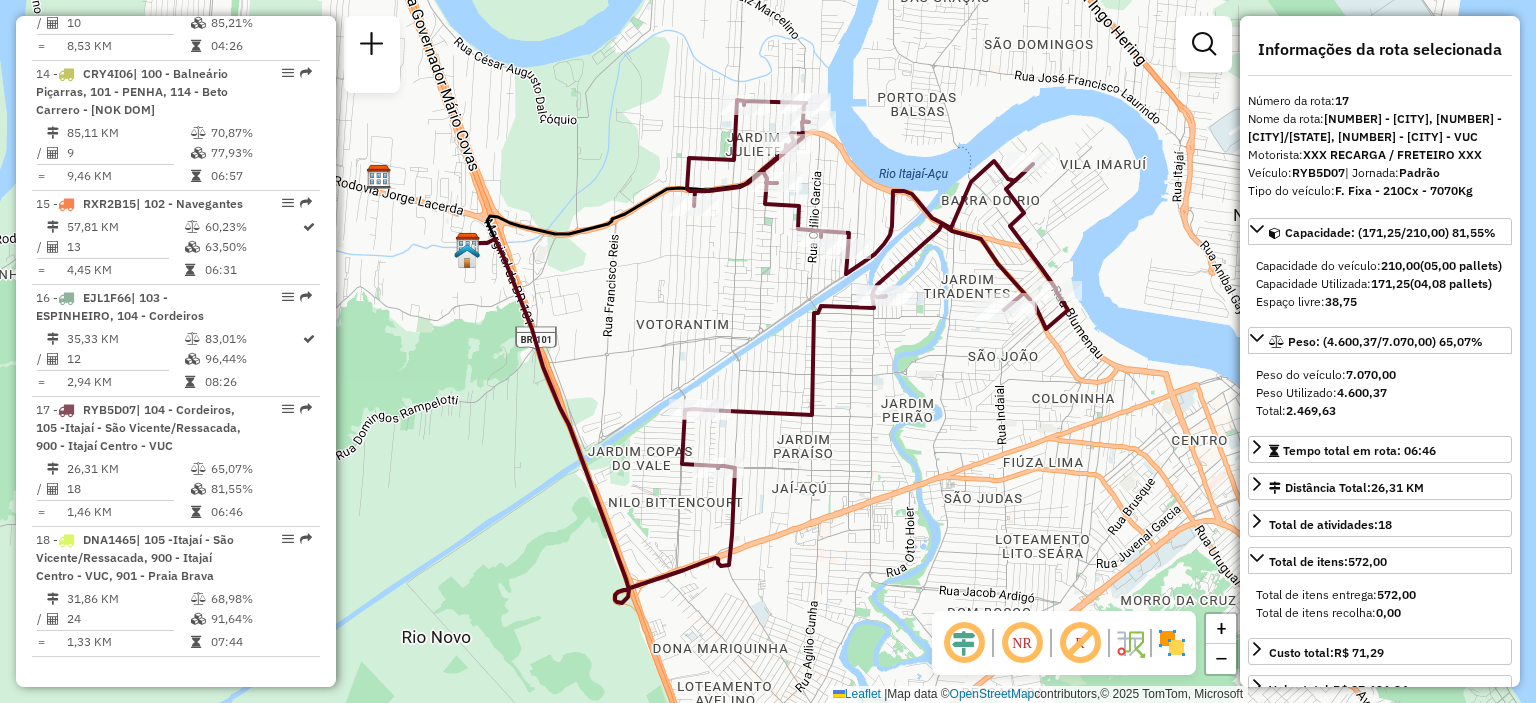 click 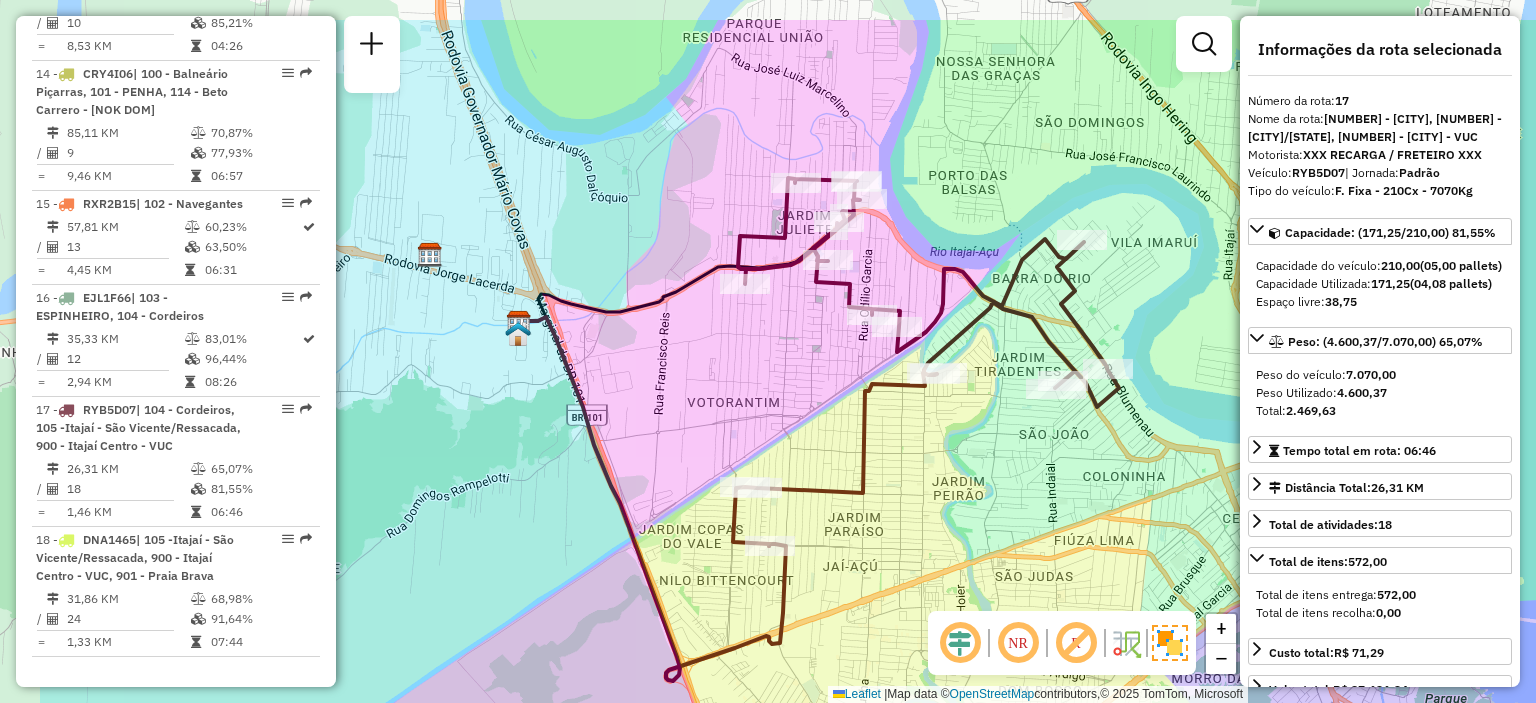 drag, startPoint x: 964, startPoint y: 419, endPoint x: 1094, endPoint y: 483, distance: 144.89996 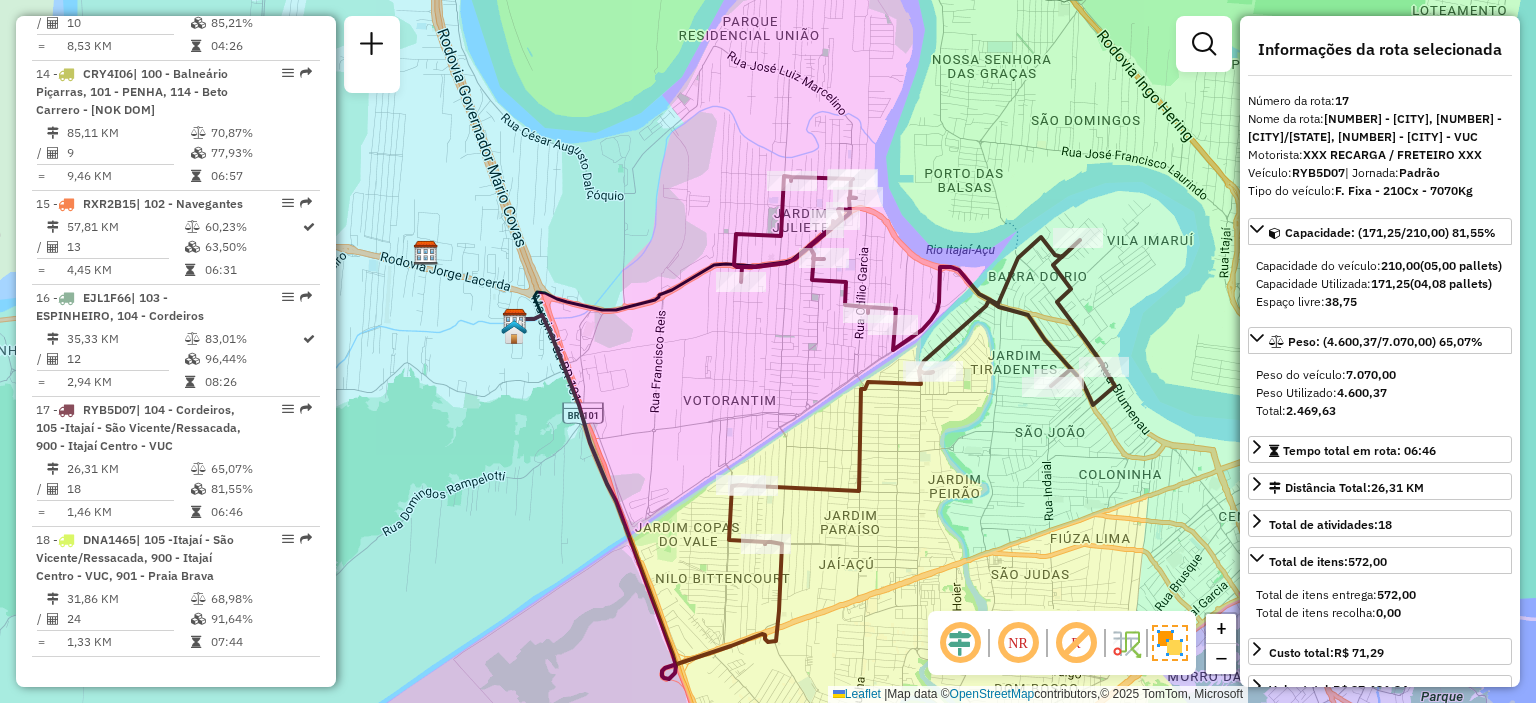 click 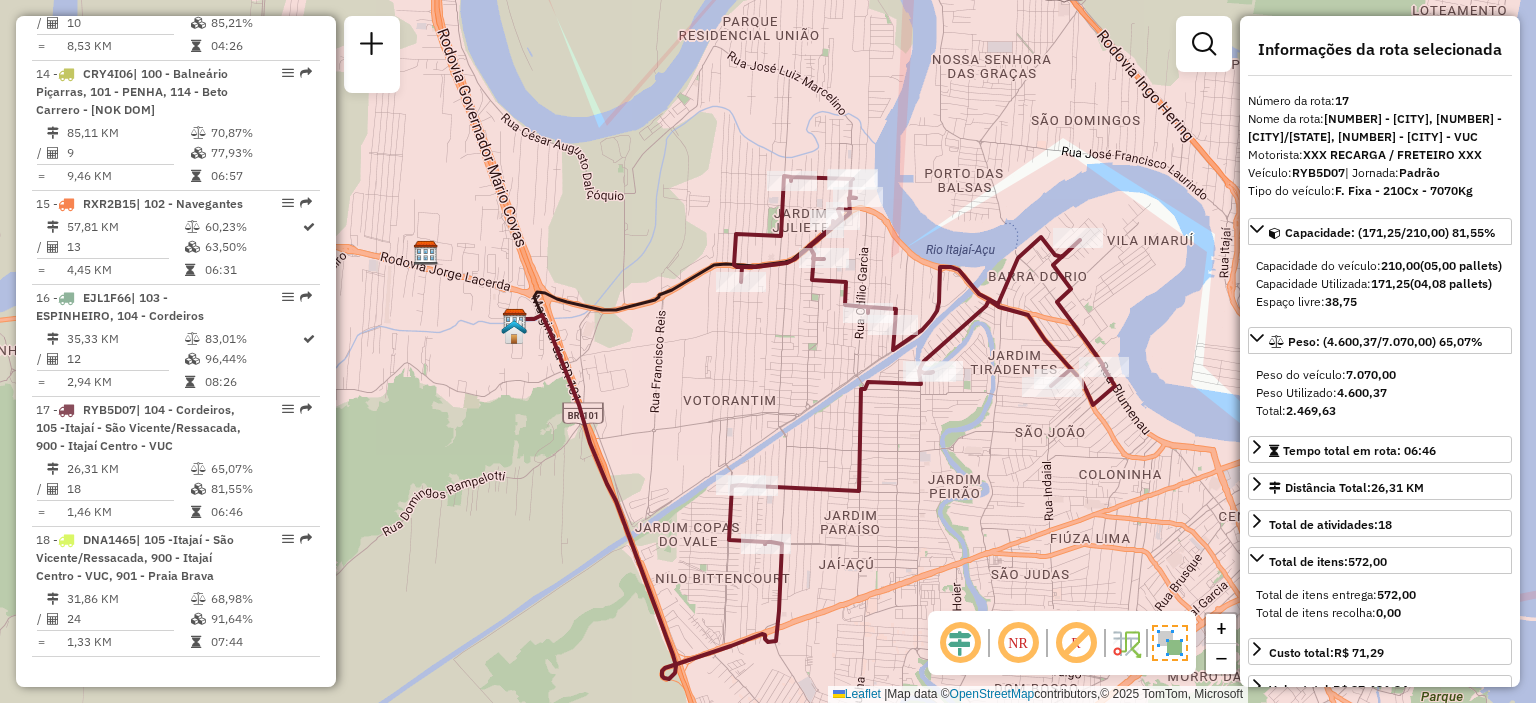 click 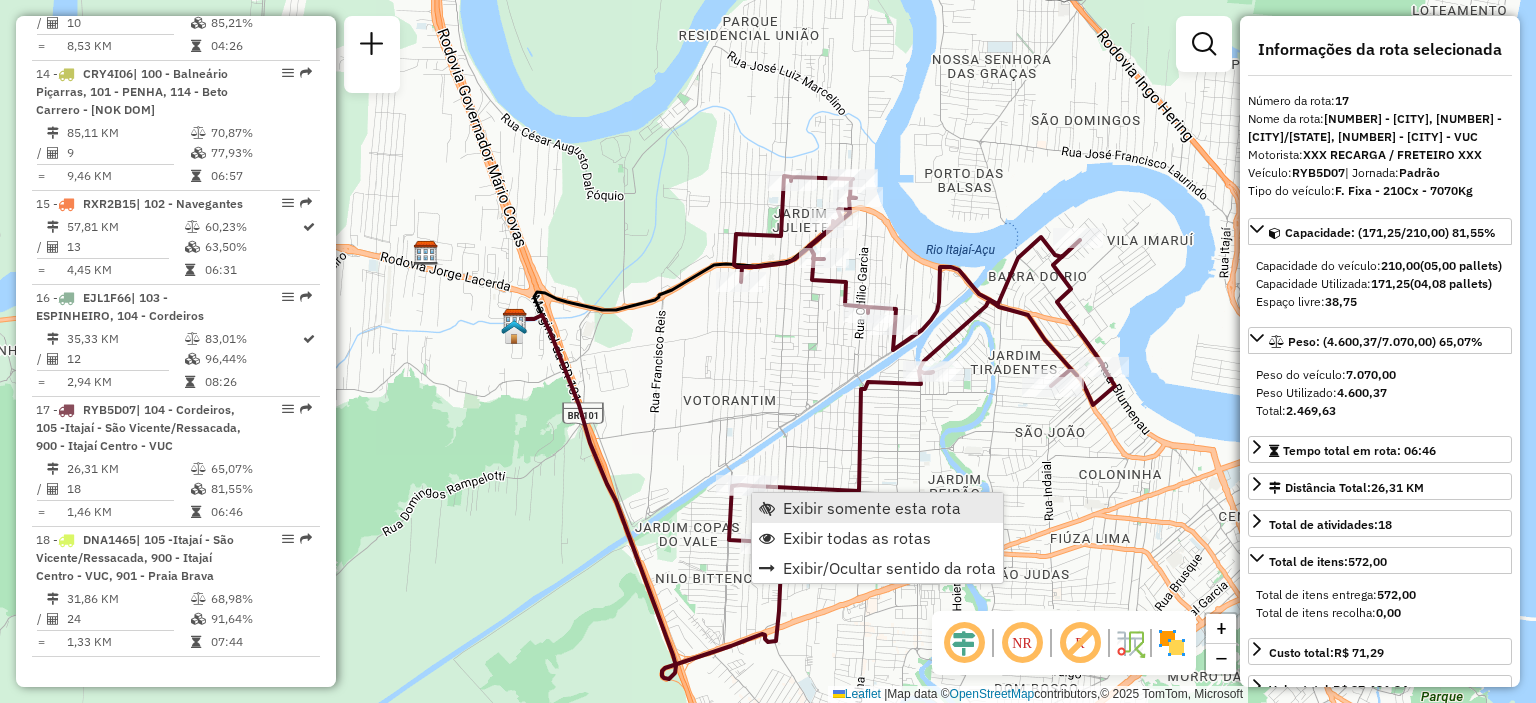 click on "Exibir somente esta rota" at bounding box center [872, 508] 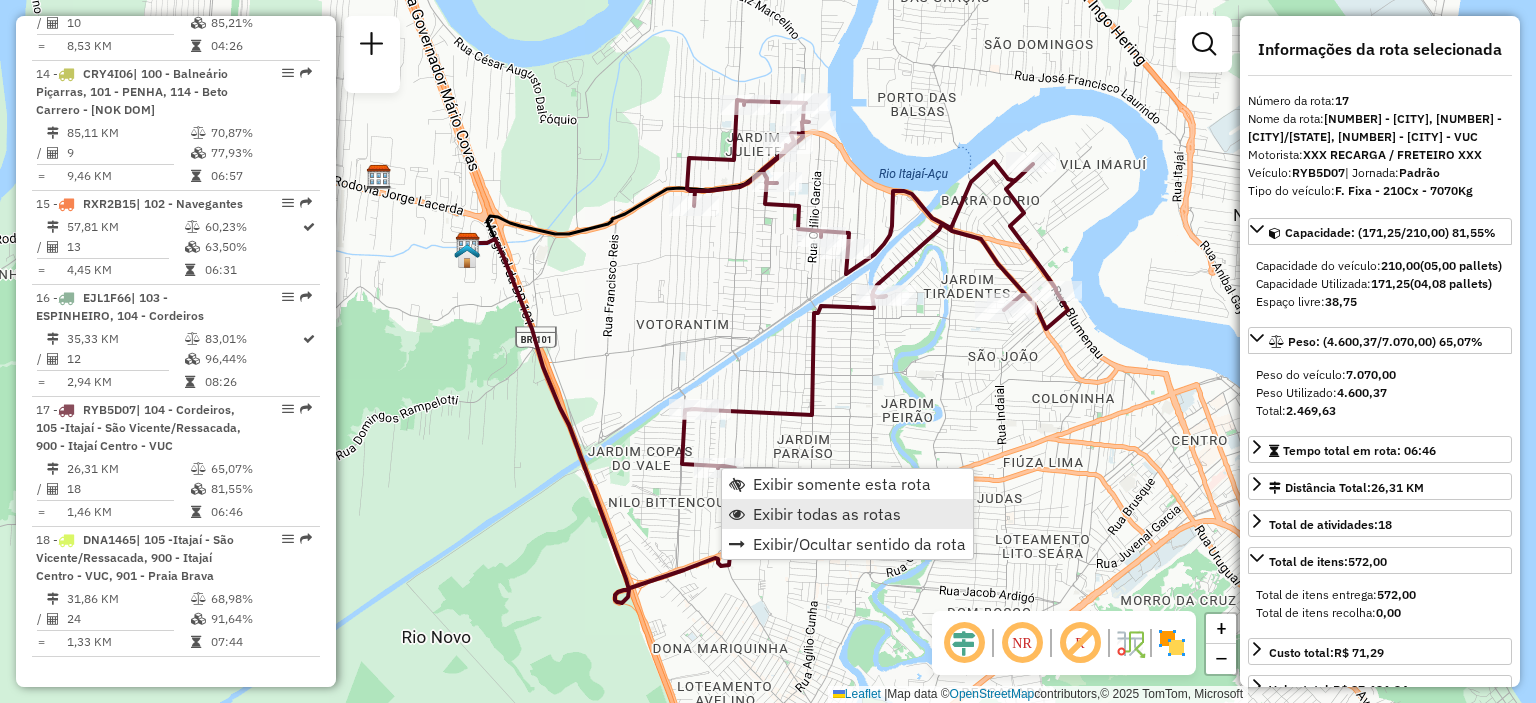 click on "Exibir todas as rotas" at bounding box center [827, 514] 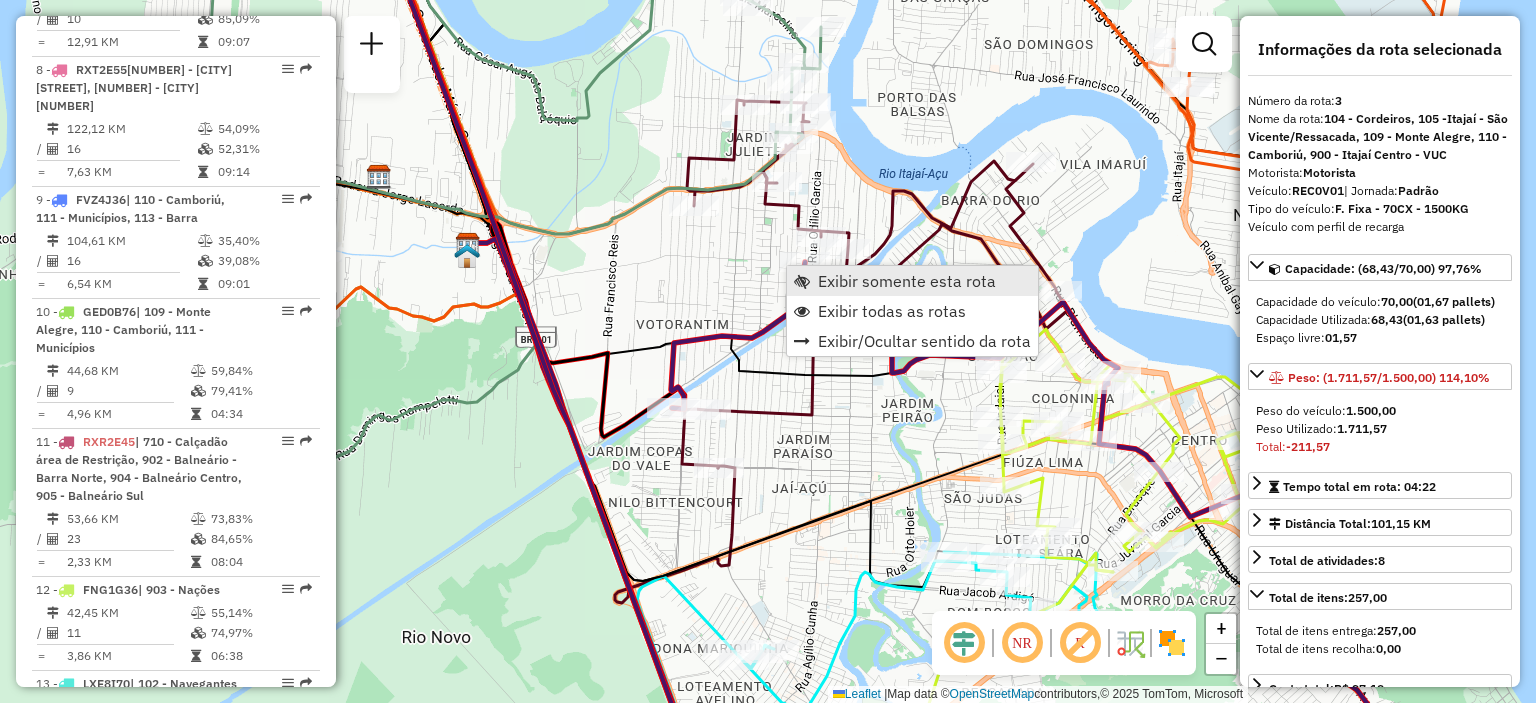 scroll, scrollTop: 1018, scrollLeft: 0, axis: vertical 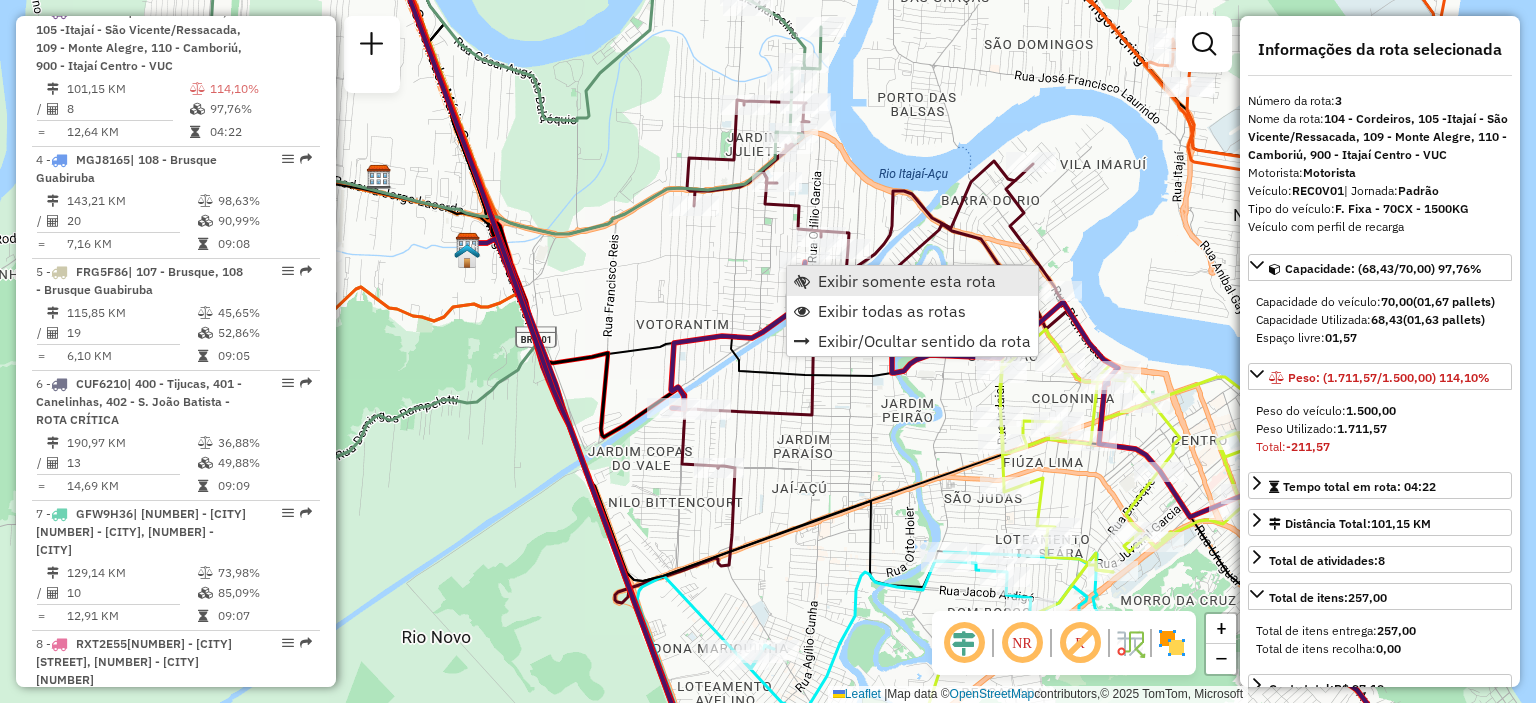 click on "Exibir somente esta rota" at bounding box center [907, 281] 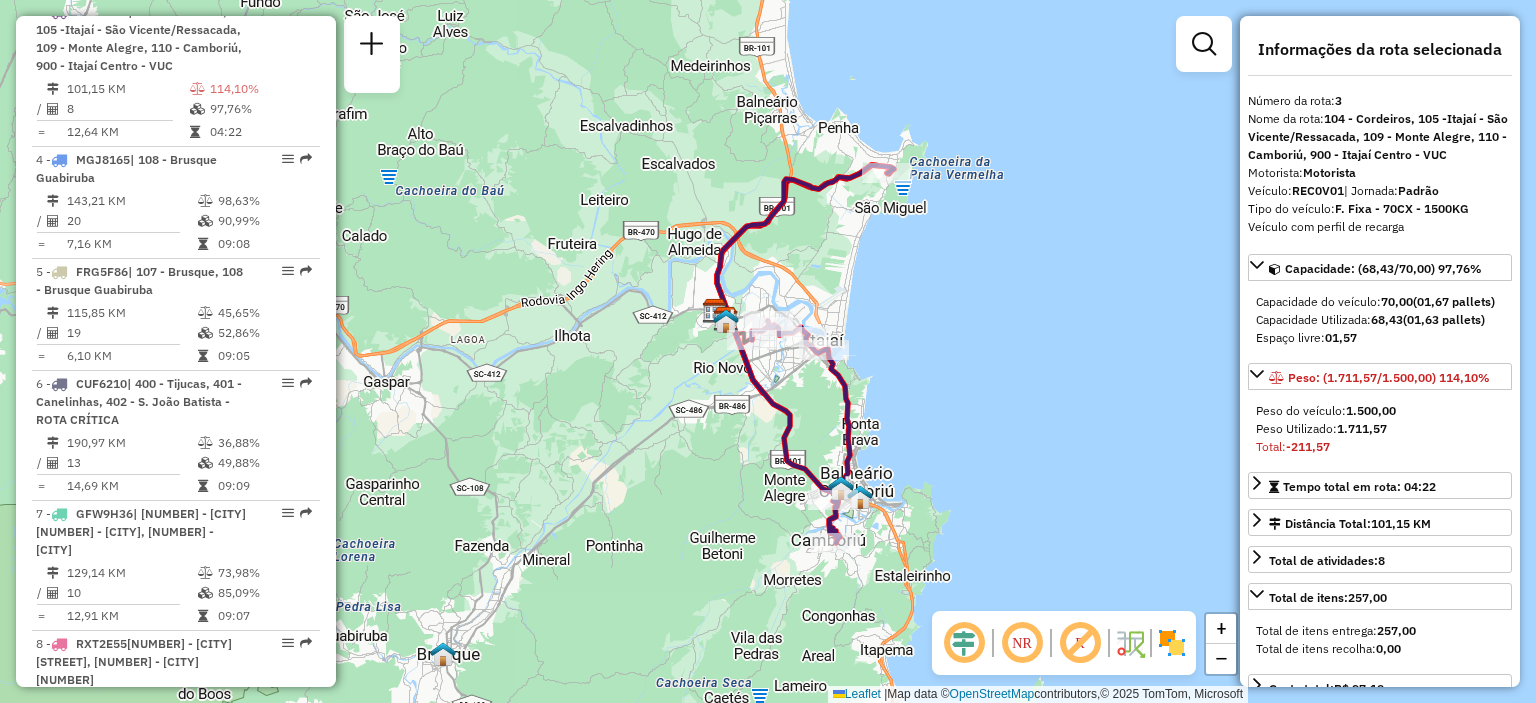drag, startPoint x: 884, startPoint y: 227, endPoint x: 828, endPoint y: 283, distance: 79.19596 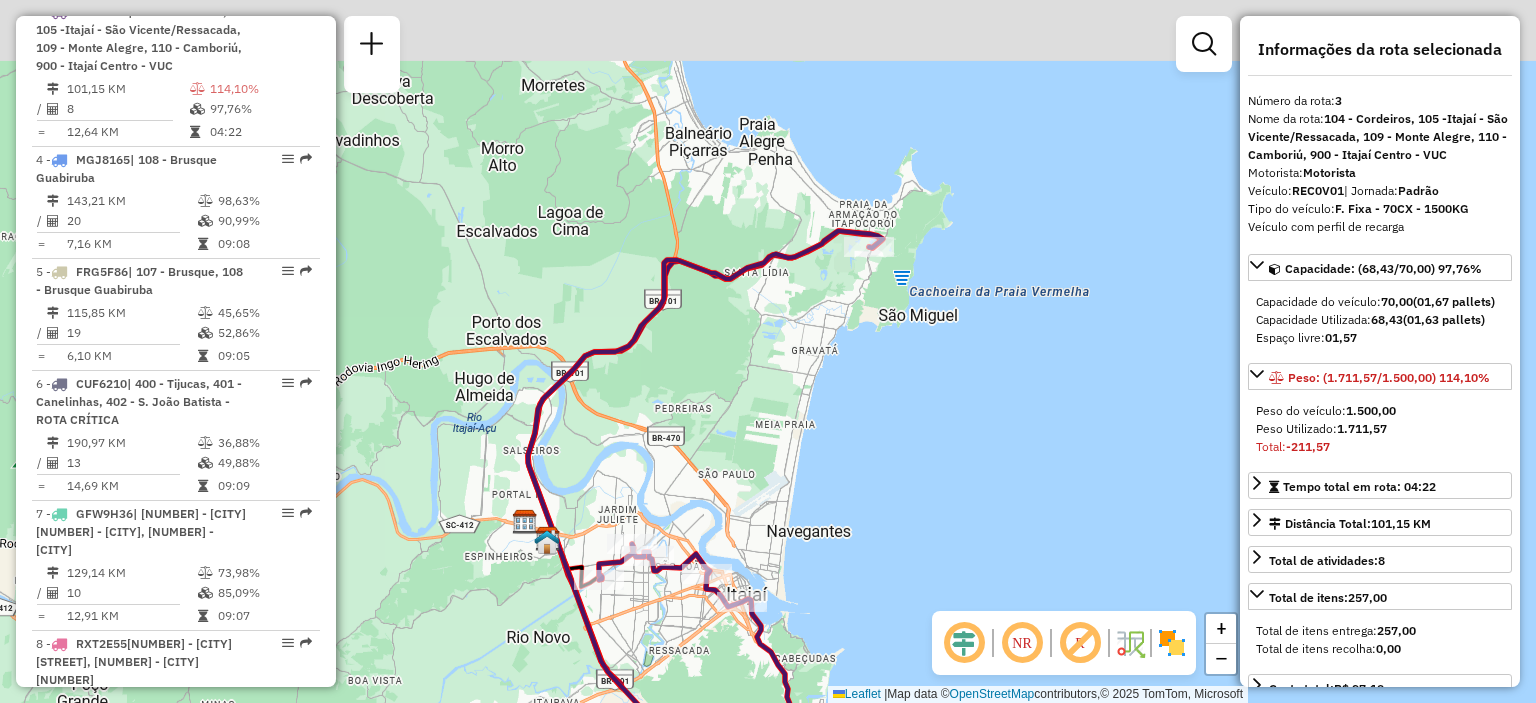 drag, startPoint x: 842, startPoint y: 235, endPoint x: 861, endPoint y: 453, distance: 218.82642 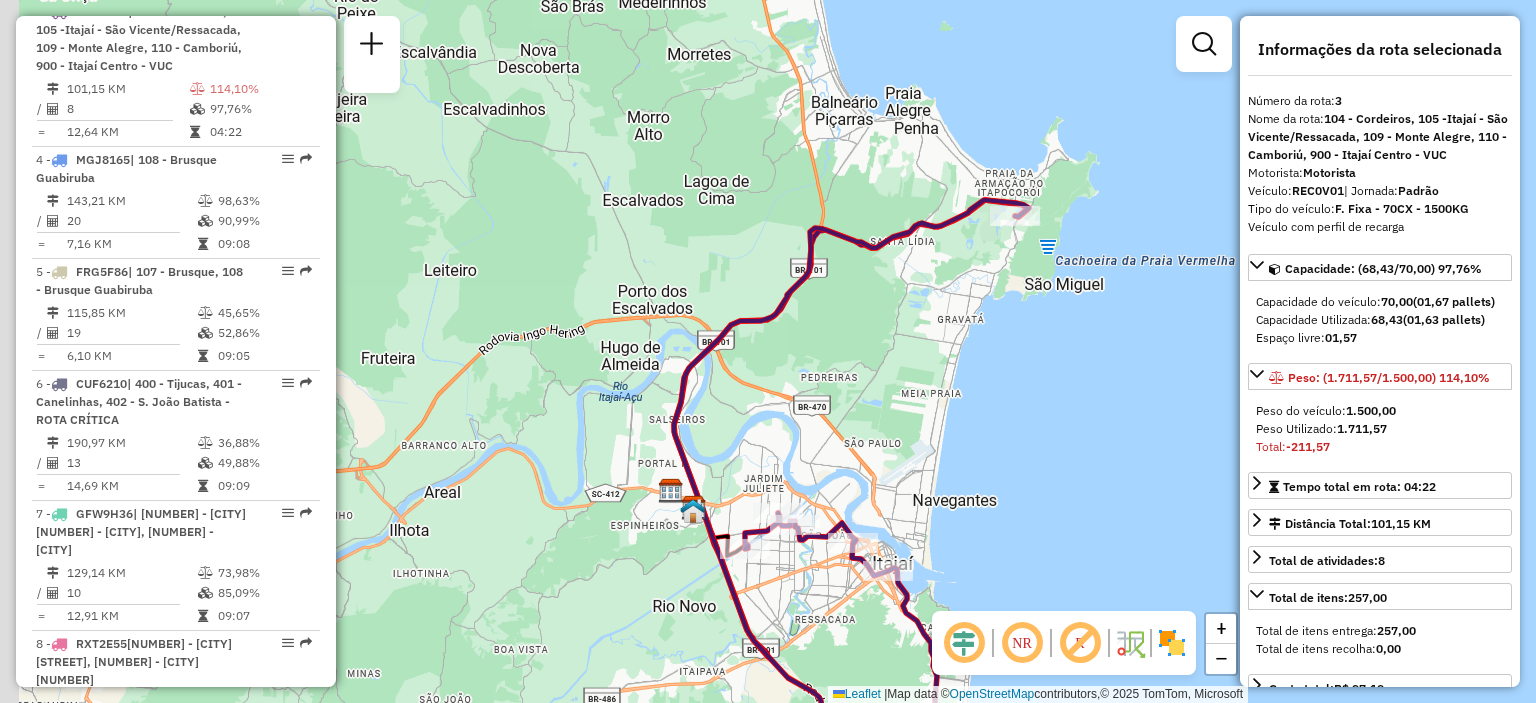 drag, startPoint x: 848, startPoint y: 547, endPoint x: 1058, endPoint y: 483, distance: 219.53587 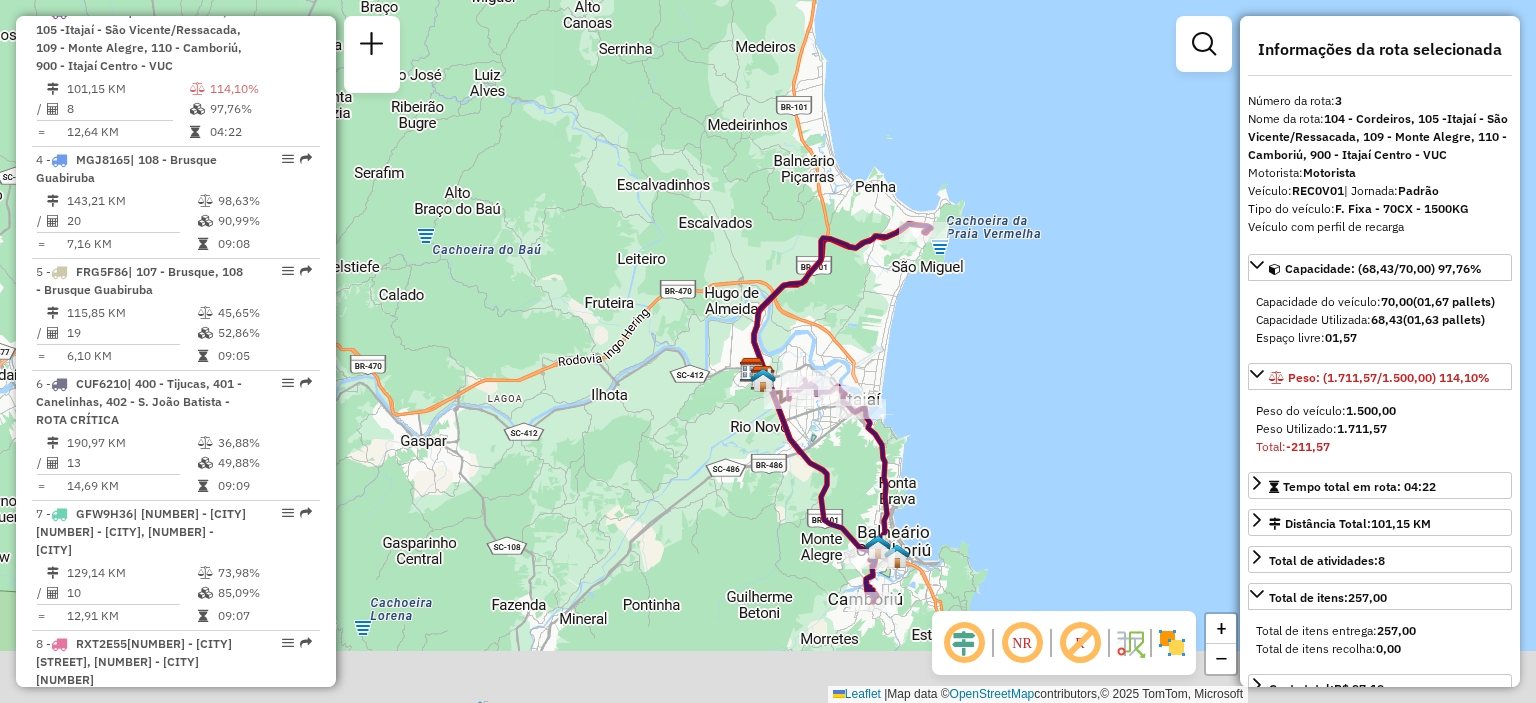 drag, startPoint x: 956, startPoint y: 535, endPoint x: 928, endPoint y: 423, distance: 115.44696 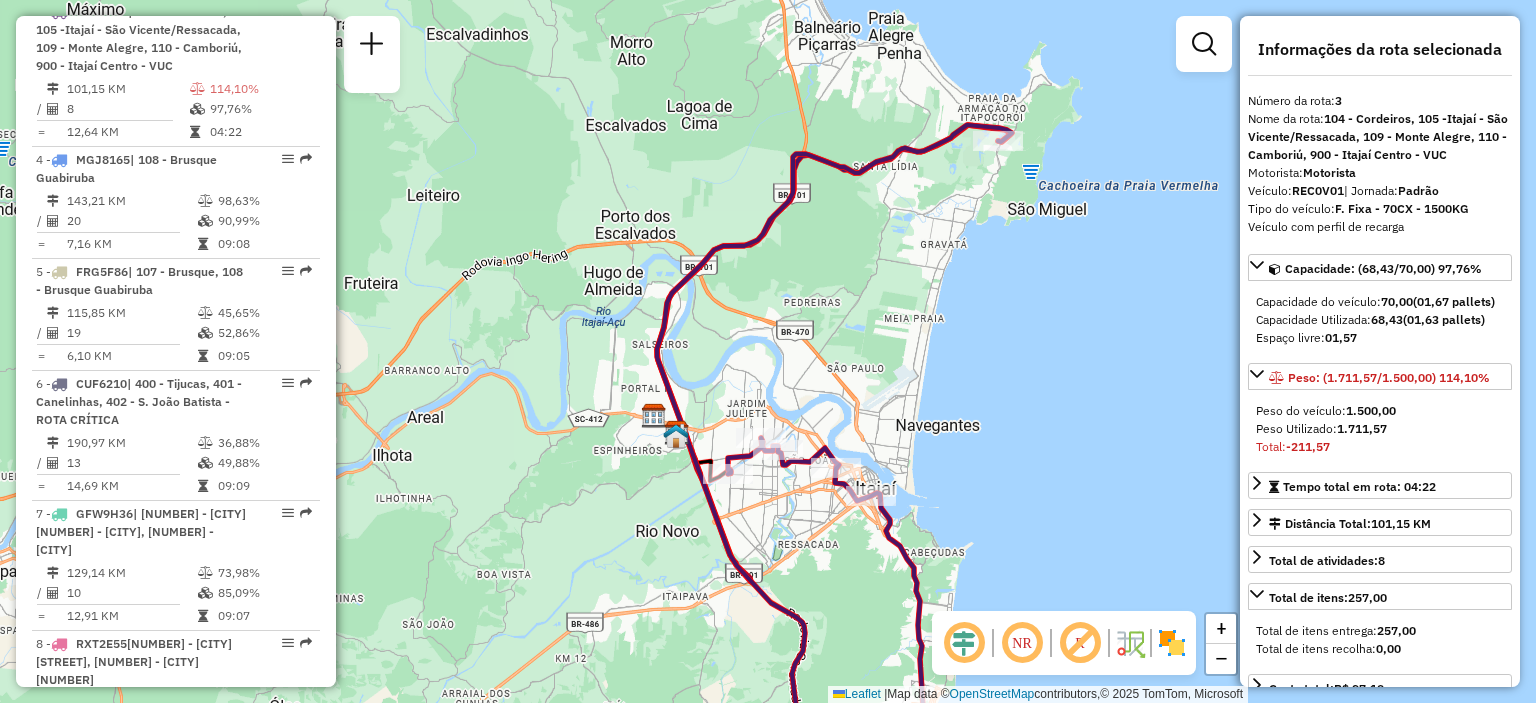 drag, startPoint x: 841, startPoint y: 423, endPoint x: 853, endPoint y: 532, distance: 109.65856 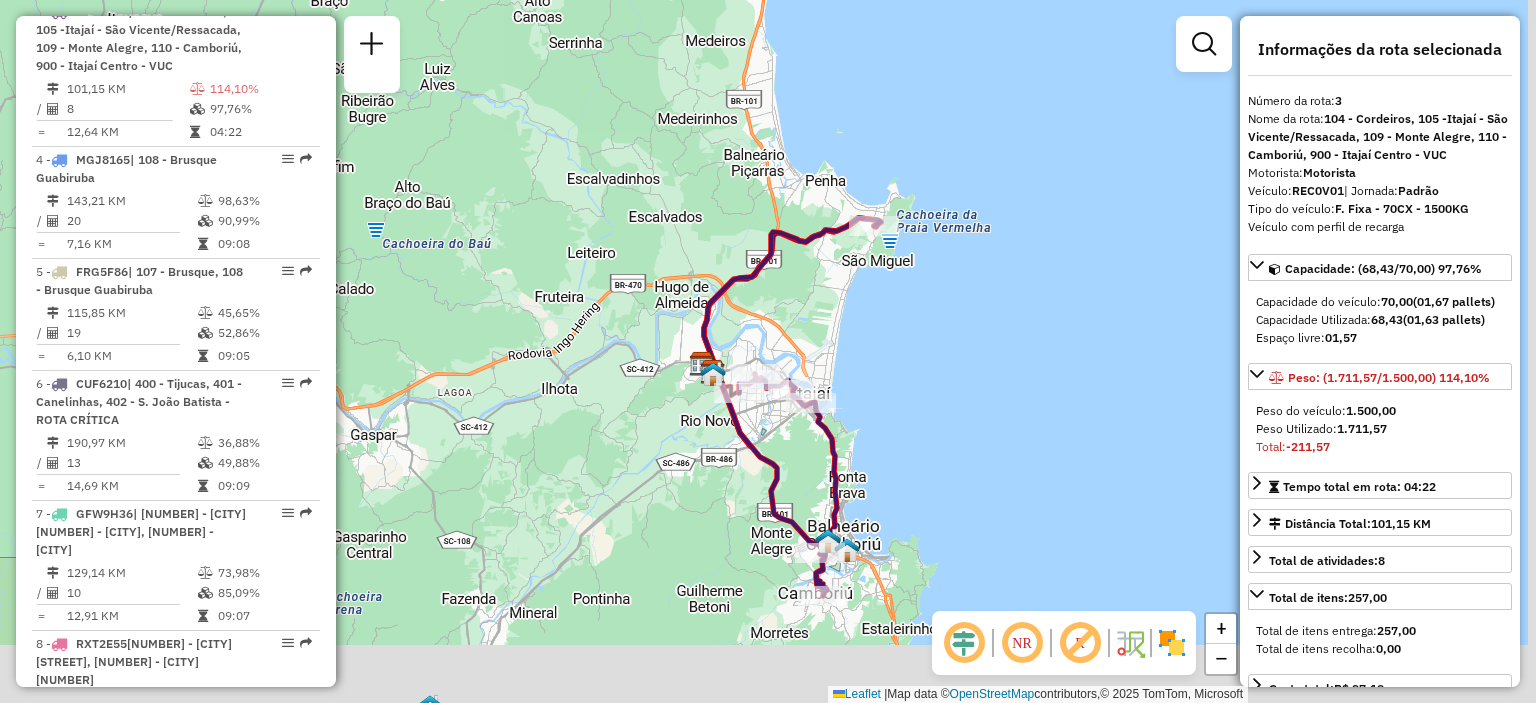 drag, startPoint x: 912, startPoint y: 587, endPoint x: 878, endPoint y: 492, distance: 100.90094 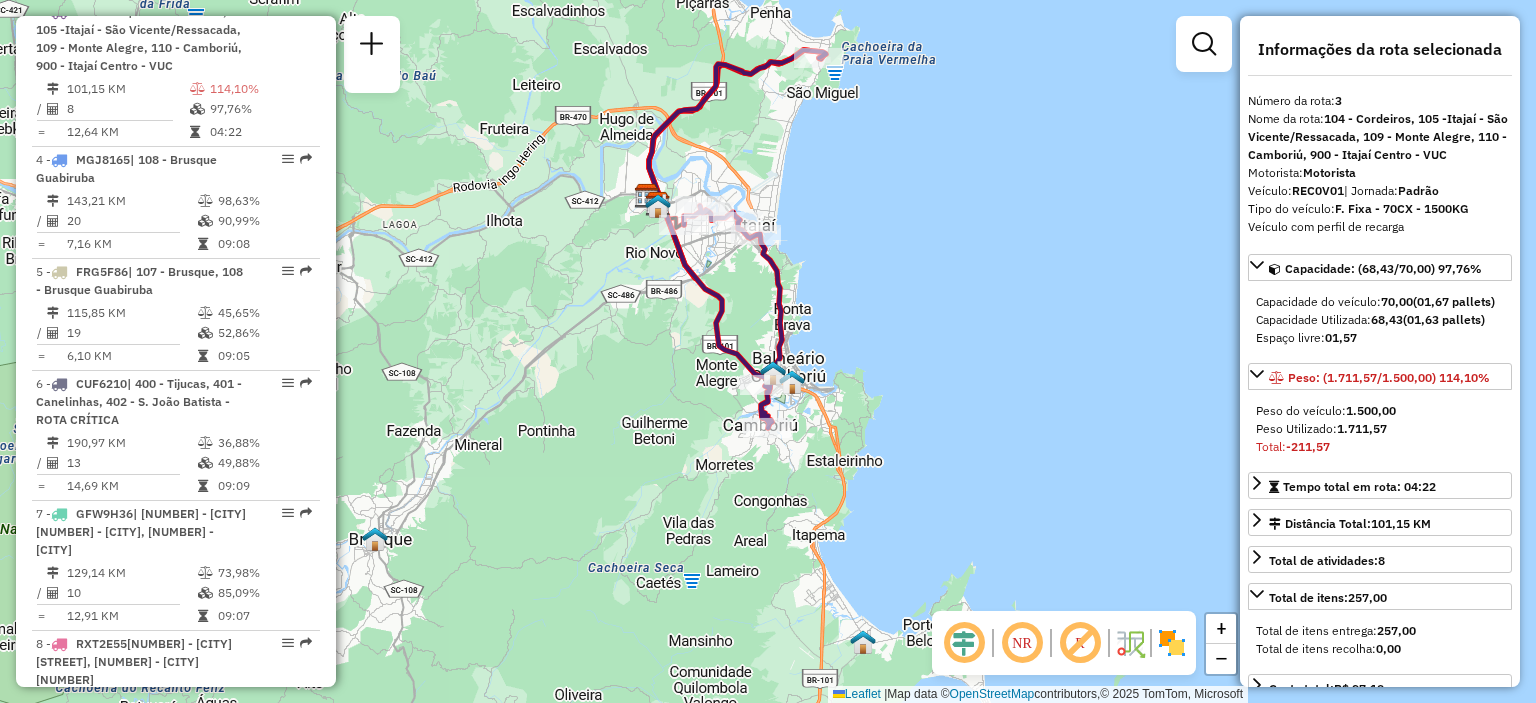 drag, startPoint x: 816, startPoint y: 177, endPoint x: 825, endPoint y: 331, distance: 154.26276 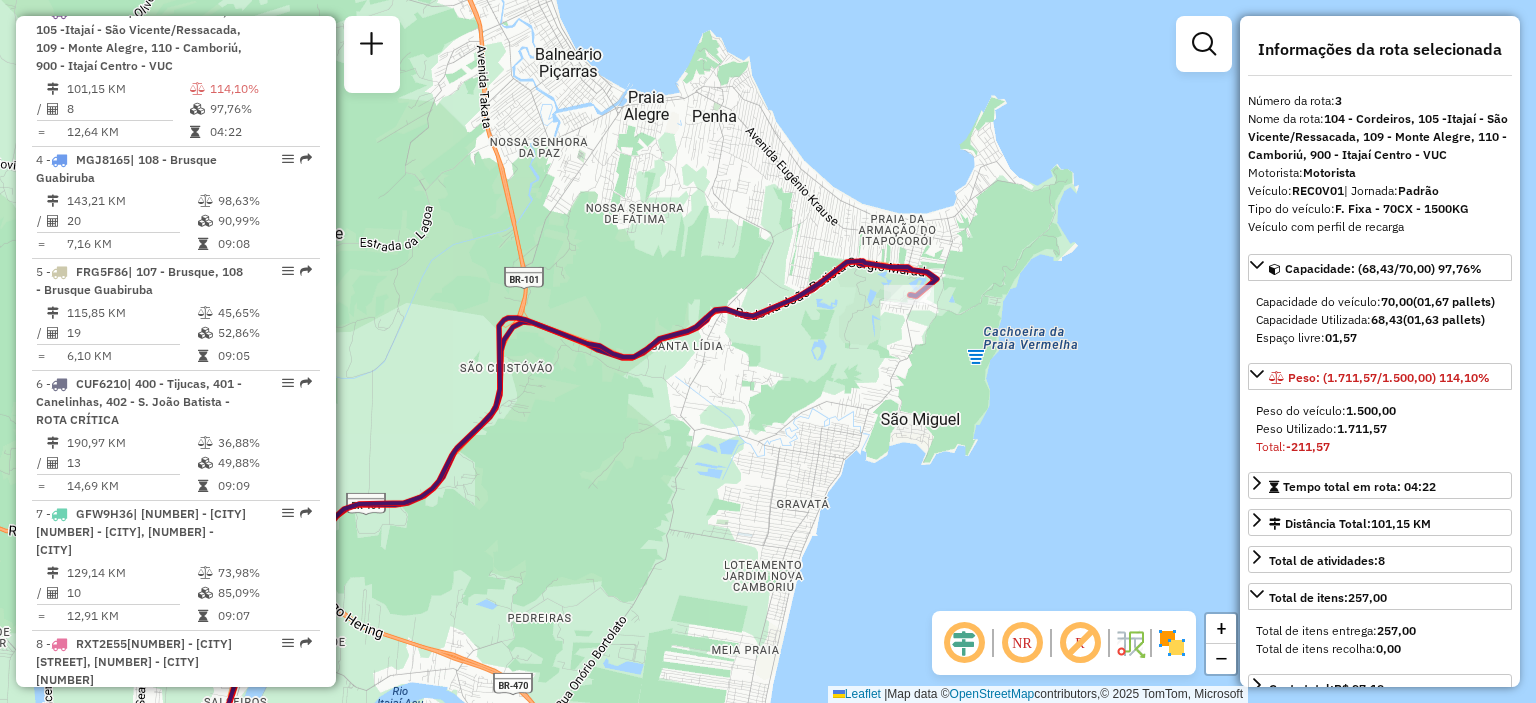 drag, startPoint x: 860, startPoint y: 160, endPoint x: 964, endPoint y: 312, distance: 184.17383 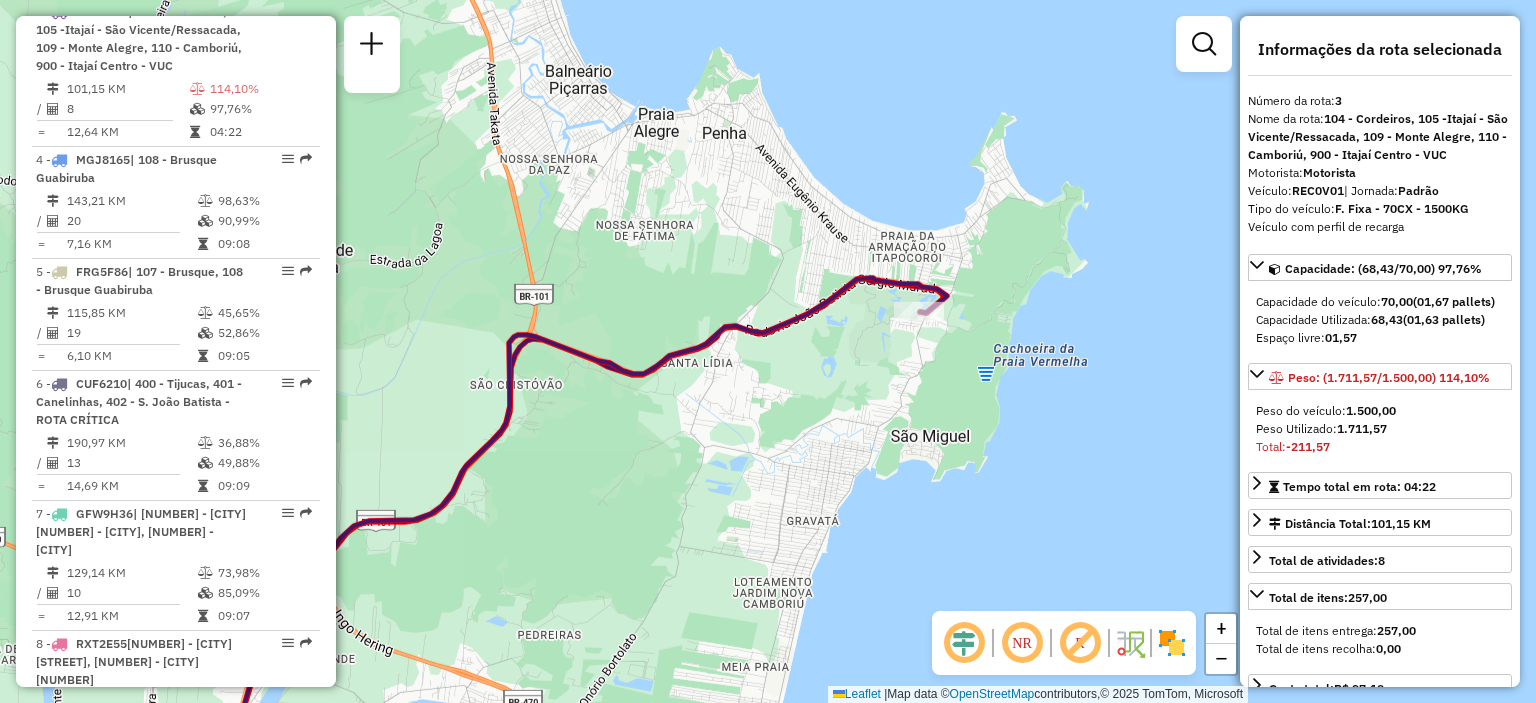 click on "Janela de atendimento Grade de atendimento Capacidade Transportadoras Veículos Cliente Pedidos  Rotas Selecione os dias de semana para filtrar as janelas de atendimento  Seg   Ter   Qua   Qui   Sex   Sáb   Dom  Informe o período da janela de atendimento: De: Até:  Filtrar exatamente a janela do cliente  Considerar janela de atendimento padrão  Selecione os dias de semana para filtrar as grades de atendimento  Seg   Ter   Qua   Qui   Sex   Sáb   Dom   Considerar clientes sem dia de atendimento cadastrado  Clientes fora do dia de atendimento selecionado Filtrar as atividades entre os valores definidos abaixo:  Peso mínimo:   Peso máximo:   Cubagem mínima:   Cubagem máxima:   De:   Até:  Filtrar as atividades entre o tempo de atendimento definido abaixo:  De:   Até:   Considerar capacidade total dos clientes não roteirizados Transportadora: Selecione um ou mais itens Tipo de veículo: Selecione um ou mais itens Veículo: Selecione um ou mais itens Motorista: Selecione um ou mais itens Nome: Rótulo:" 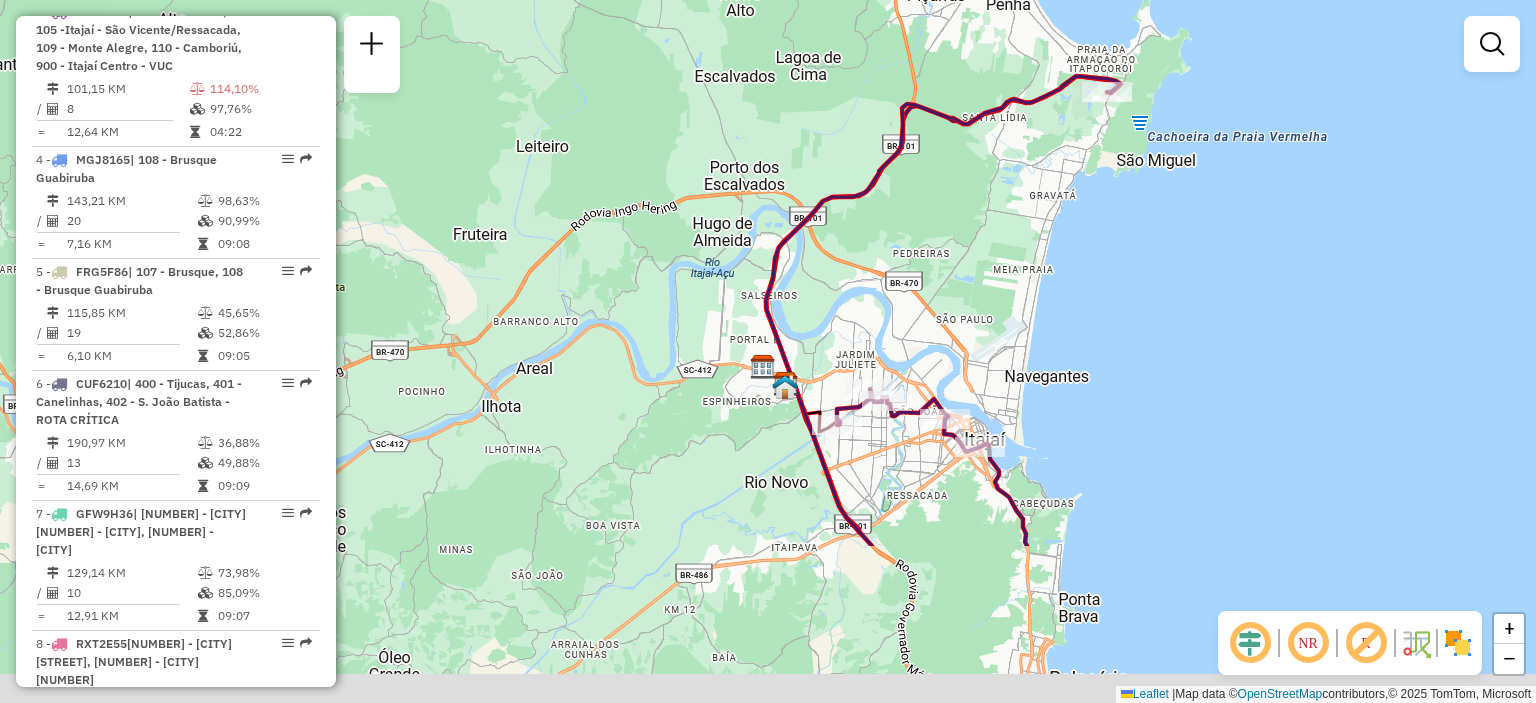drag, startPoint x: 972, startPoint y: 447, endPoint x: 1100, endPoint y: 143, distance: 329.84845 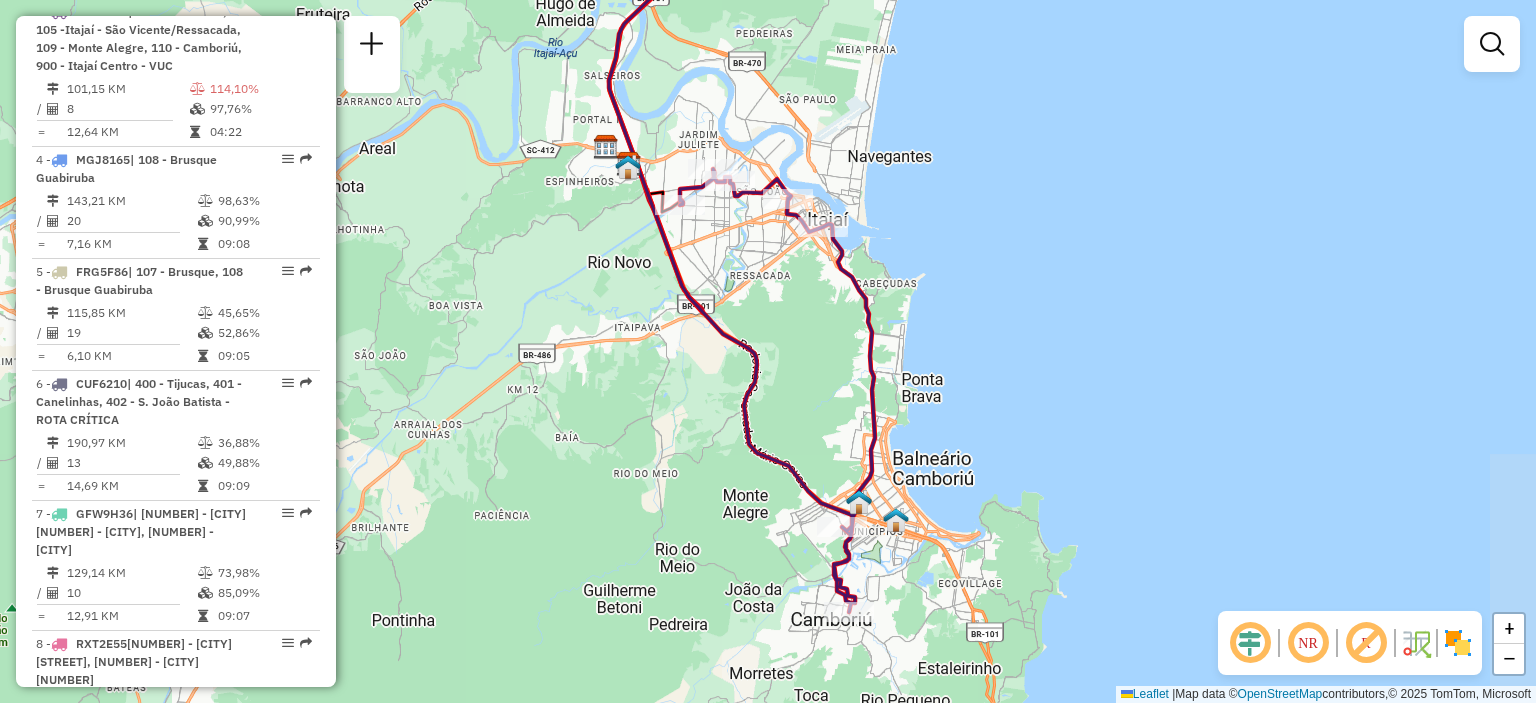 drag, startPoint x: 1124, startPoint y: 423, endPoint x: 1016, endPoint y: 280, distance: 179.201 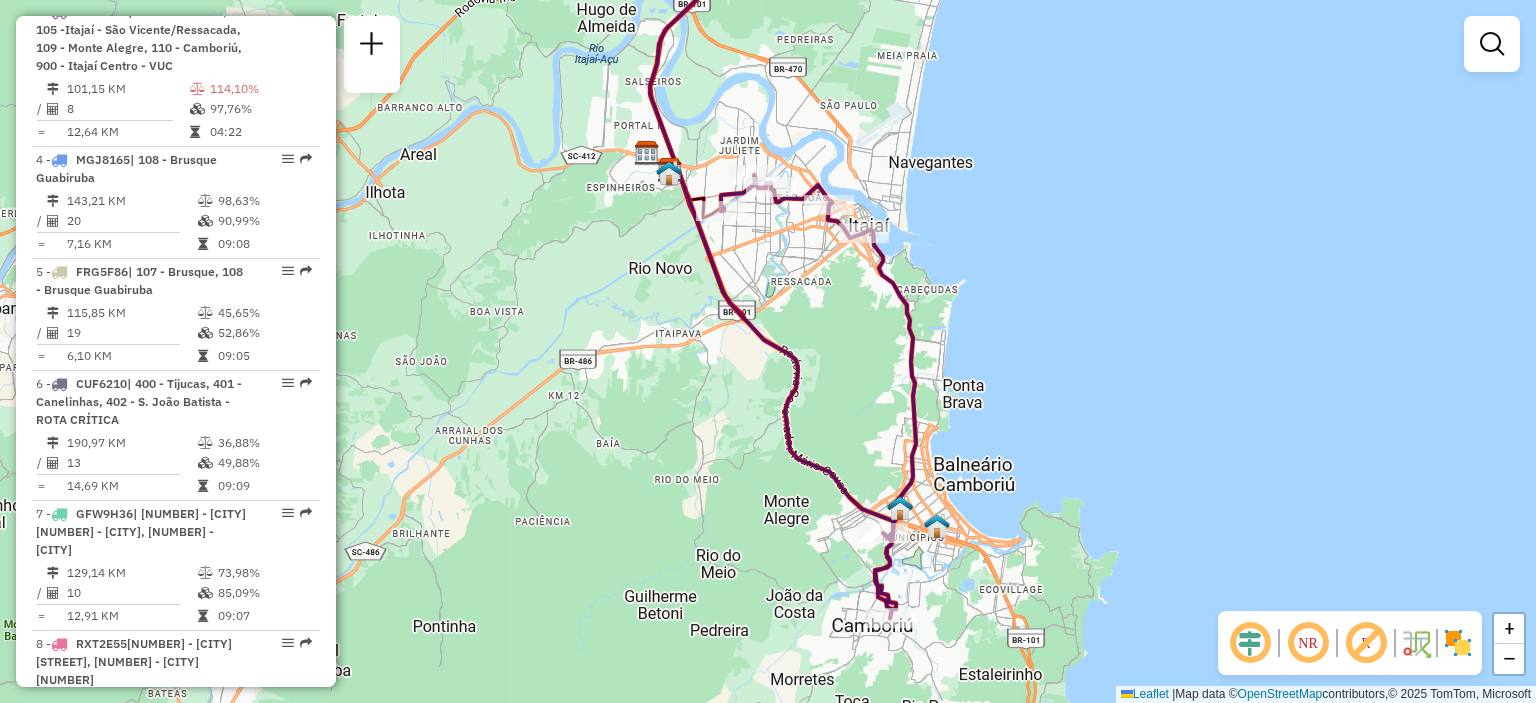 drag, startPoint x: 1012, startPoint y: 371, endPoint x: 1053, endPoint y: 319, distance: 66.21933 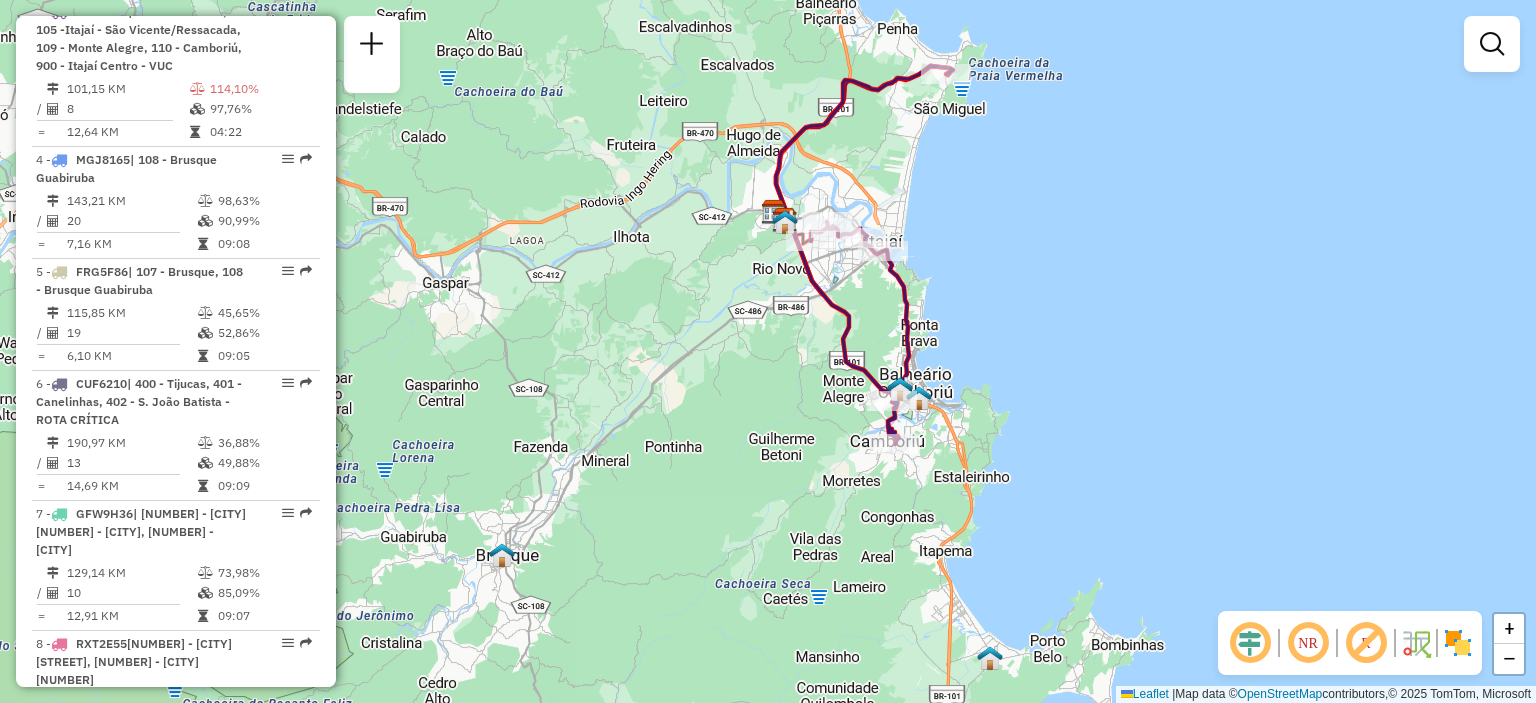drag, startPoint x: 868, startPoint y: 159, endPoint x: 868, endPoint y: 195, distance: 36 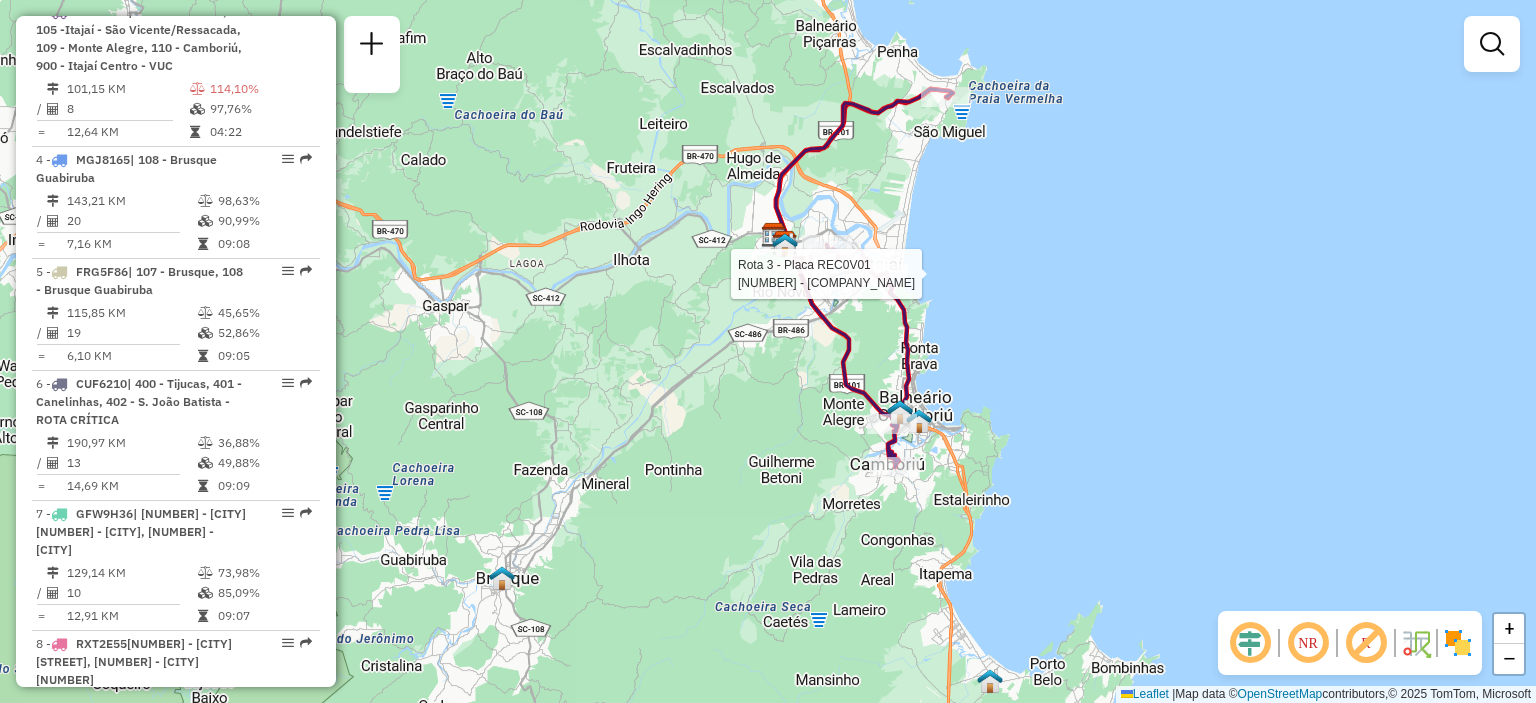 select on "**********" 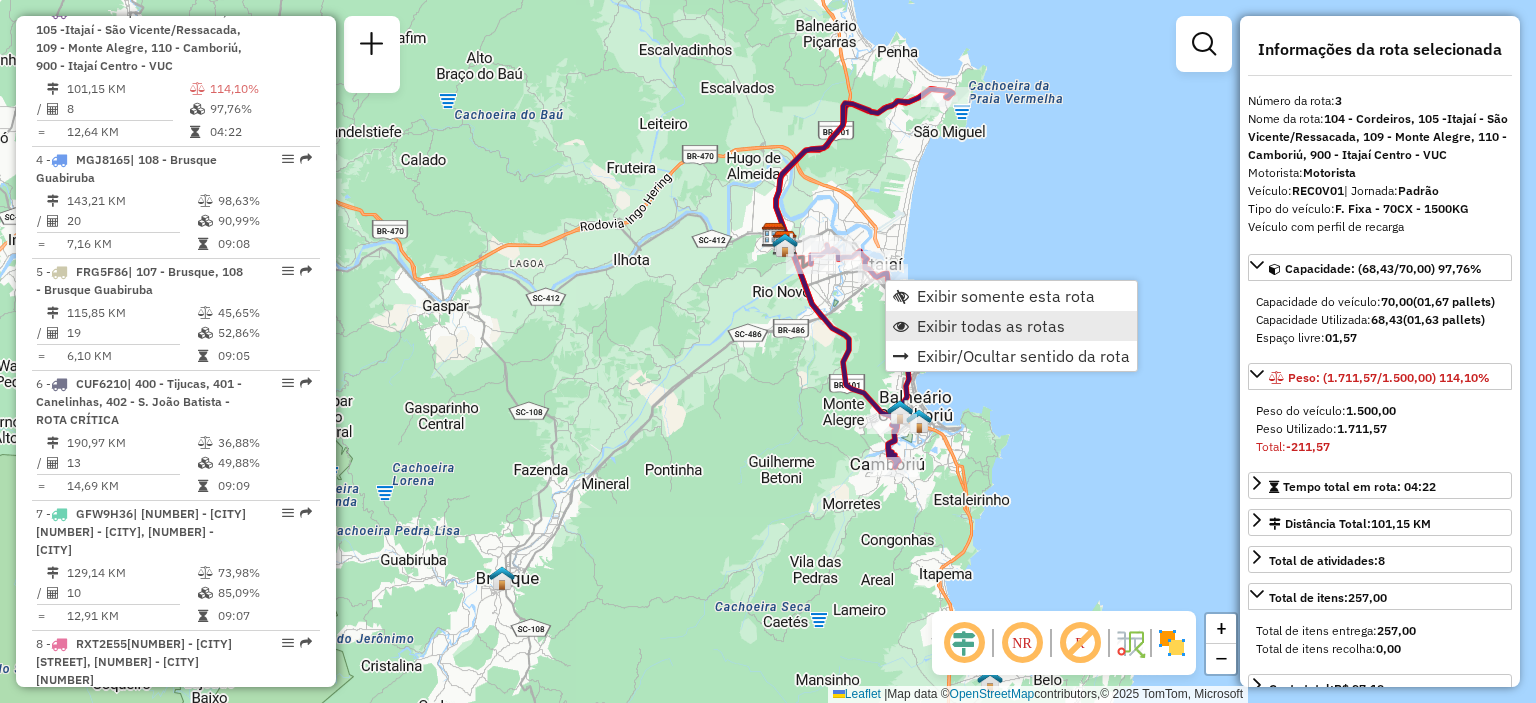 click on "Exibir todas as rotas" at bounding box center [991, 326] 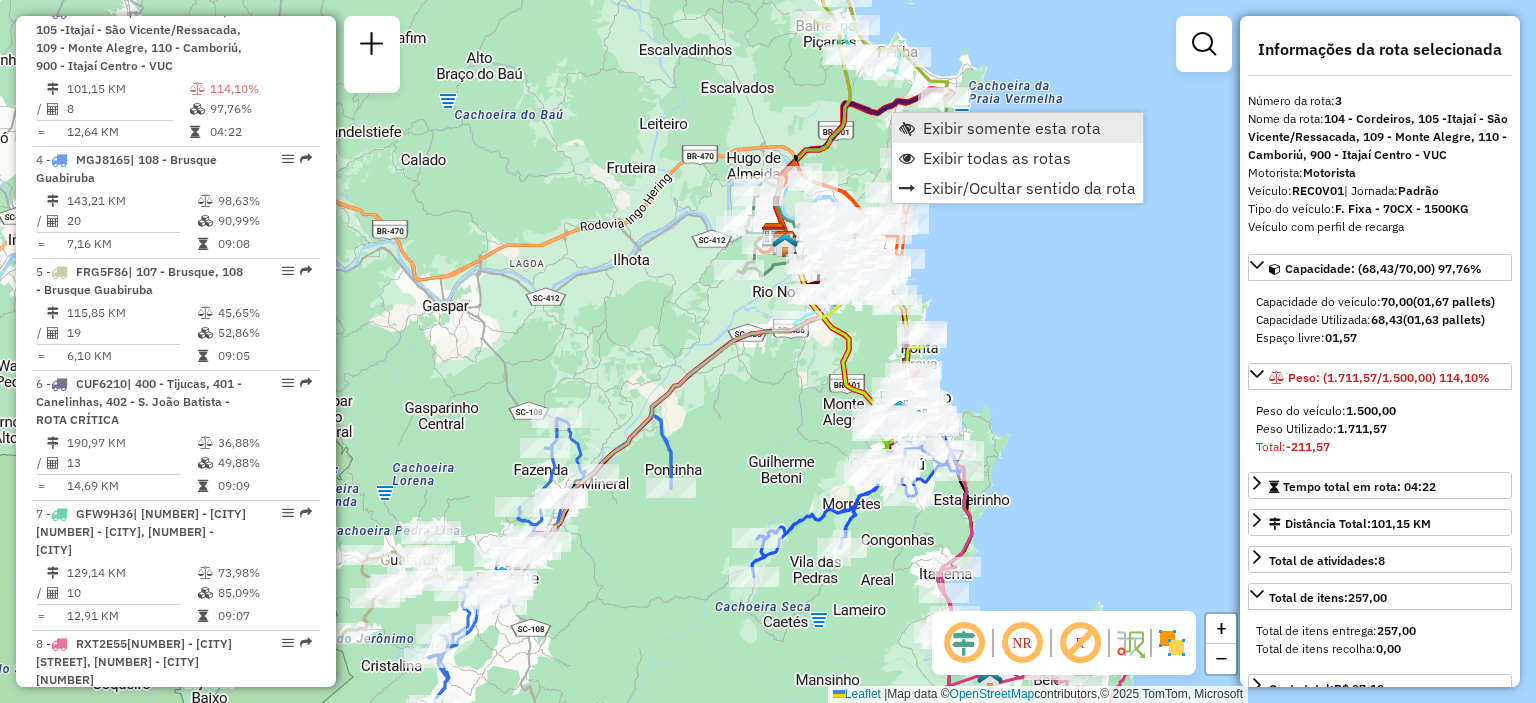 click on "Exibir somente esta rota" at bounding box center (1012, 128) 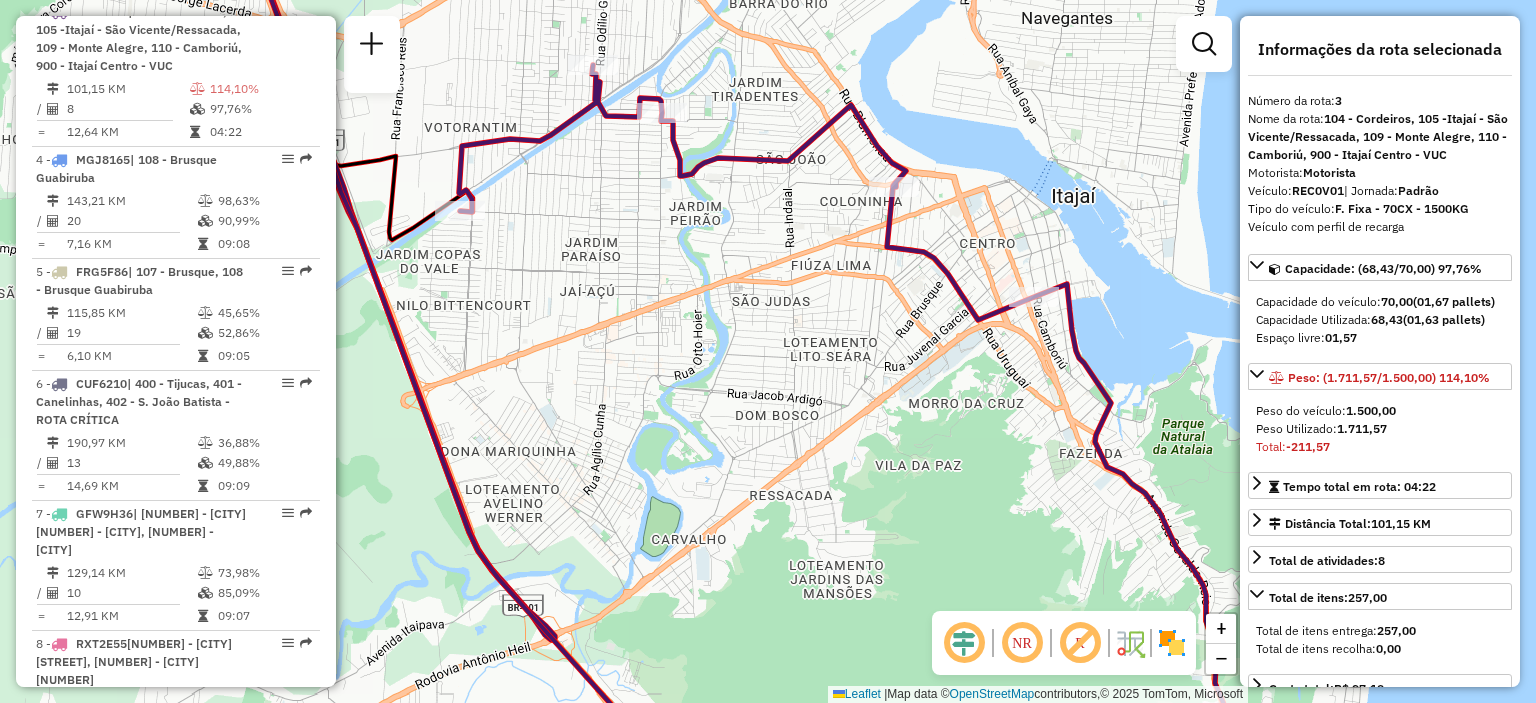 drag, startPoint x: 864, startPoint y: 277, endPoint x: 877, endPoint y: 332, distance: 56.515484 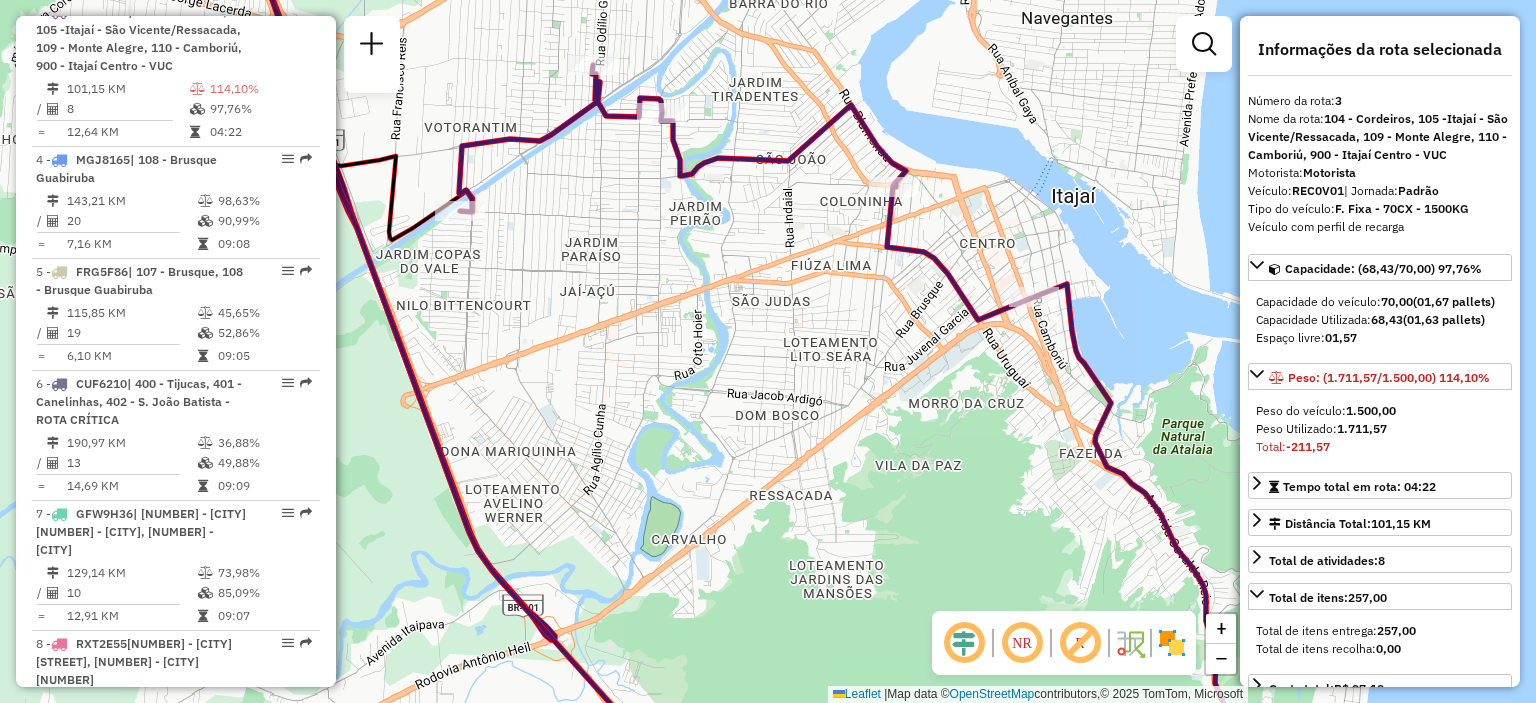 click on "Janela de atendimento Grade de atendimento Capacidade Transportadoras Veículos Cliente Pedidos  Rotas Selecione os dias de semana para filtrar as janelas de atendimento  Seg   Ter   Qua   Qui   Sex   Sáb   Dom  Informe o período da janela de atendimento: De: Até:  Filtrar exatamente a janela do cliente  Considerar janela de atendimento padrão  Selecione os dias de semana para filtrar as grades de atendimento  Seg   Ter   Qua   Qui   Sex   Sáb   Dom   Considerar clientes sem dia de atendimento cadastrado  Clientes fora do dia de atendimento selecionado Filtrar as atividades entre os valores definidos abaixo:  Peso mínimo:   Peso máximo:   Cubagem mínima:   Cubagem máxima:   De:   Até:  Filtrar as atividades entre o tempo de atendimento definido abaixo:  De:   Até:   Considerar capacidade total dos clientes não roteirizados Transportadora: Selecione um ou mais itens Tipo de veículo: Selecione um ou mais itens Veículo: Selecione um ou mais itens Motorista: Selecione um ou mais itens Nome: Rótulo:" 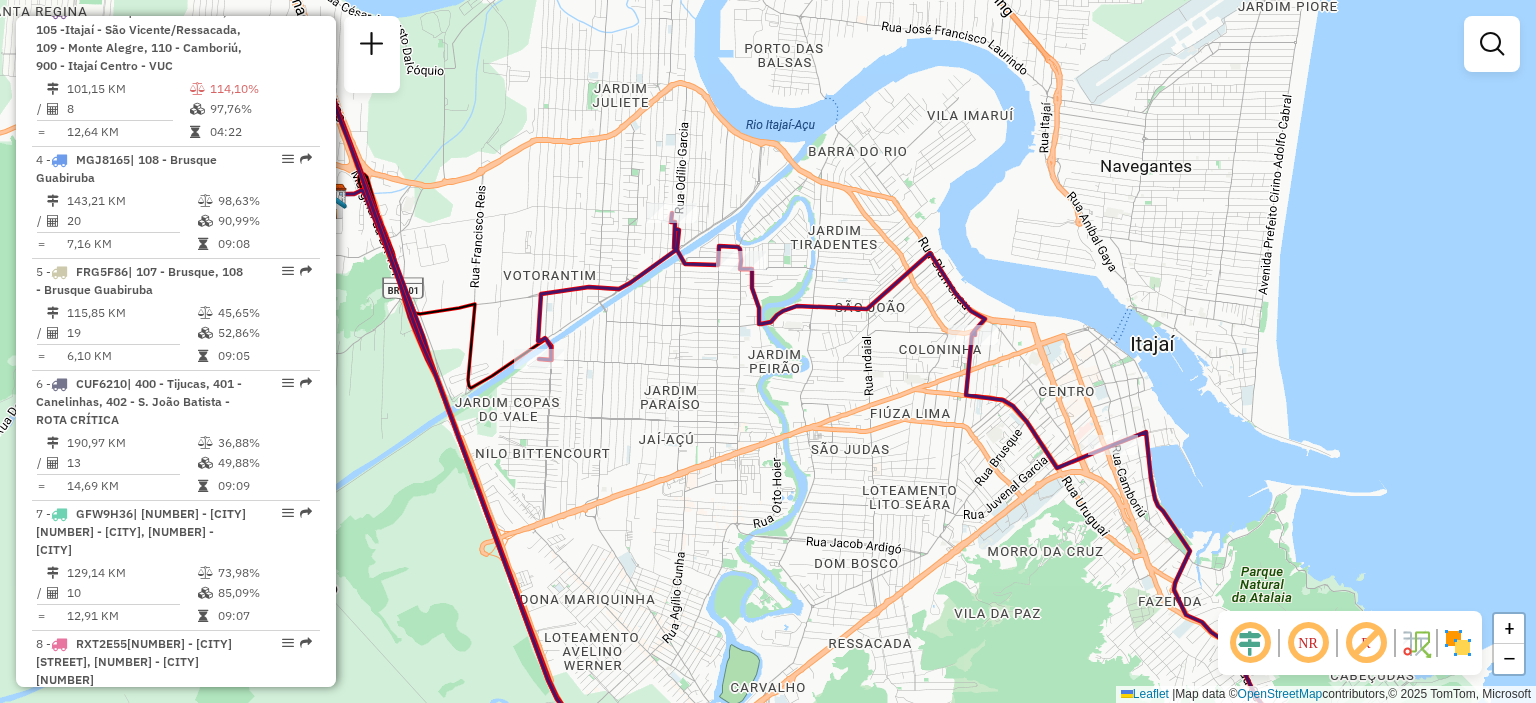 drag, startPoint x: 982, startPoint y: 439, endPoint x: 1061, endPoint y: 587, distance: 167.76471 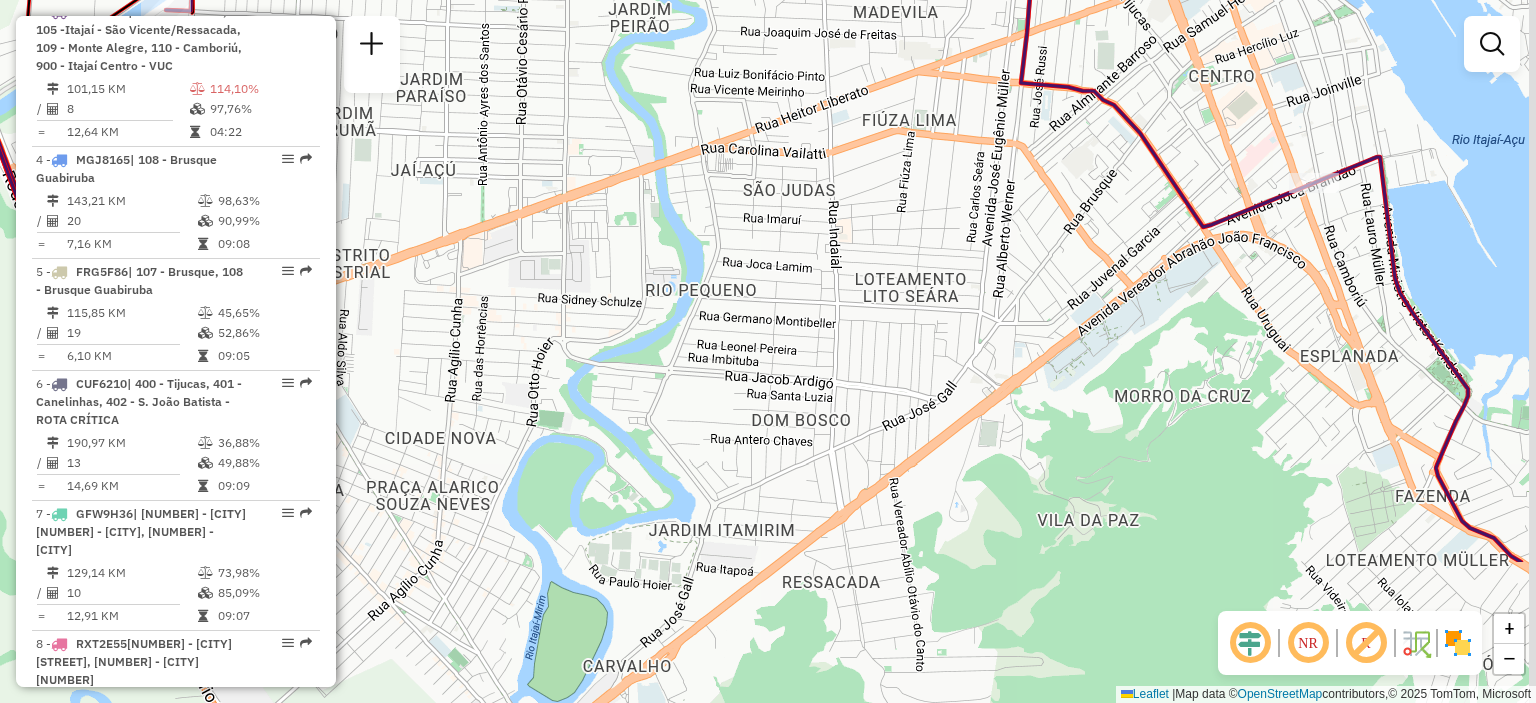 drag, startPoint x: 880, startPoint y: 411, endPoint x: 840, endPoint y: 195, distance: 219.67249 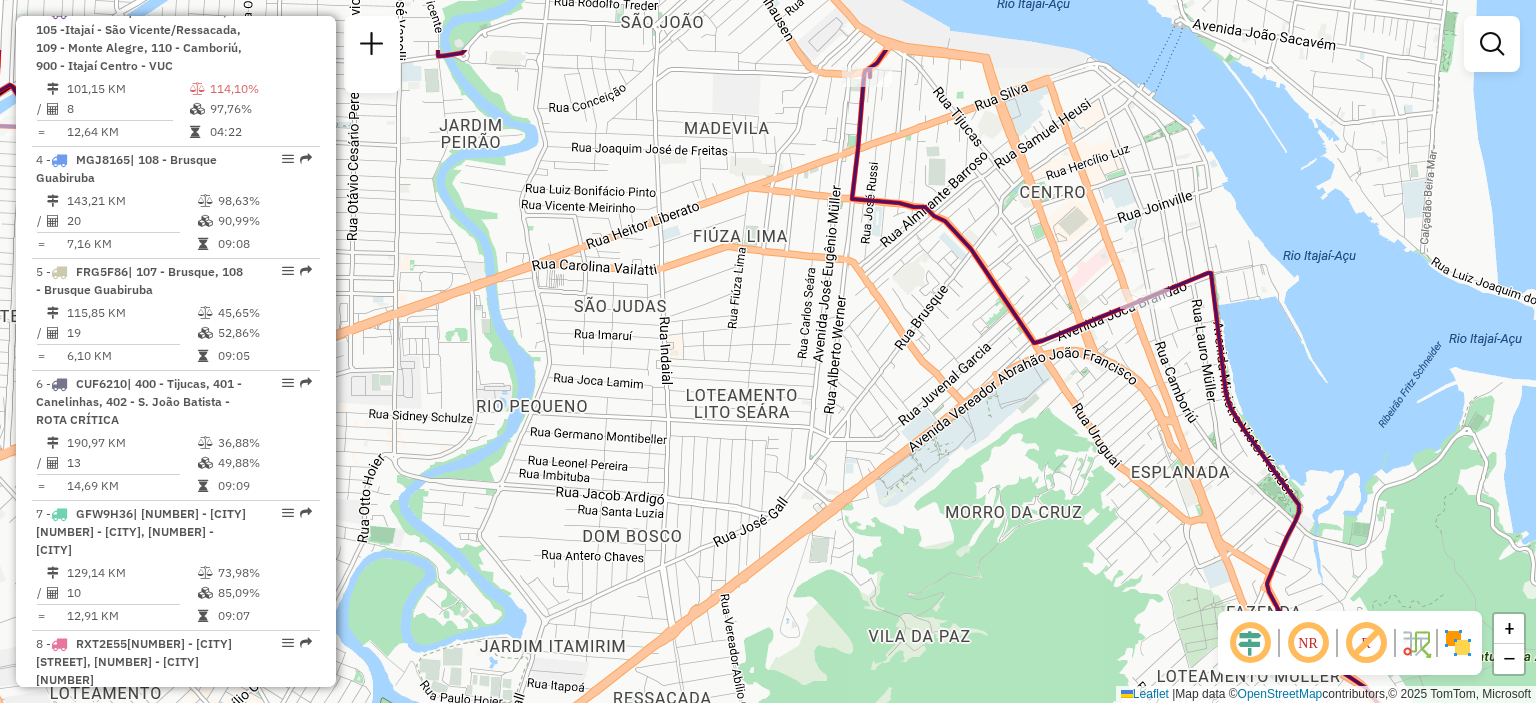 drag, startPoint x: 976, startPoint y: 363, endPoint x: 808, endPoint y: 483, distance: 206.45581 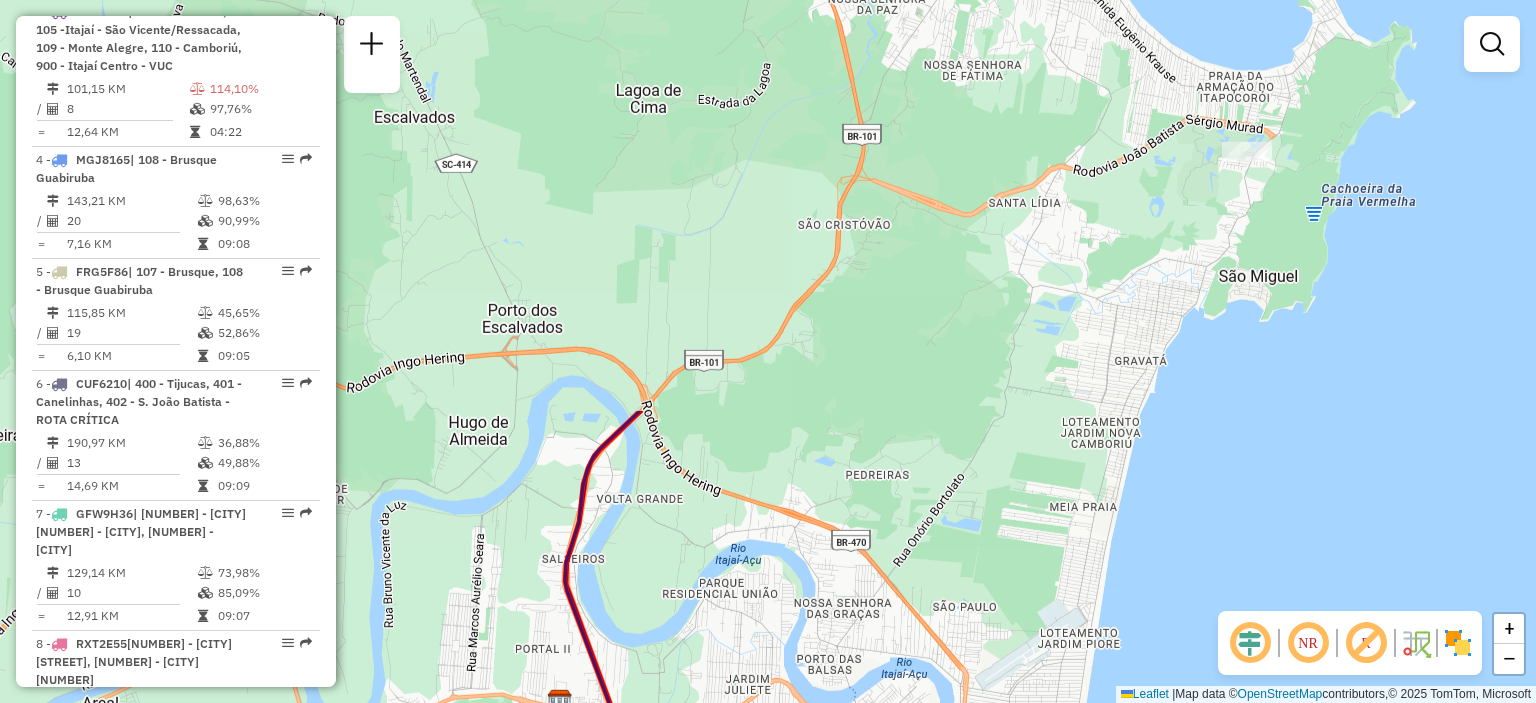 drag, startPoint x: 1024, startPoint y: 112, endPoint x: 988, endPoint y: 563, distance: 452.43454 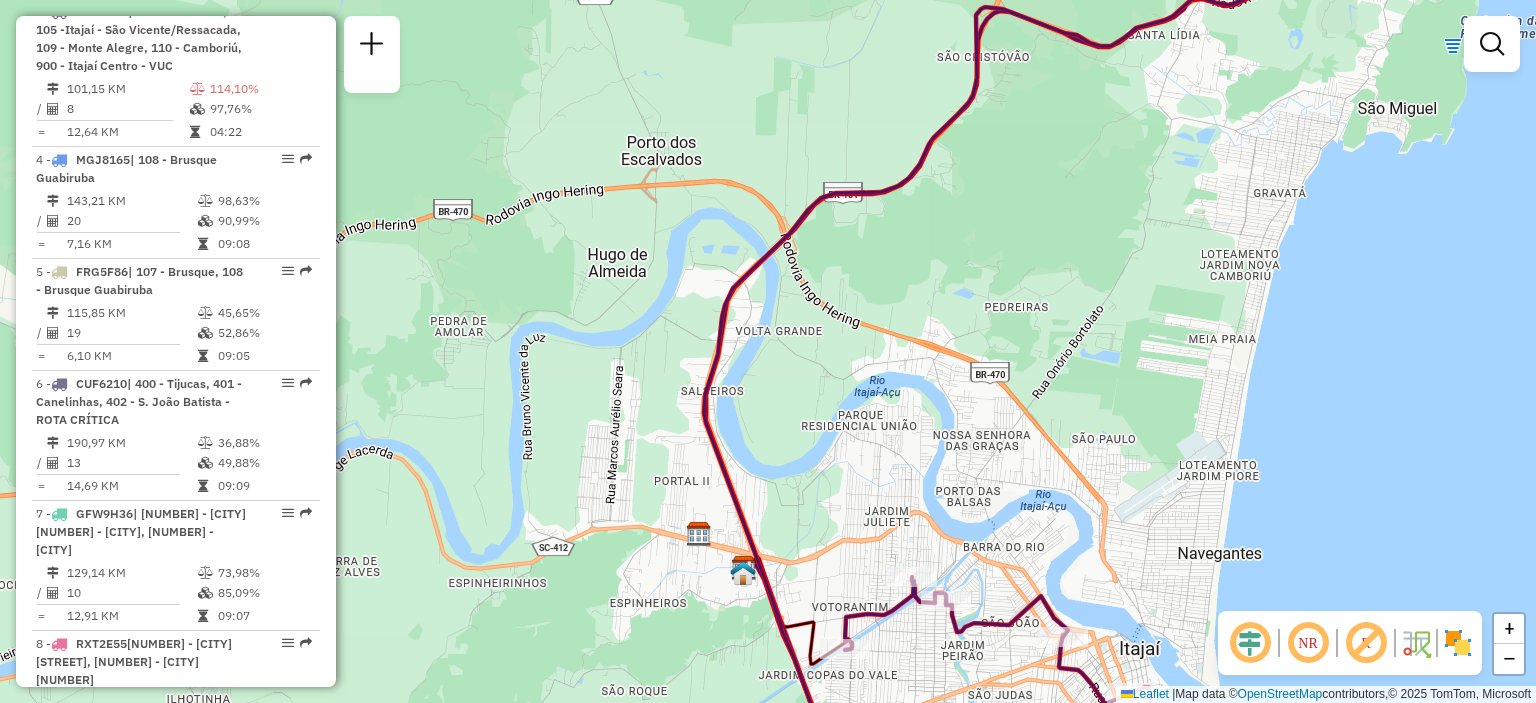 drag, startPoint x: 968, startPoint y: 299, endPoint x: 1238, endPoint y: 255, distance: 273.5617 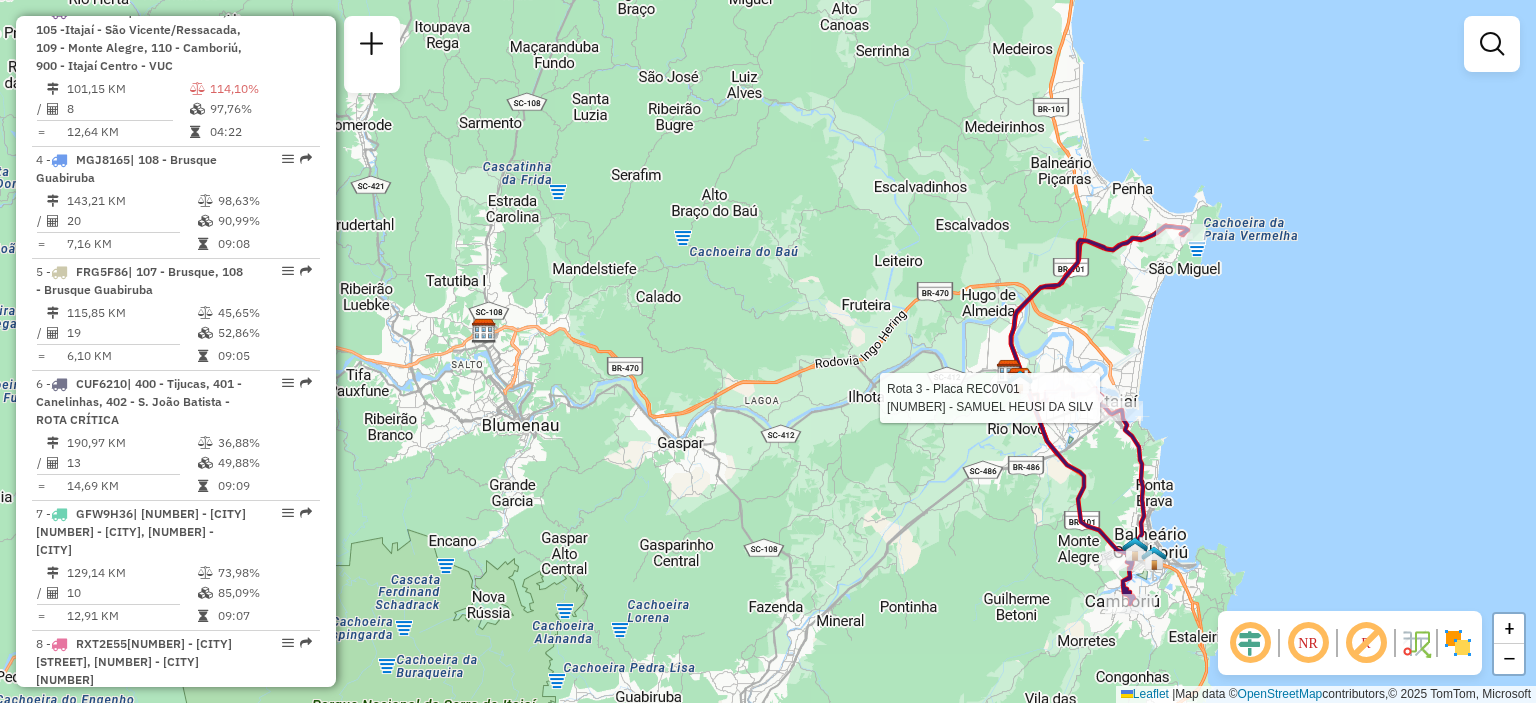 select on "**********" 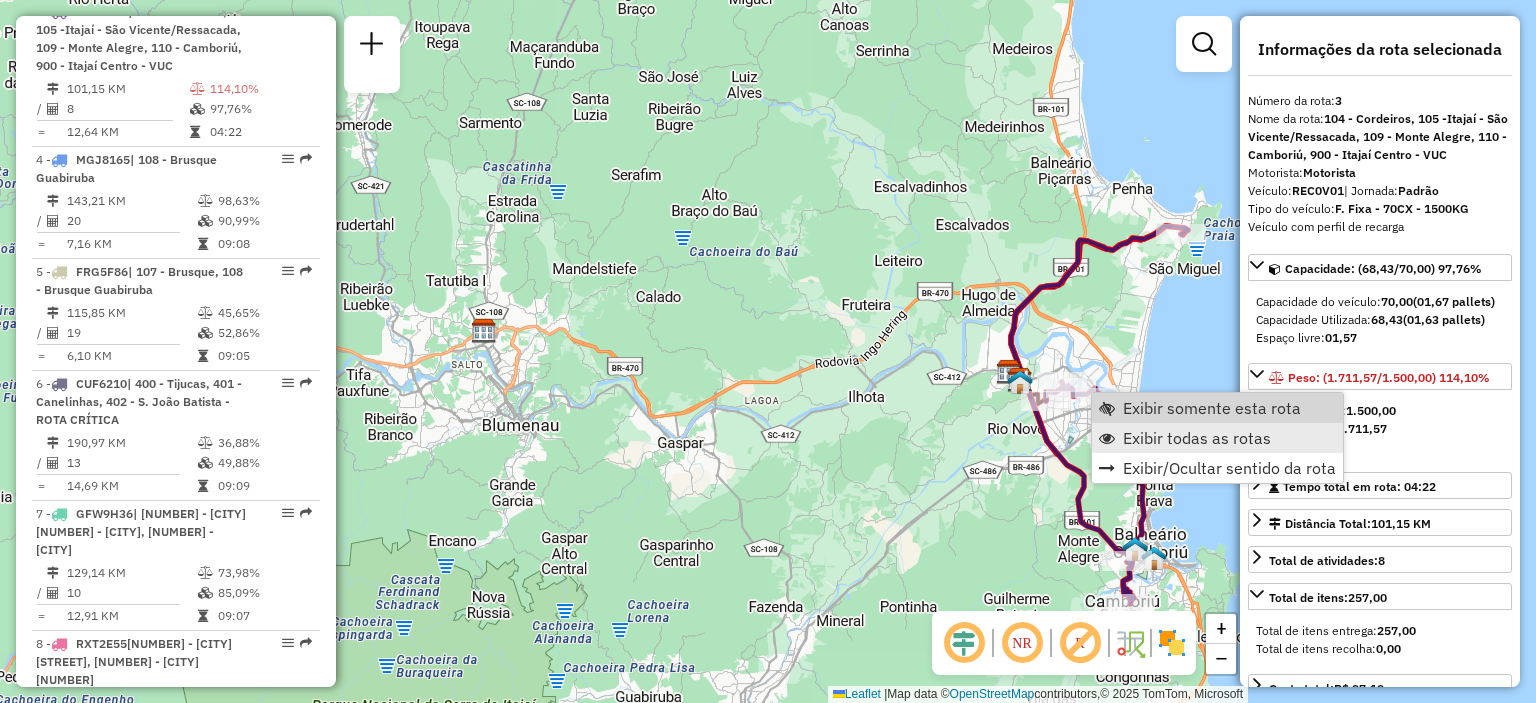 click on "Exibir todas as rotas" at bounding box center [1197, 438] 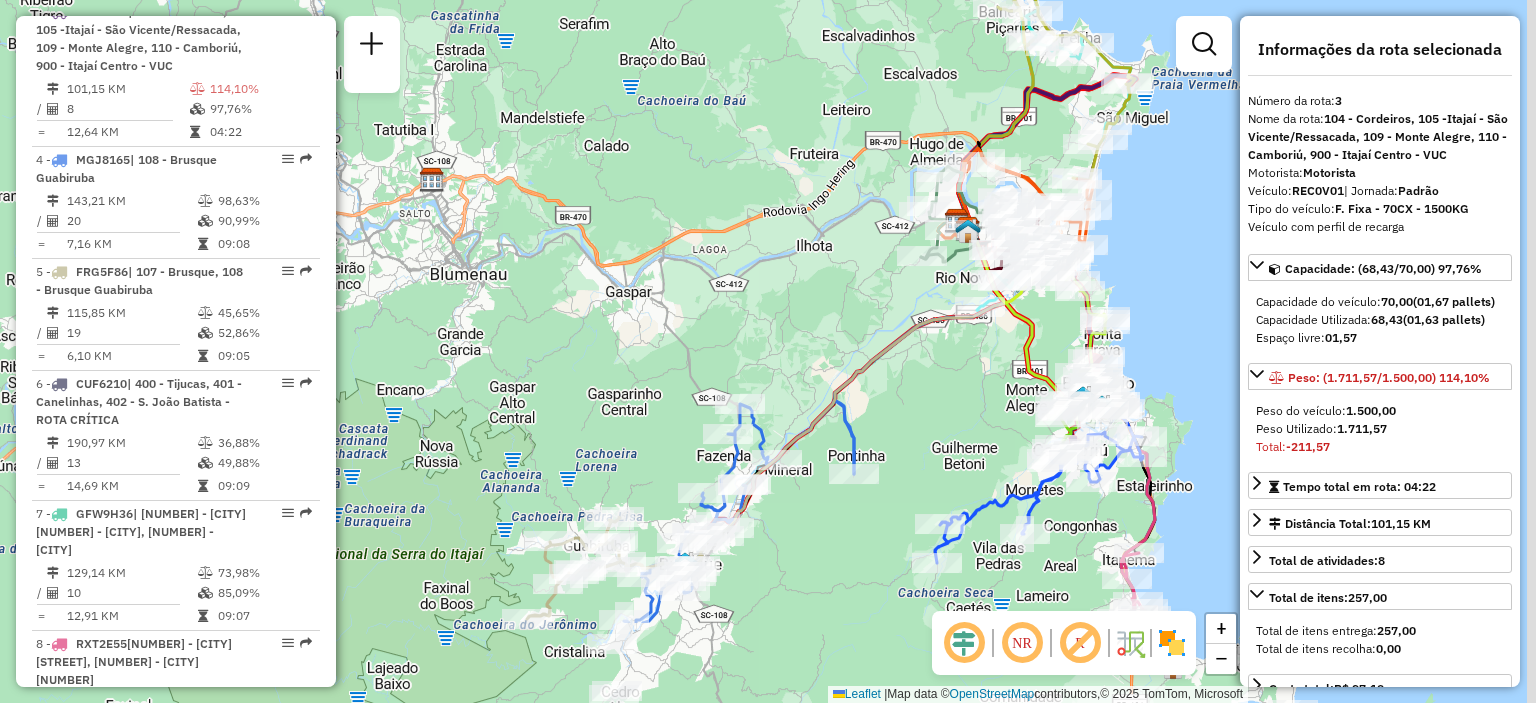 drag, startPoint x: 920, startPoint y: 512, endPoint x: 868, endPoint y: 361, distance: 159.70285 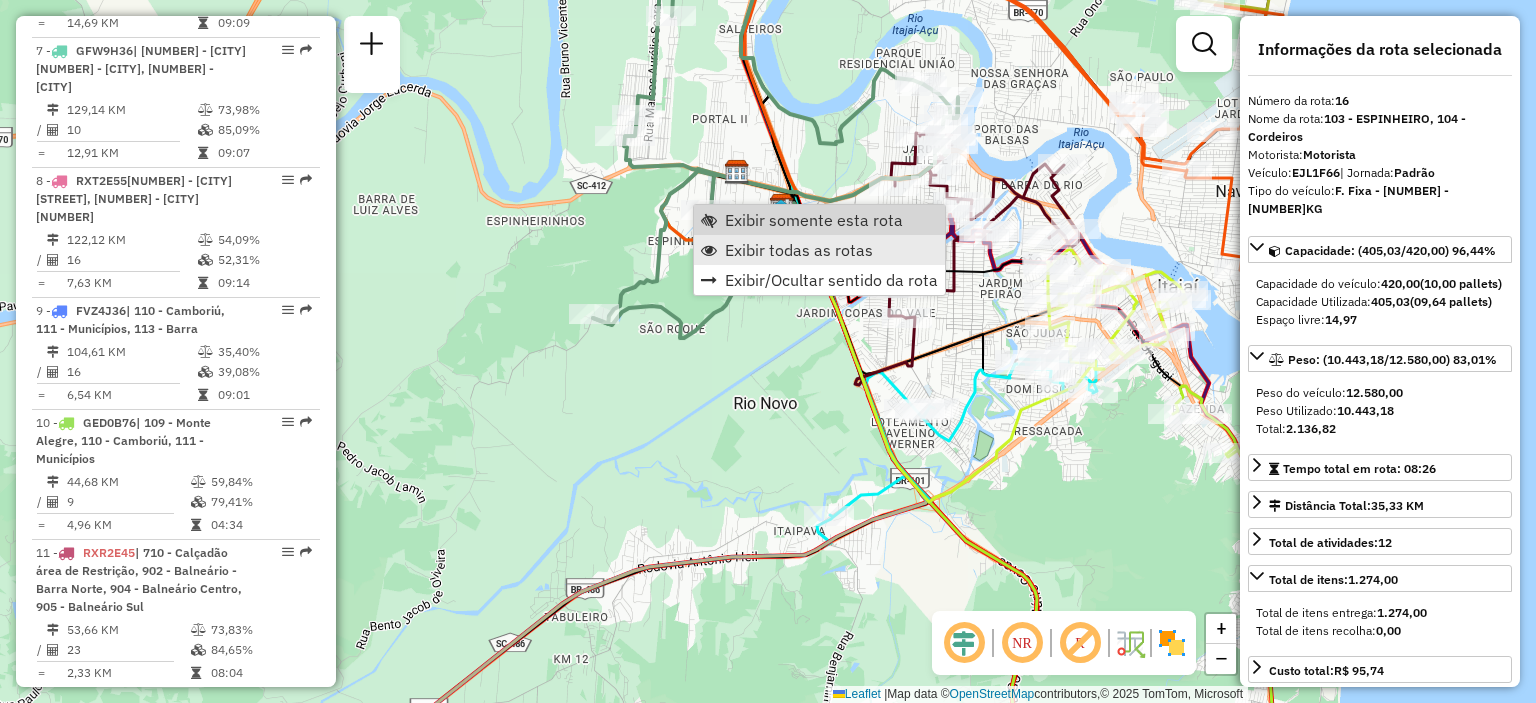scroll, scrollTop: 2296, scrollLeft: 0, axis: vertical 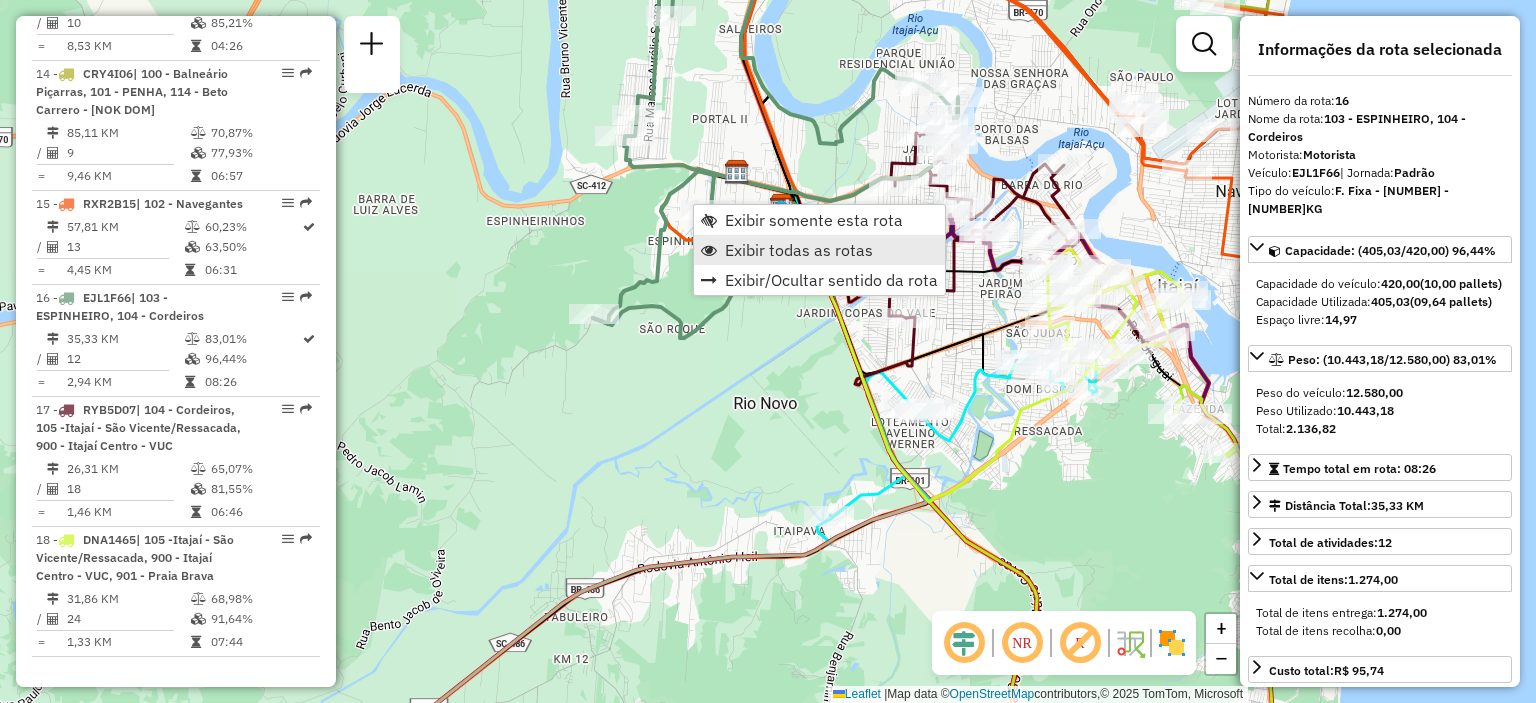 click on "Exibir todas as rotas" at bounding box center [799, 250] 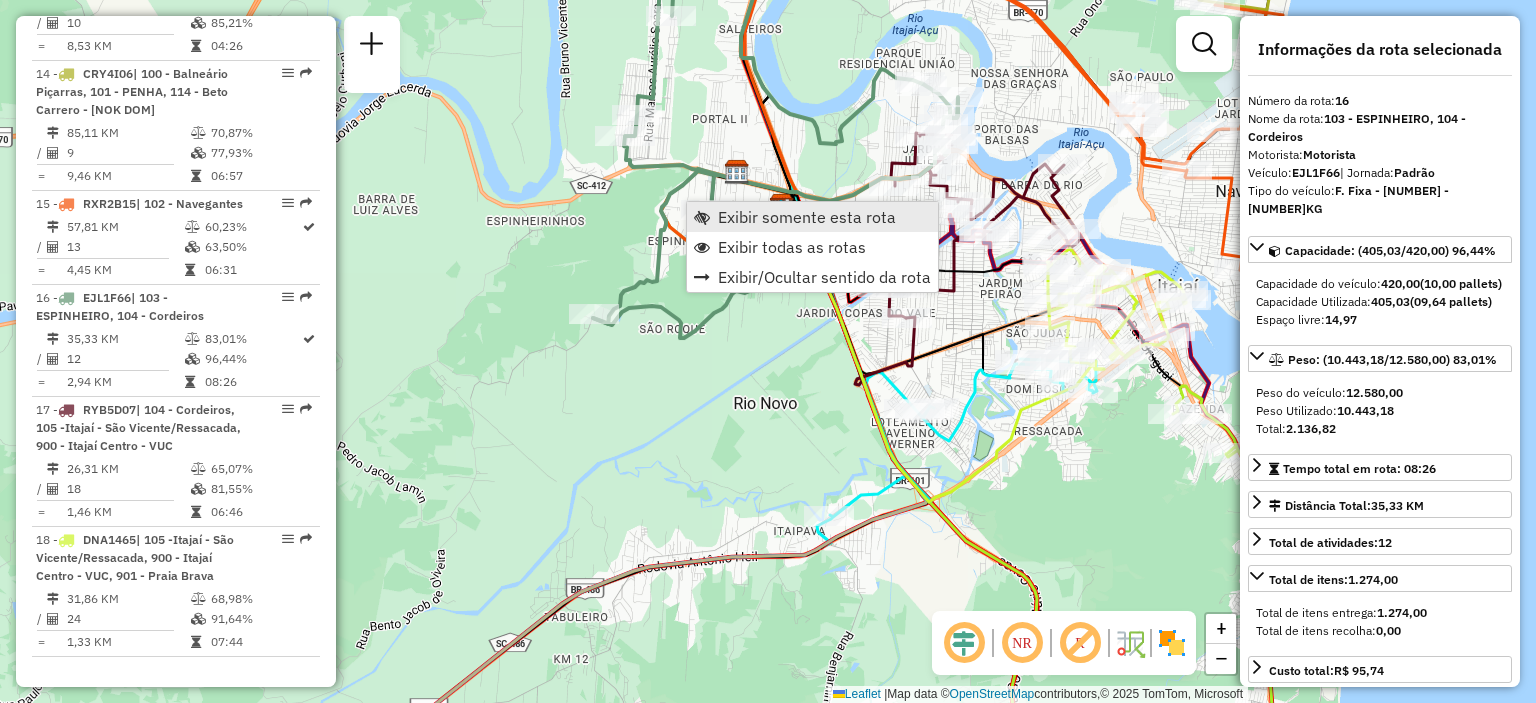 click on "Exibir somente esta rota" at bounding box center [807, 217] 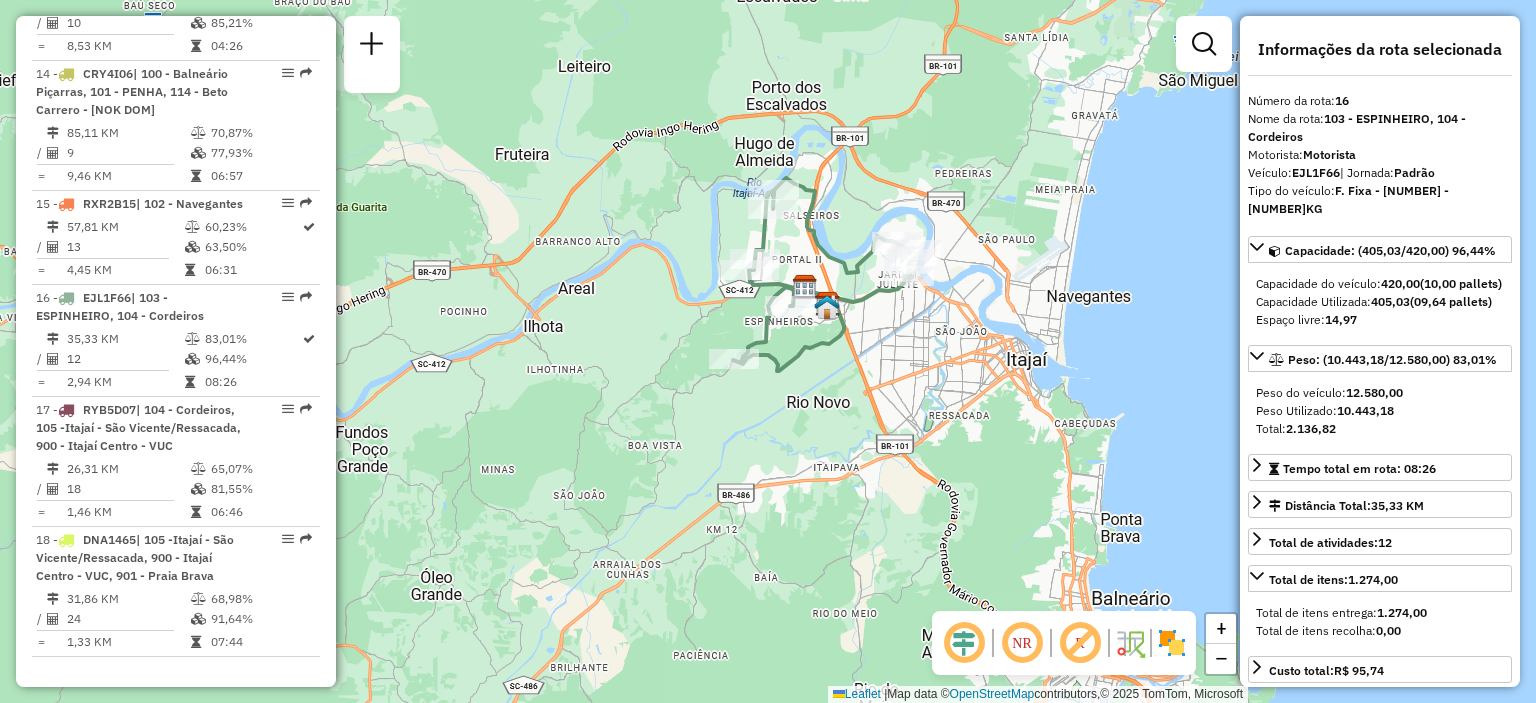 drag, startPoint x: 792, startPoint y: 232, endPoint x: 829, endPoint y: 232, distance: 37 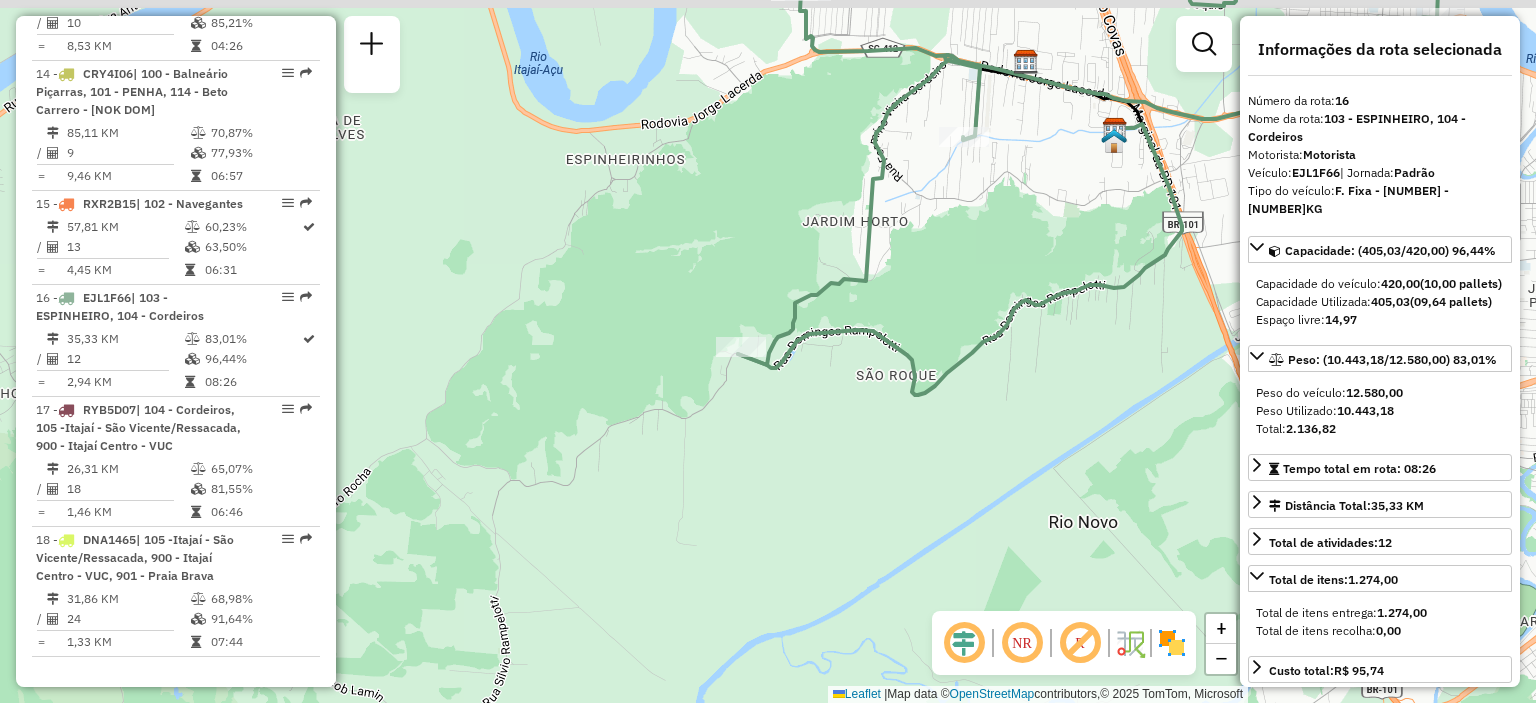 drag, startPoint x: 977, startPoint y: 276, endPoint x: 792, endPoint y: 352, distance: 200.0025 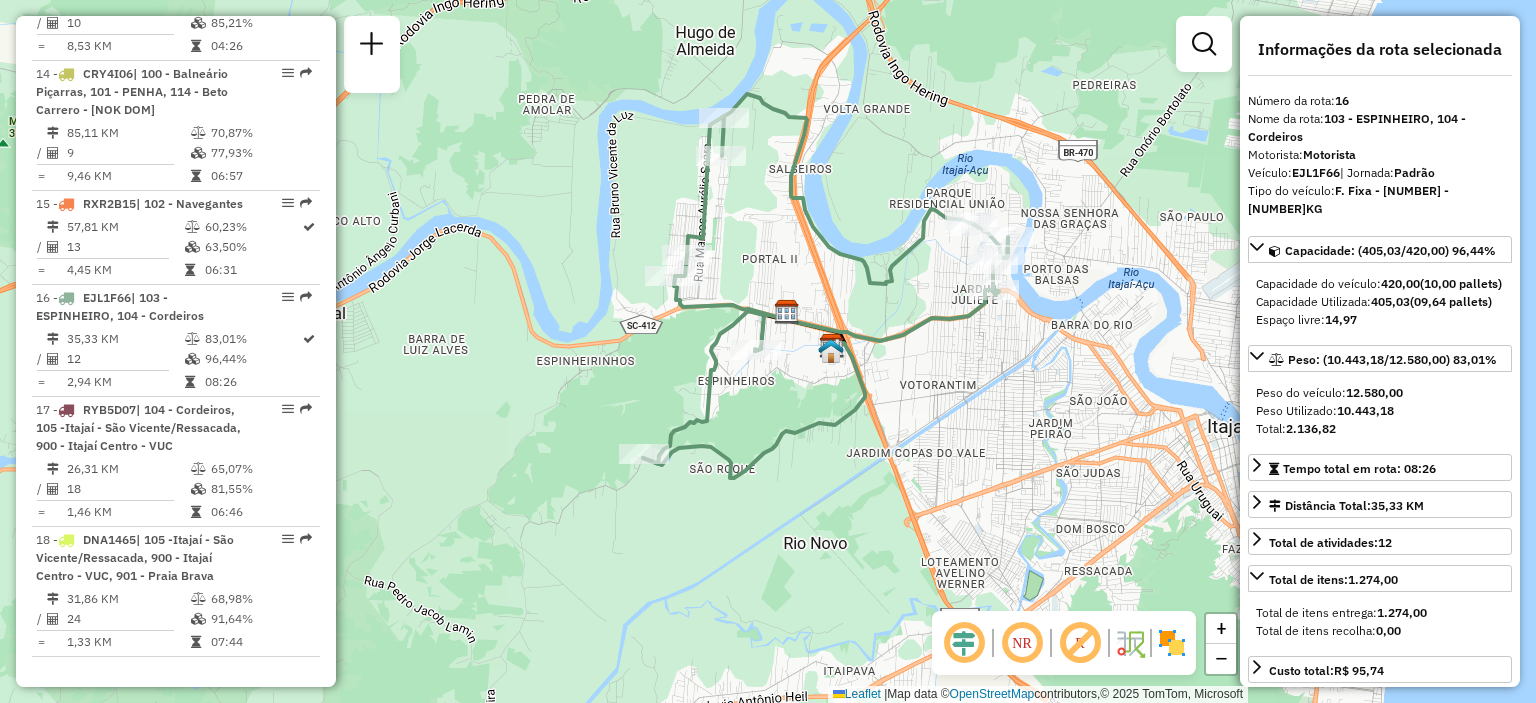 drag, startPoint x: 920, startPoint y: 227, endPoint x: 896, endPoint y: 299, distance: 75.89466 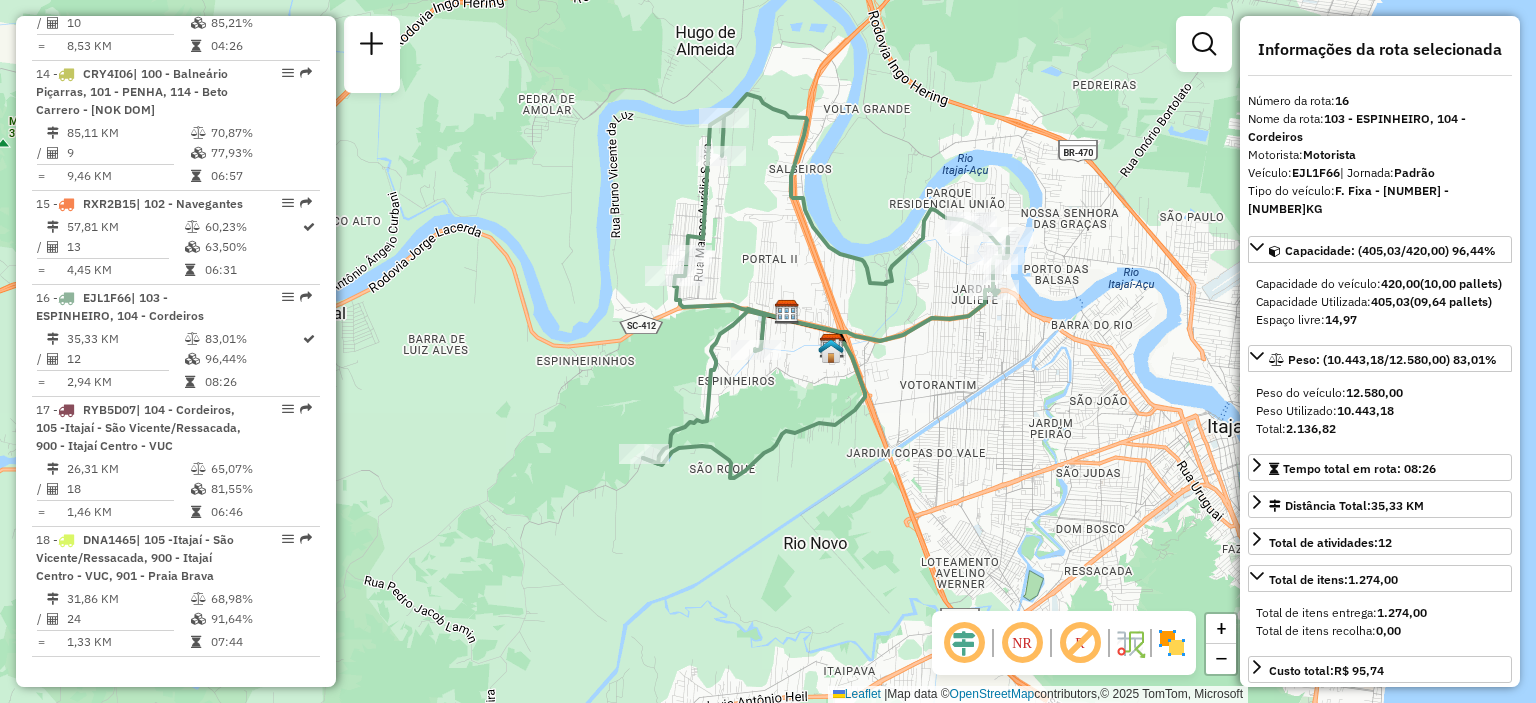 click 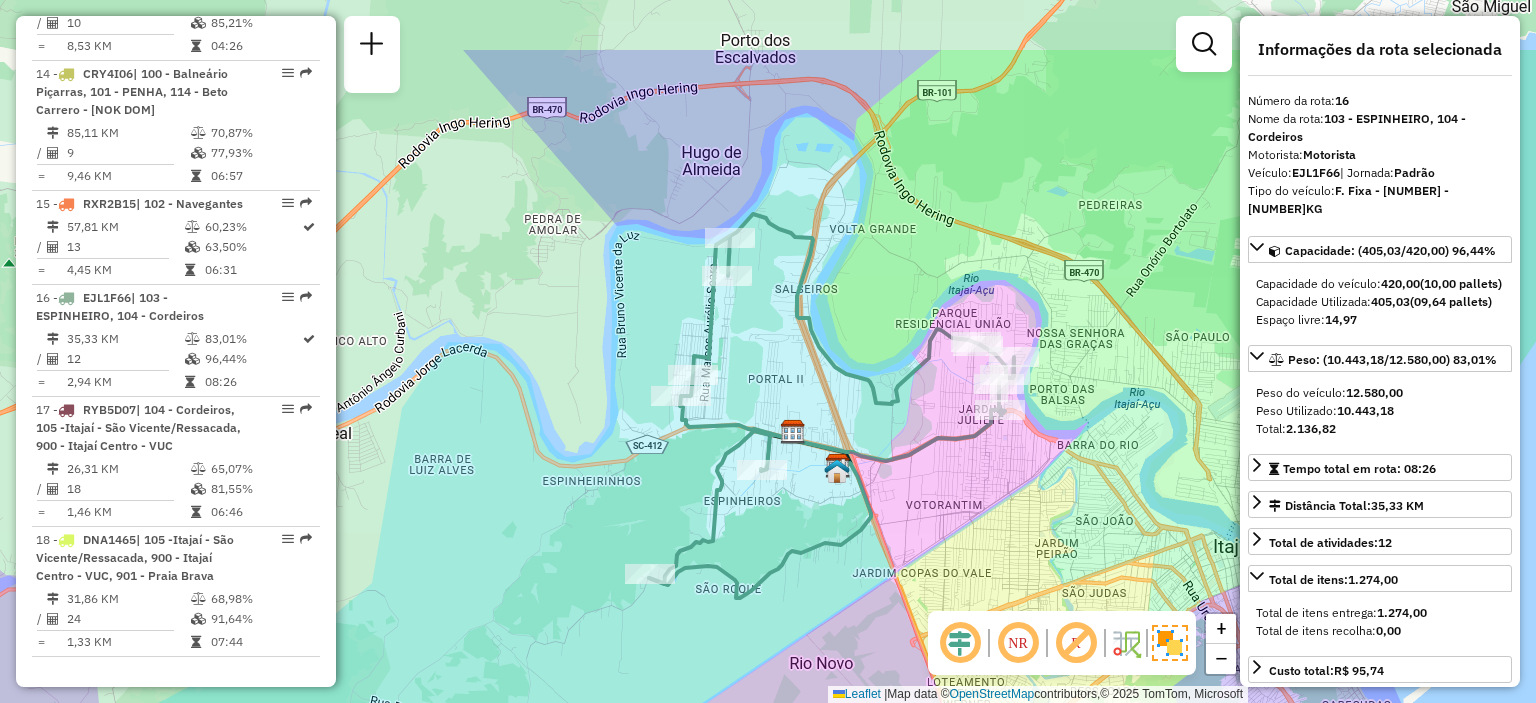 drag, startPoint x: 976, startPoint y: 413, endPoint x: 985, endPoint y: 524, distance: 111.364265 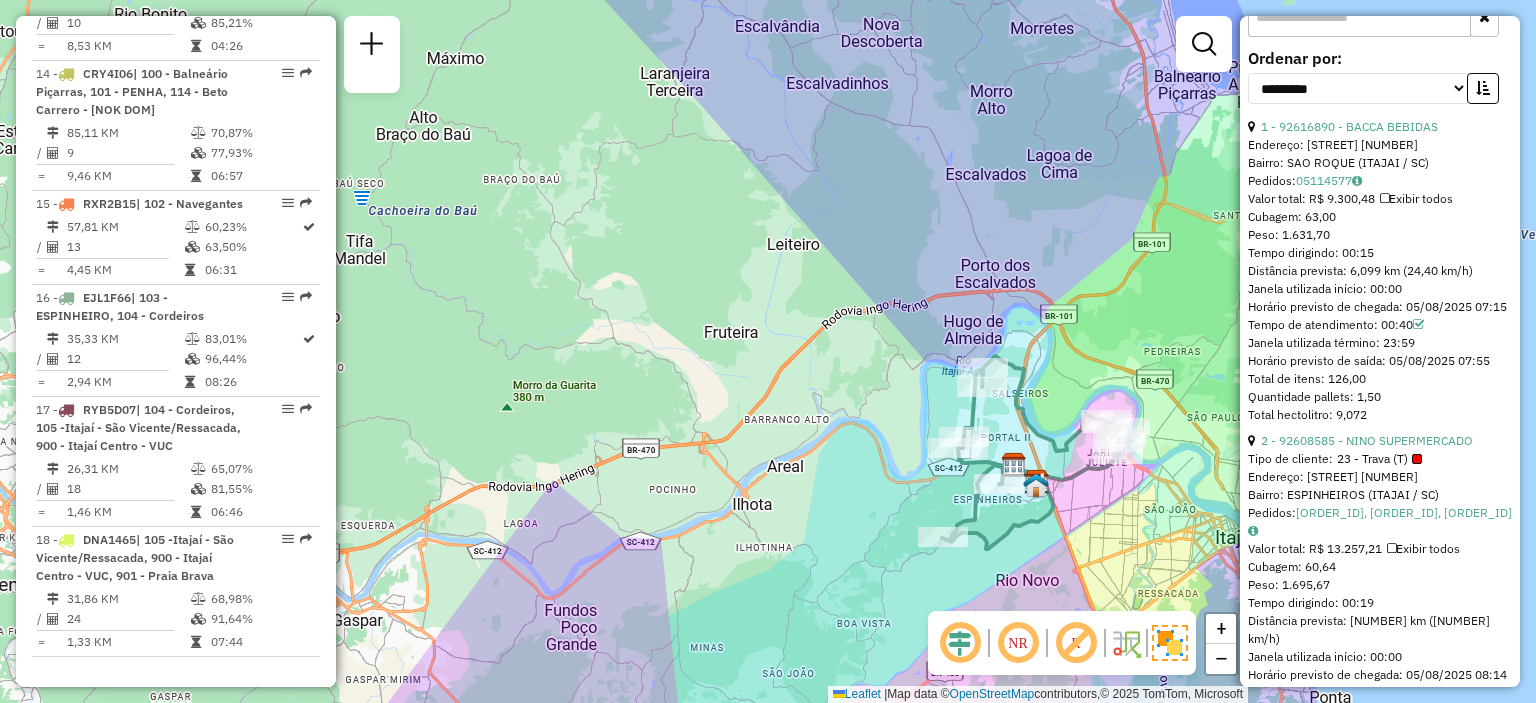 scroll, scrollTop: 1166, scrollLeft: 0, axis: vertical 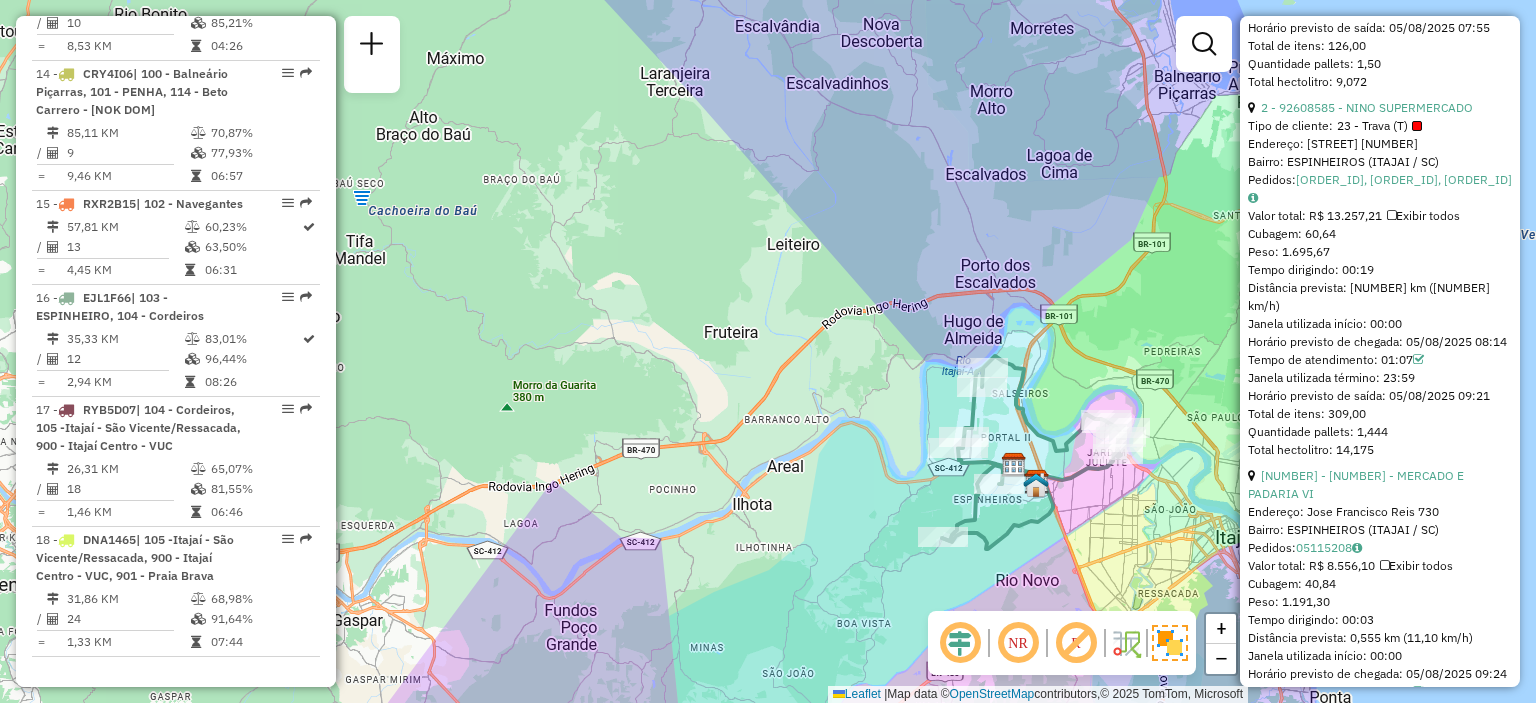 click 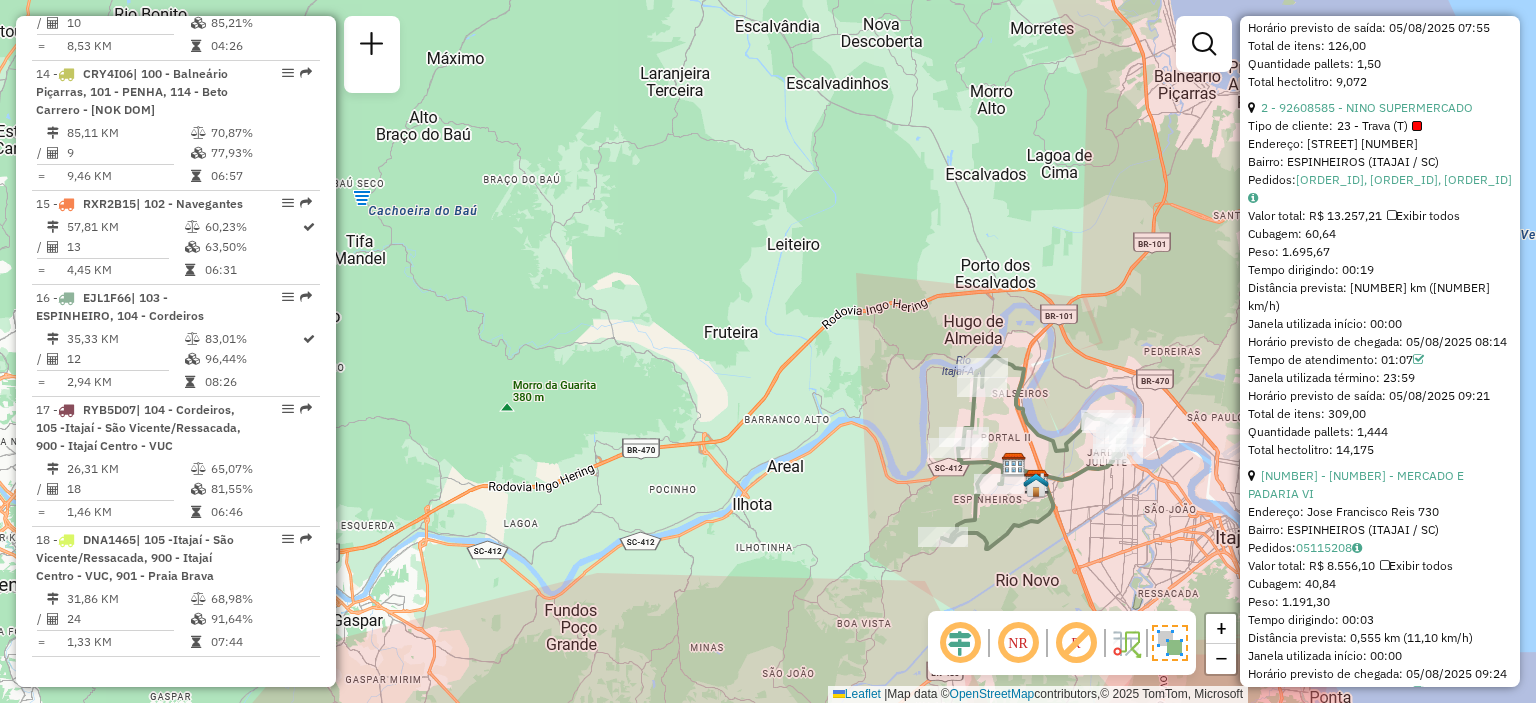 click 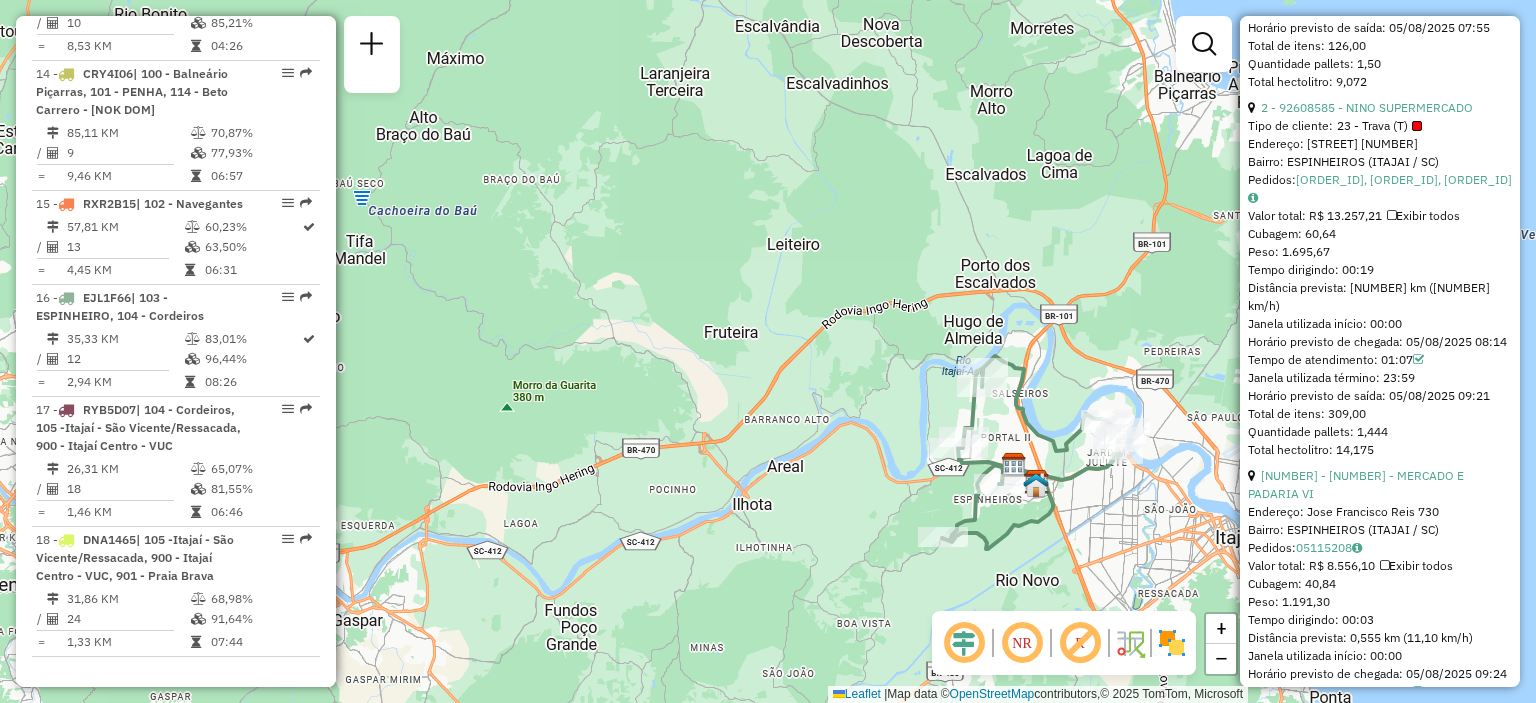 click on "Janela de atendimento Grade de atendimento Capacidade Transportadoras Veículos Cliente Pedidos  Rotas Selecione os dias de semana para filtrar as janelas de atendimento  Seg   Ter   Qua   Qui   Sex   Sáb   Dom  Informe o período da janela de atendimento: De: Até:  Filtrar exatamente a janela do cliente  Considerar janela de atendimento padrão  Selecione os dias de semana para filtrar as grades de atendimento  Seg   Ter   Qua   Qui   Sex   Sáb   Dom   Considerar clientes sem dia de atendimento cadastrado  Clientes fora do dia de atendimento selecionado Filtrar as atividades entre os valores definidos abaixo:  Peso mínimo:   Peso máximo:   Cubagem mínima:   Cubagem máxima:   De:   Até:  Filtrar as atividades entre o tempo de atendimento definido abaixo:  De:   Até:   Considerar capacidade total dos clientes não roteirizados Transportadora: Selecione um ou mais itens Tipo de veículo: Selecione um ou mais itens Veículo: Selecione um ou mais itens Motorista: Selecione um ou mais itens Nome: Rótulo:" 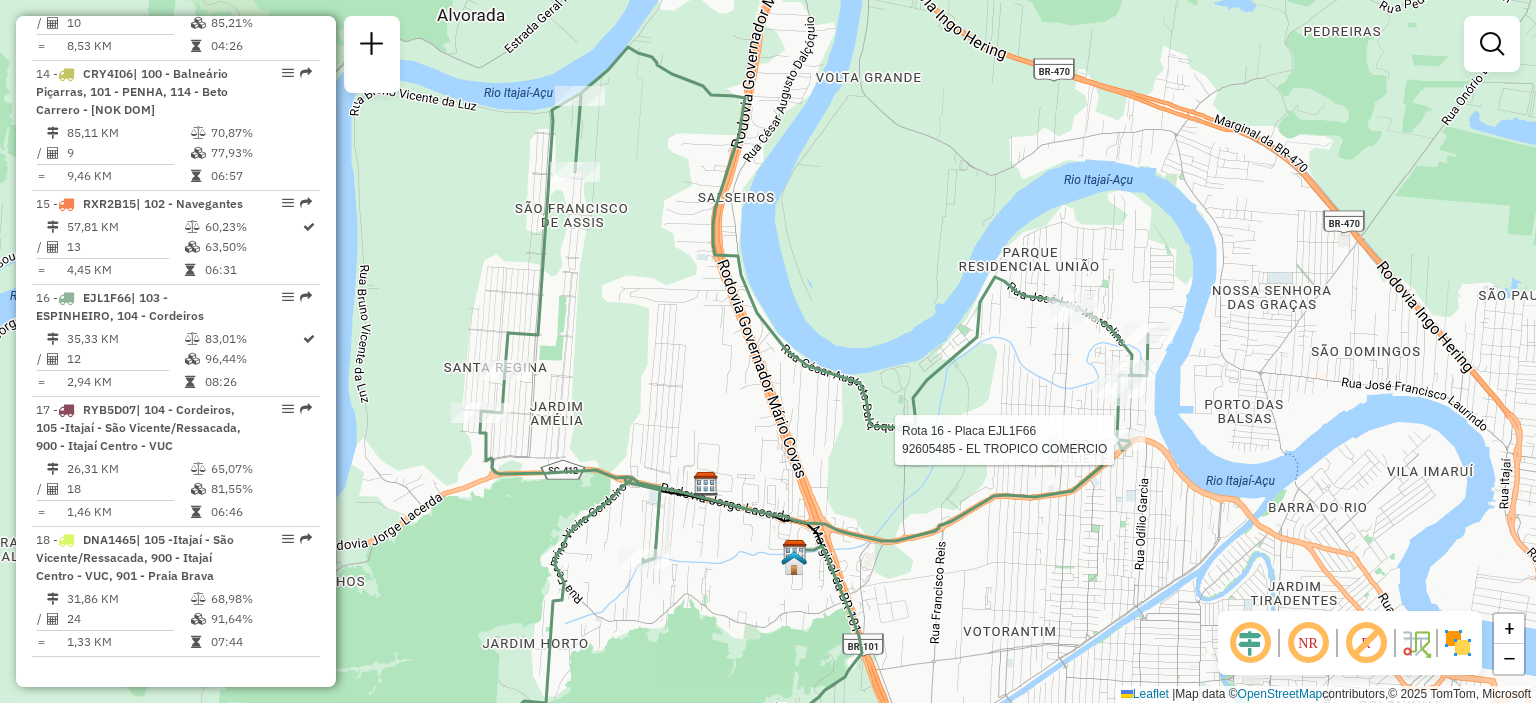 select on "**********" 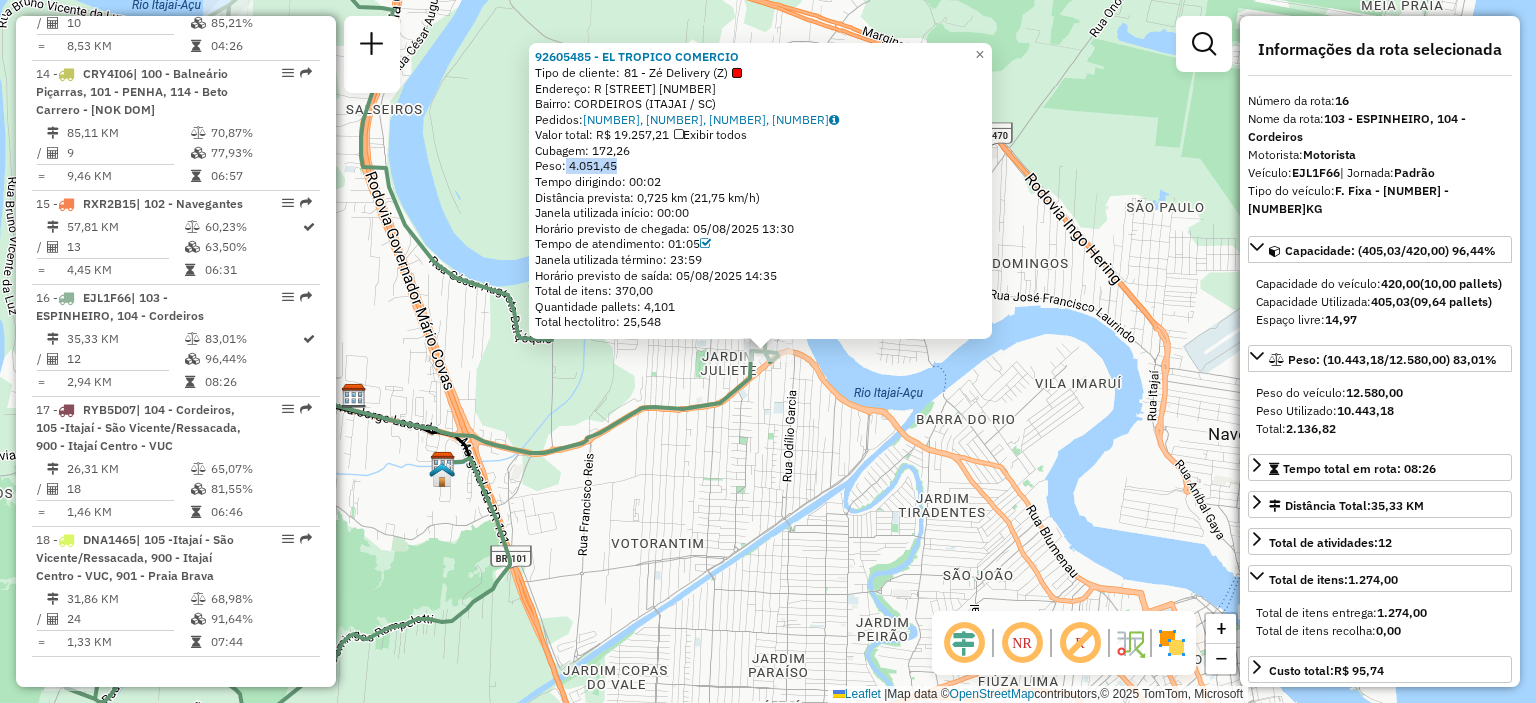 drag, startPoint x: 570, startPoint y: 167, endPoint x: 632, endPoint y: 167, distance: 62 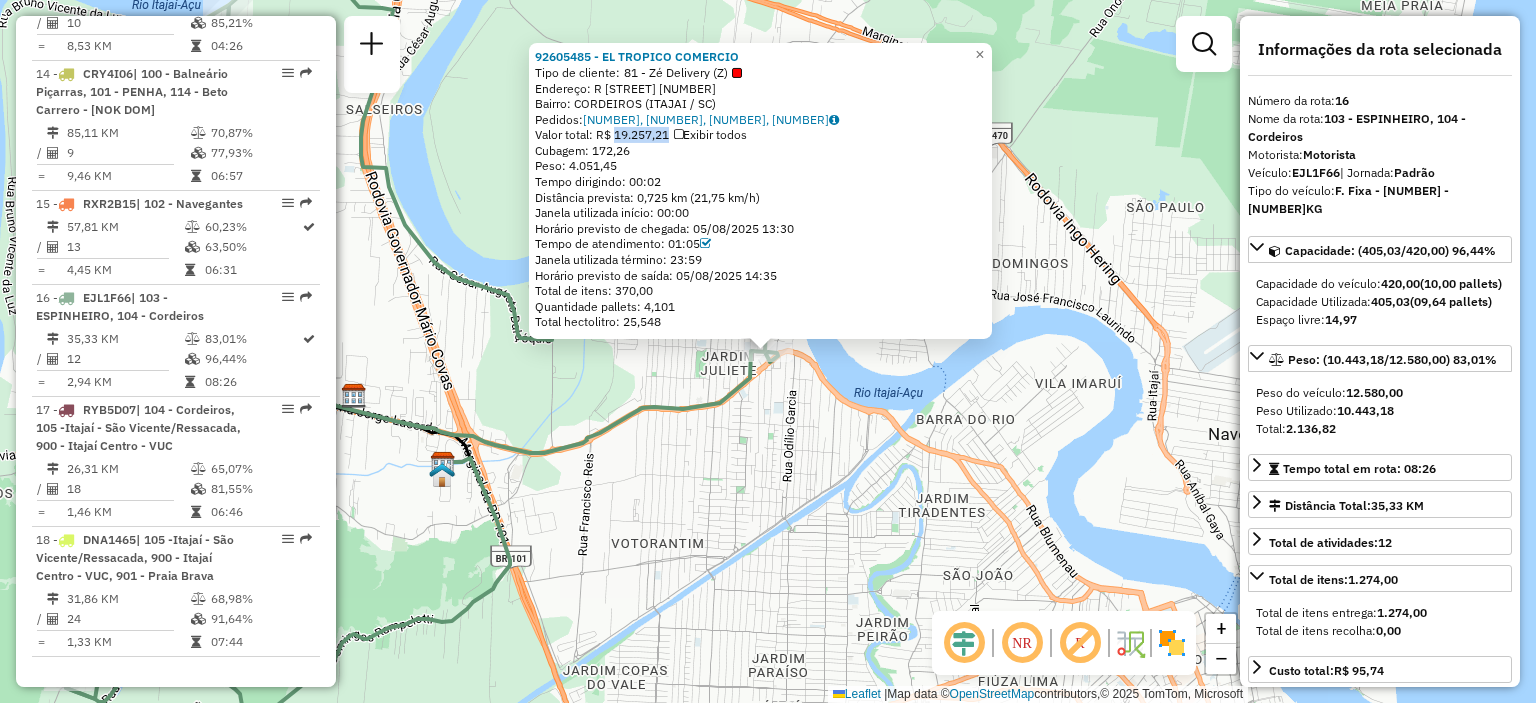 drag, startPoint x: 616, startPoint y: 137, endPoint x: 684, endPoint y: 139, distance: 68.0294 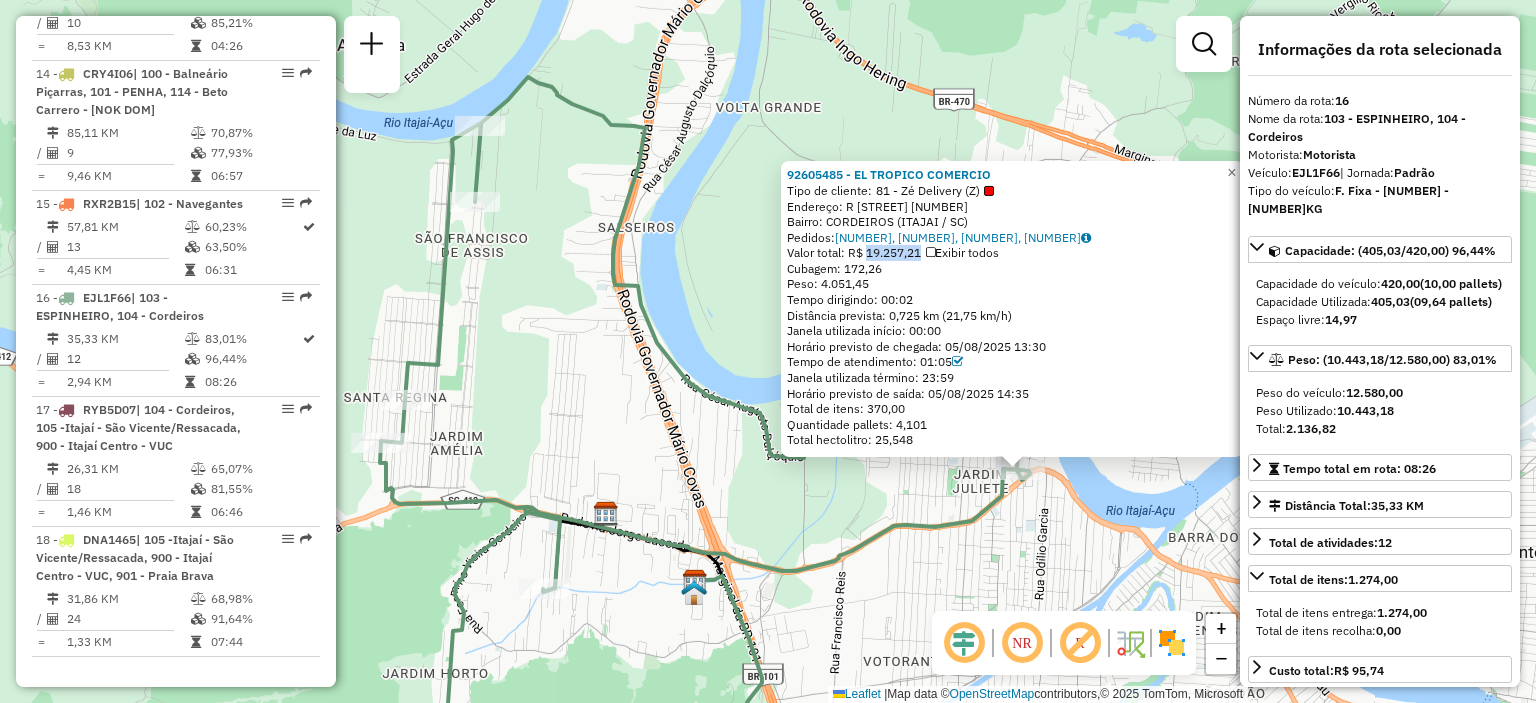 drag, startPoint x: 544, startPoint y: 456, endPoint x: 822, endPoint y: 589, distance: 308.1769 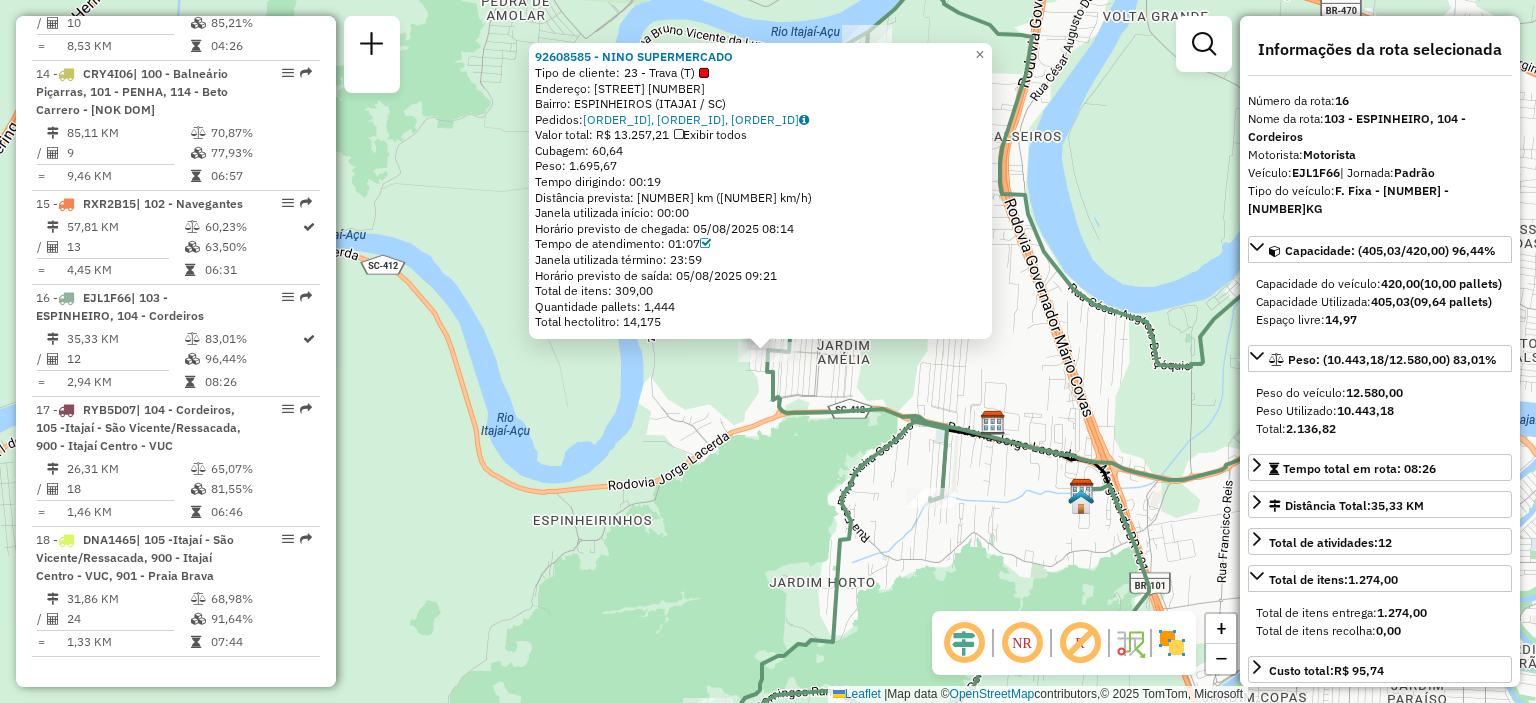 drag, startPoint x: 616, startPoint y: 136, endPoint x: 680, endPoint y: 136, distance: 64 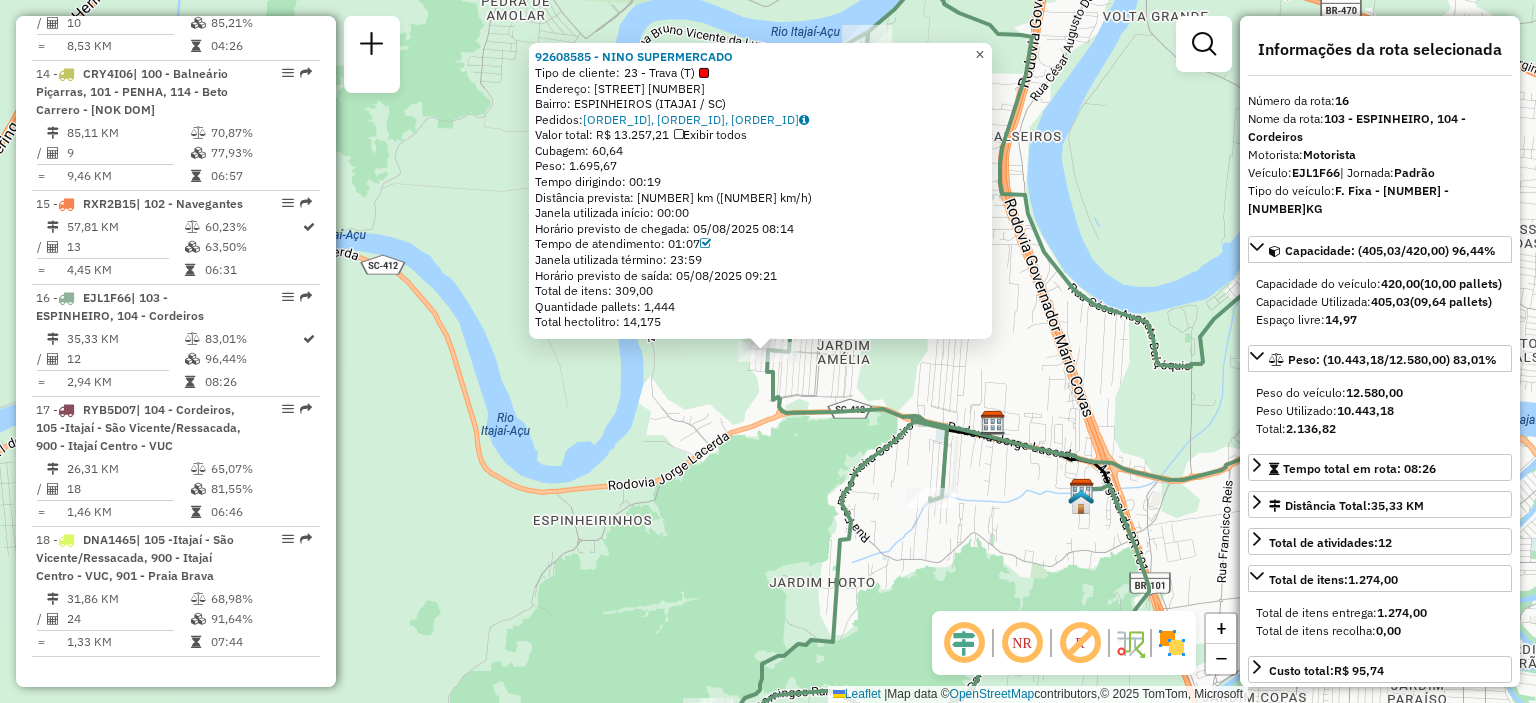 click on "×" 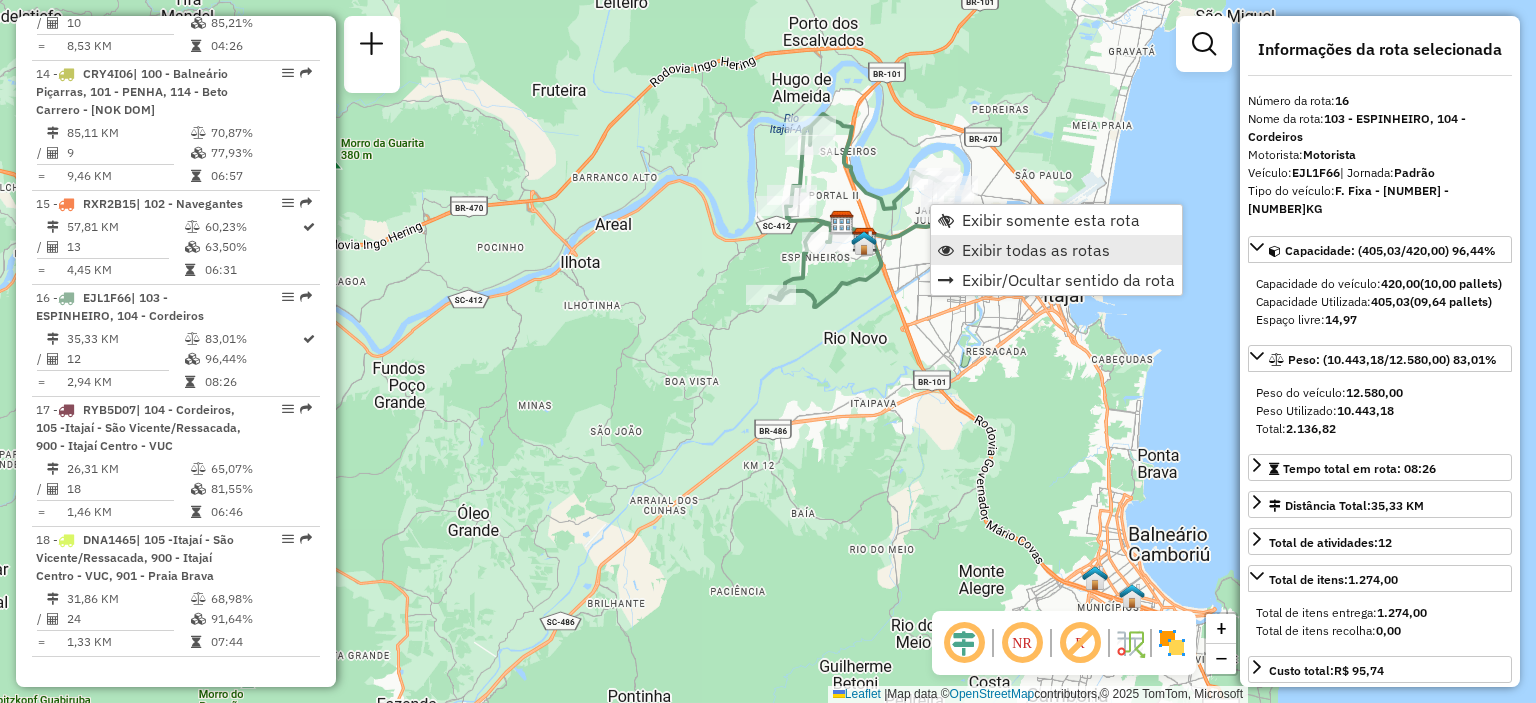 click on "Exibir todas as rotas" at bounding box center (1056, 250) 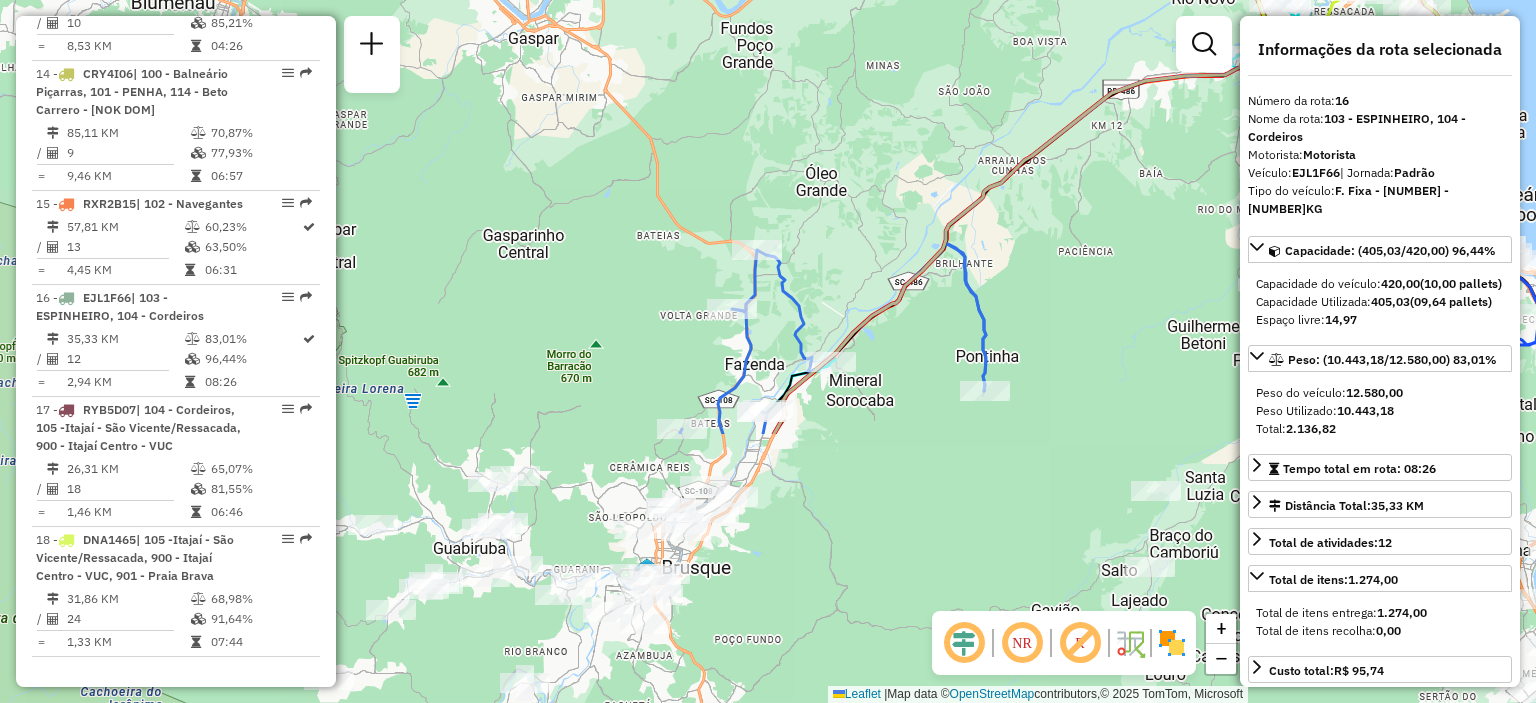 drag, startPoint x: 852, startPoint y: 635, endPoint x: 1197, endPoint y: 295, distance: 484.38104 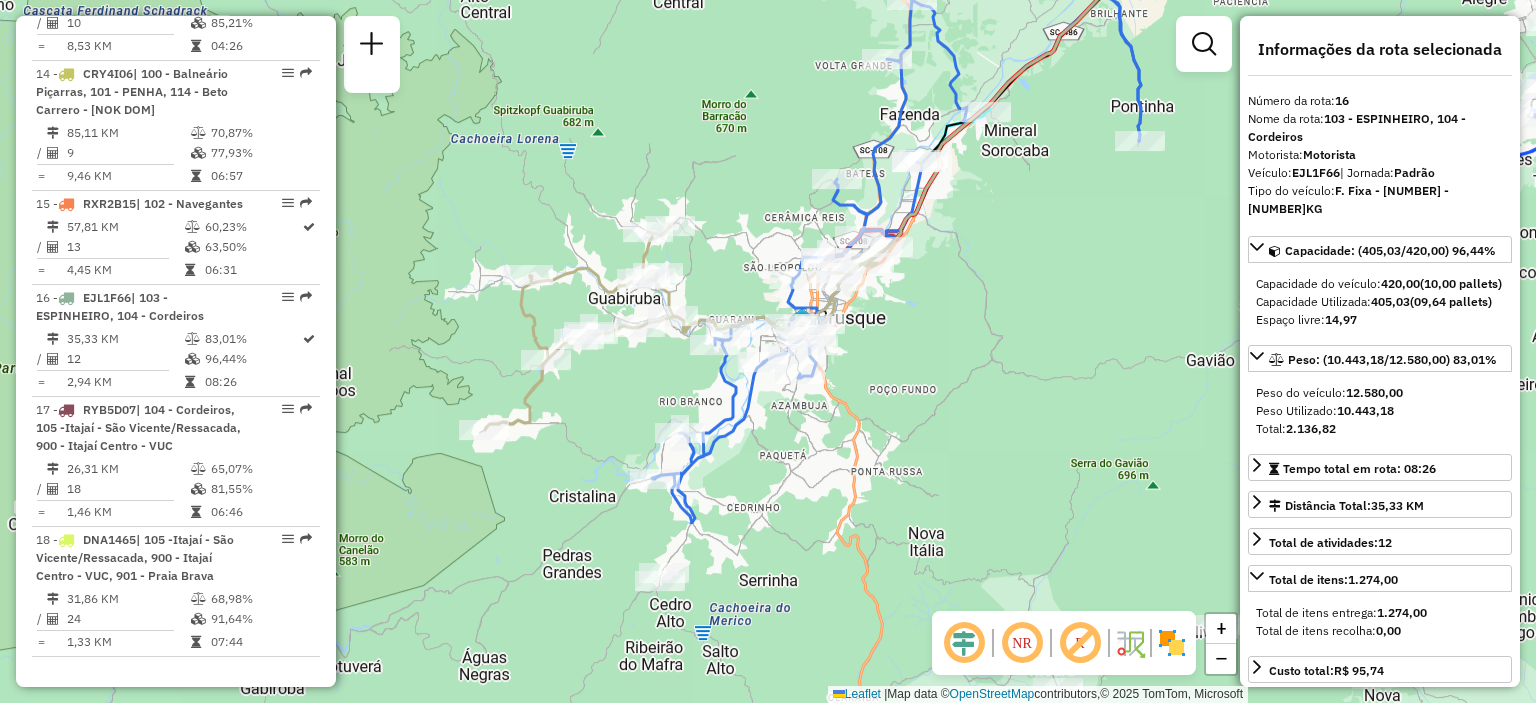 drag, startPoint x: 992, startPoint y: 487, endPoint x: 1138, endPoint y: 224, distance: 300.80725 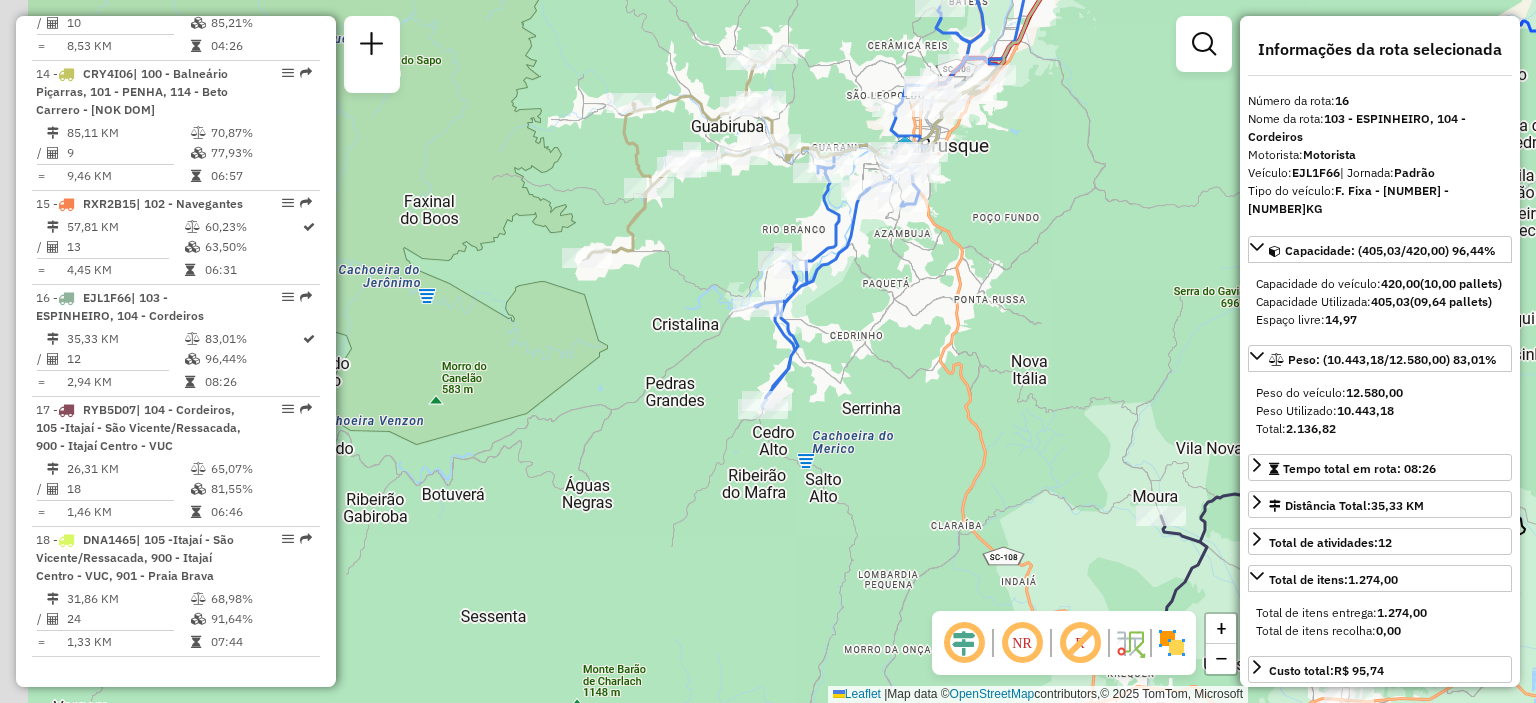 drag, startPoint x: 908, startPoint y: 524, endPoint x: 1012, endPoint y: 364, distance: 190.82977 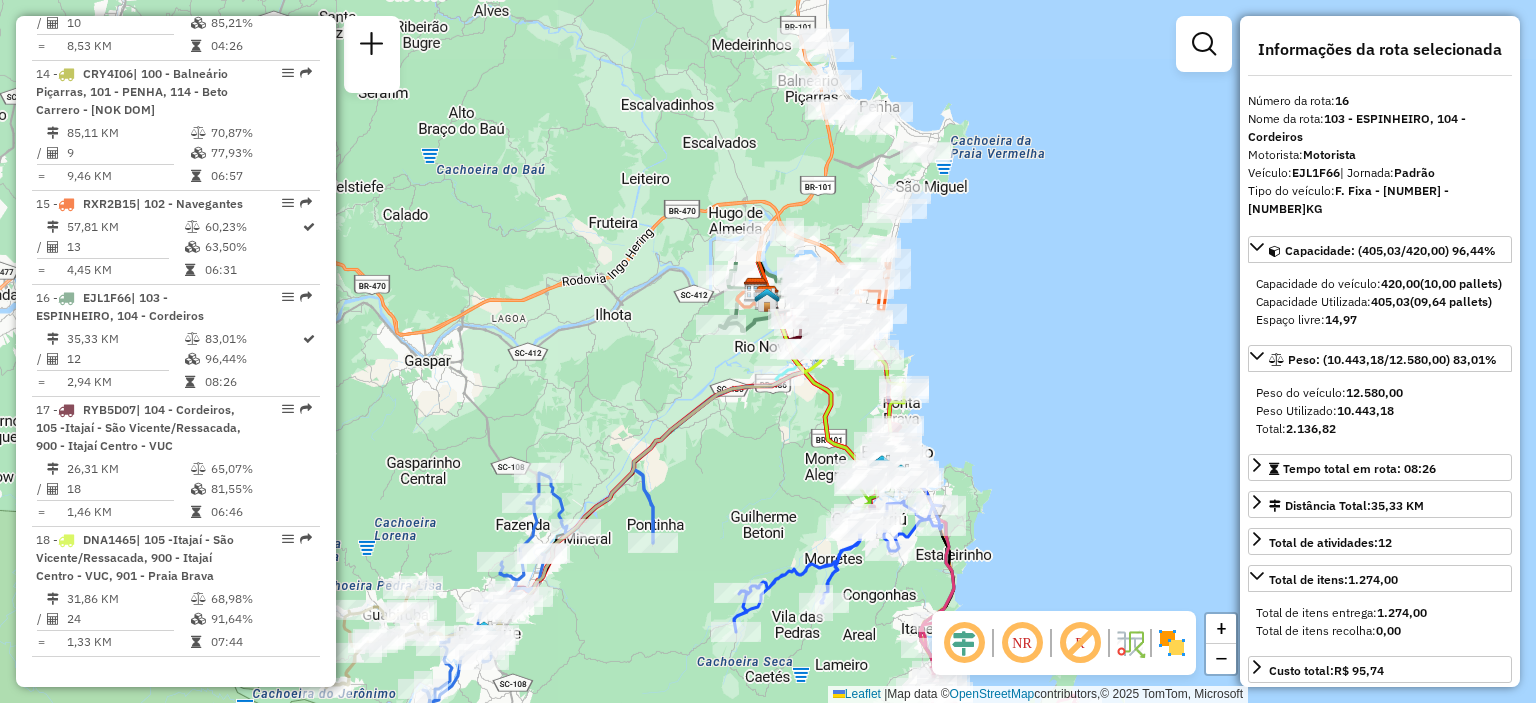 drag, startPoint x: 1030, startPoint y: 339, endPoint x: 585, endPoint y: 605, distance: 518.4409 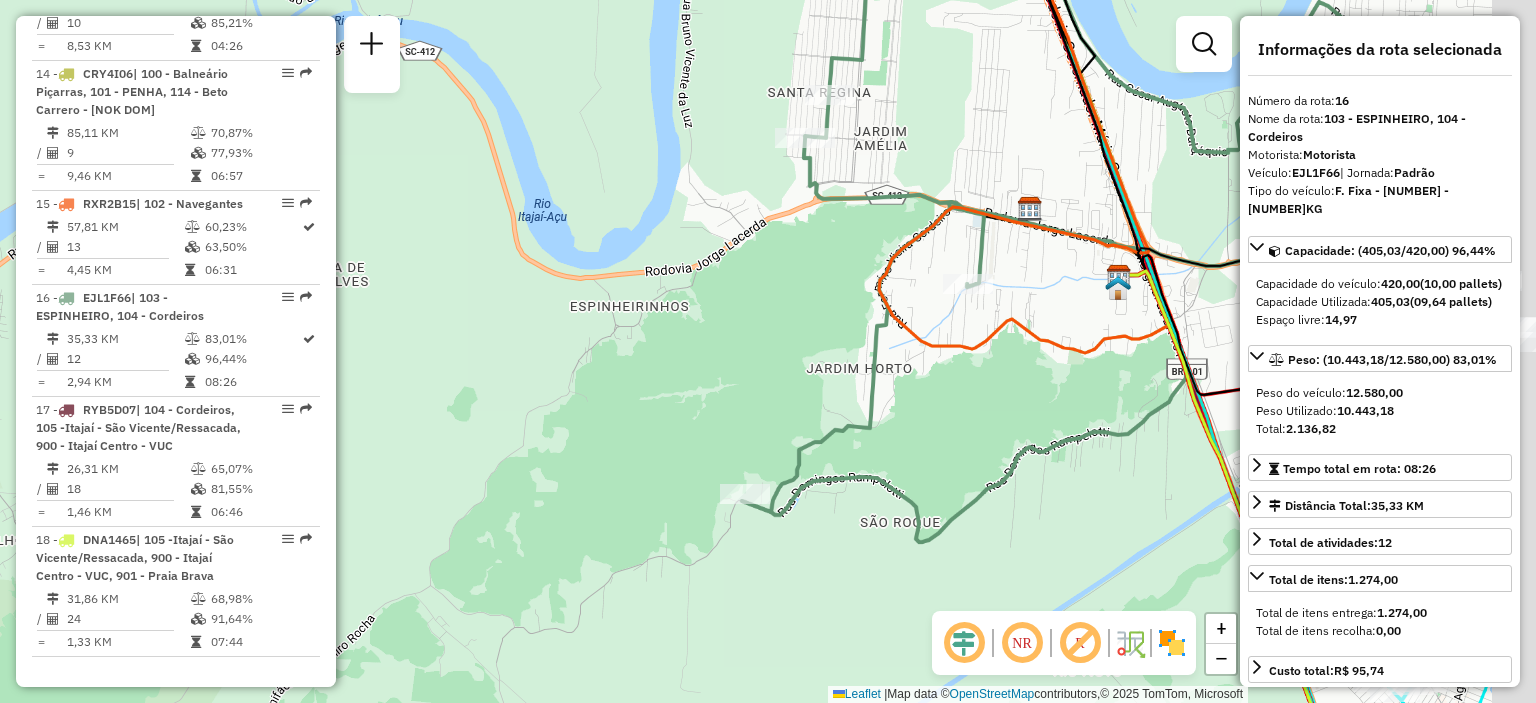 drag, startPoint x: 868, startPoint y: 275, endPoint x: 670, endPoint y: 361, distance: 215.87033 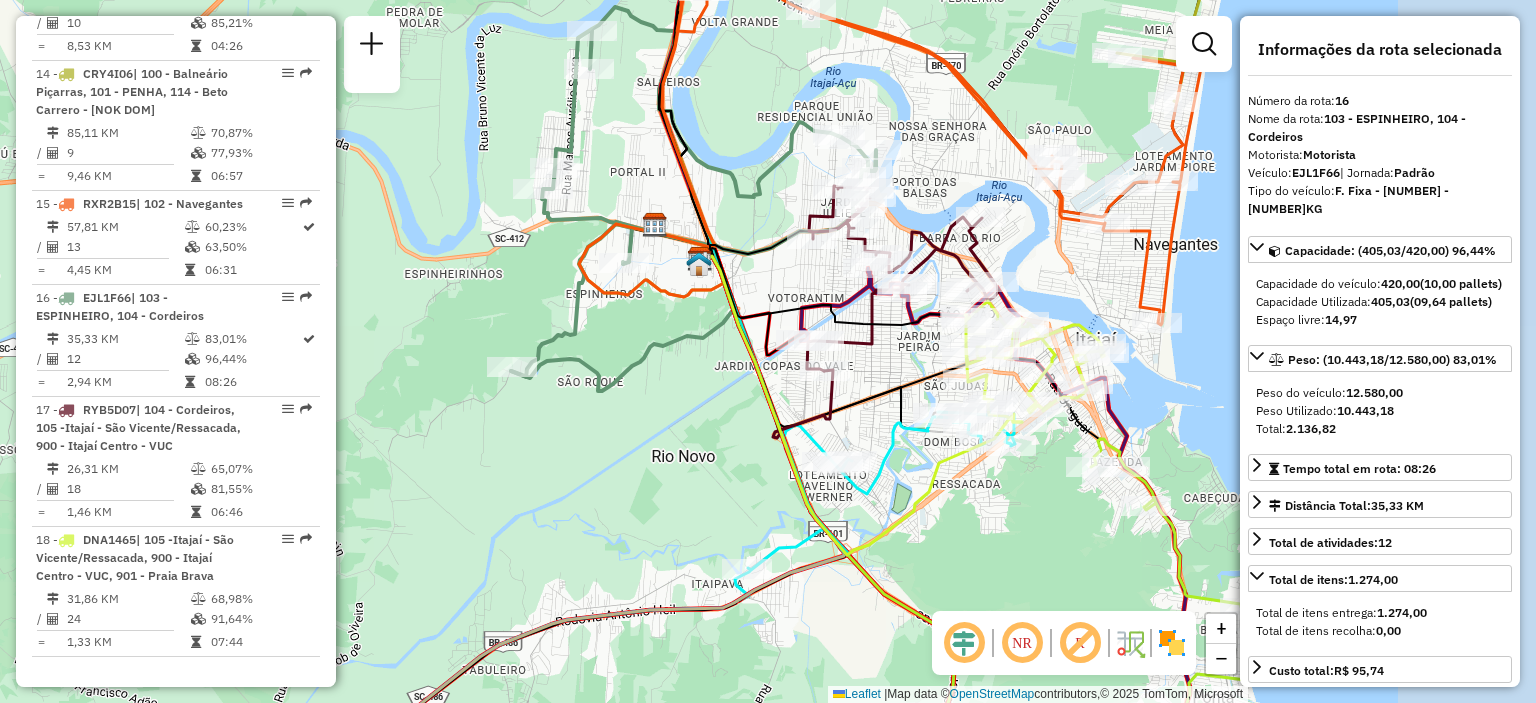drag, startPoint x: 873, startPoint y: 191, endPoint x: 736, endPoint y: 191, distance: 137 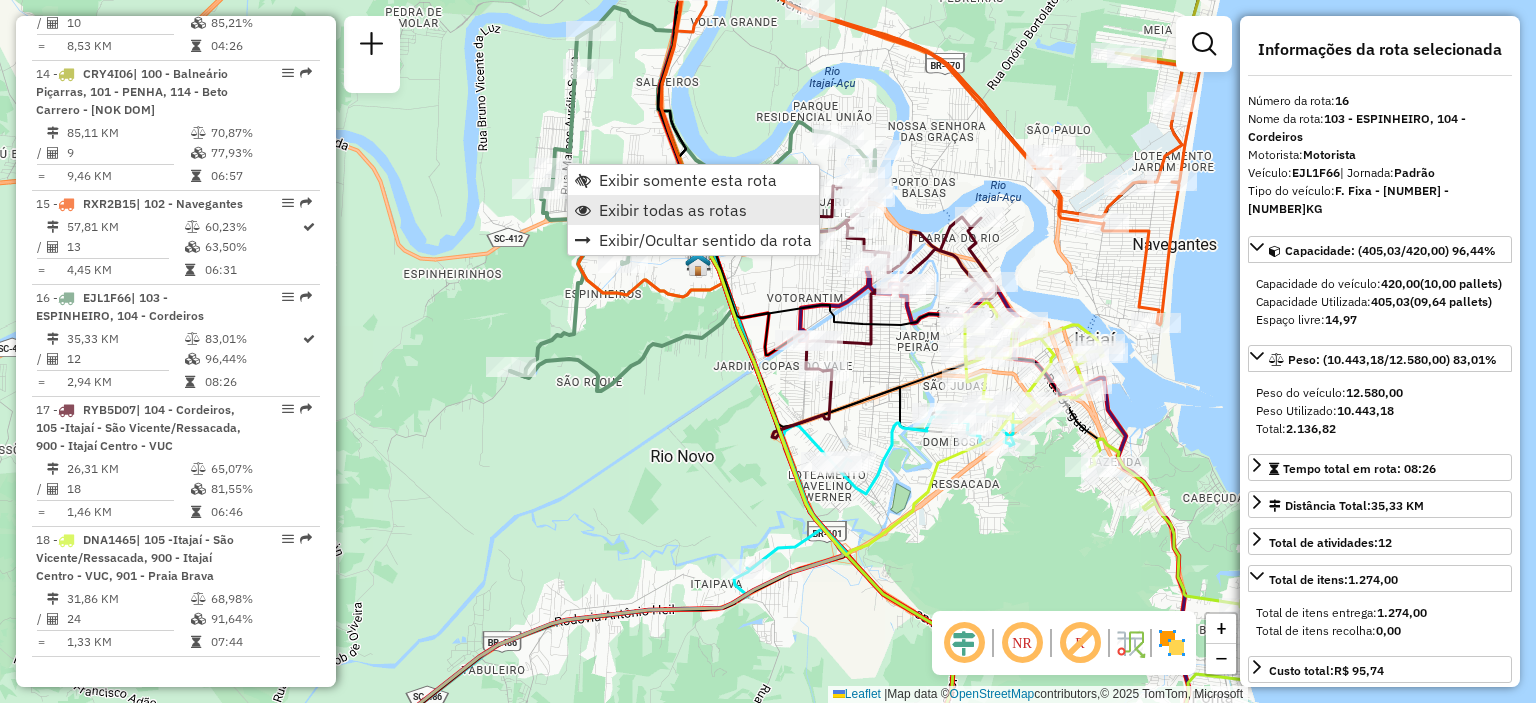 click on "Exibir todas as rotas" at bounding box center [673, 210] 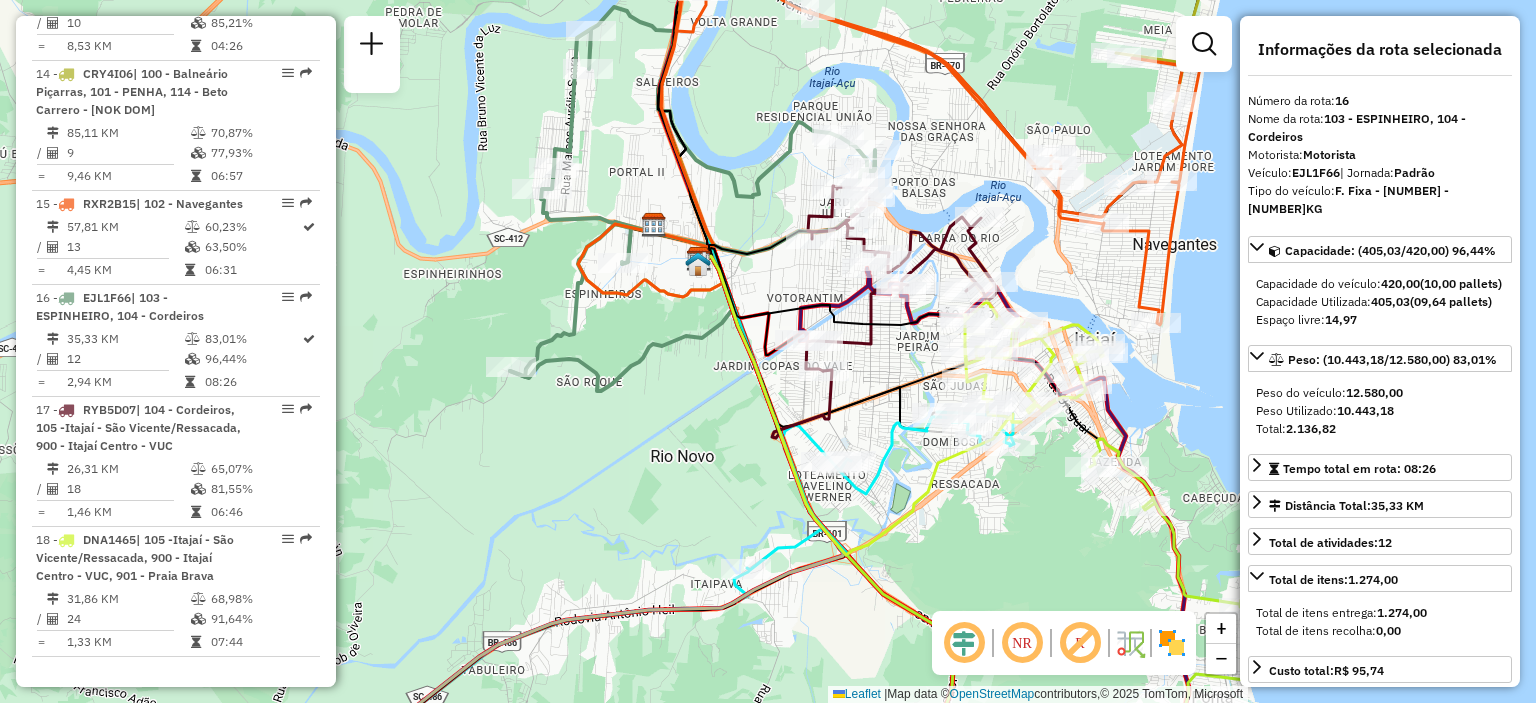 drag, startPoint x: 662, startPoint y: 201, endPoint x: 672, endPoint y: 181, distance: 22.36068 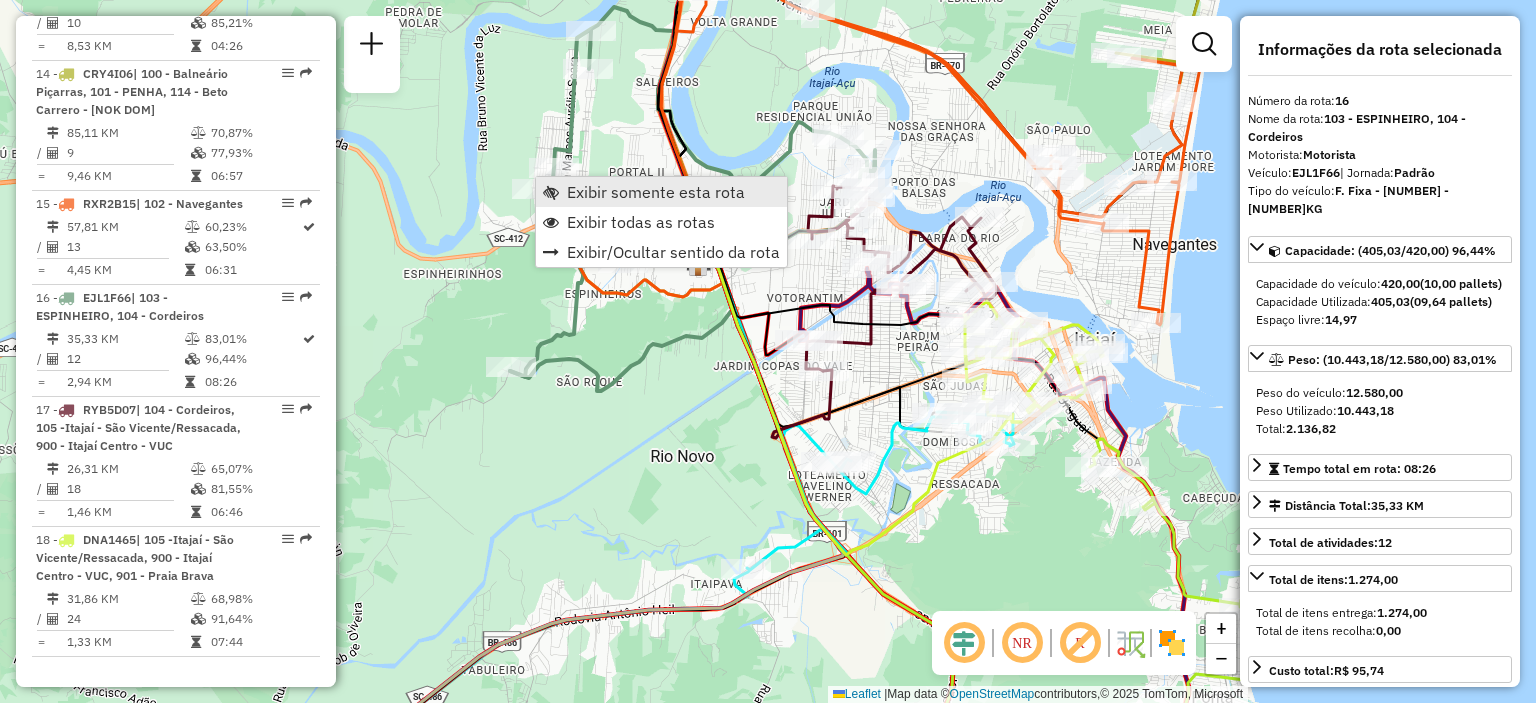 click on "Exibir somente esta rota" at bounding box center [656, 192] 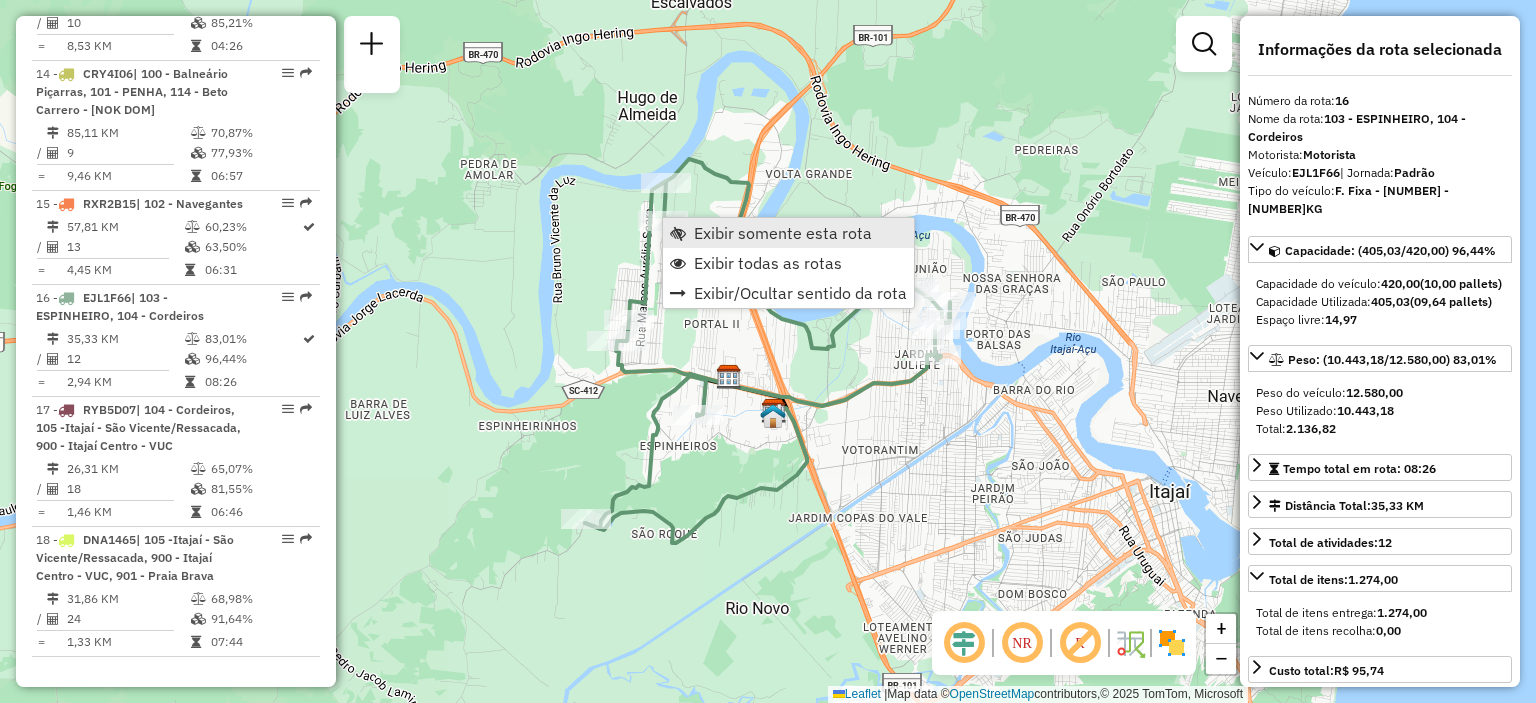 click on "Exibir somente esta rota" at bounding box center (783, 233) 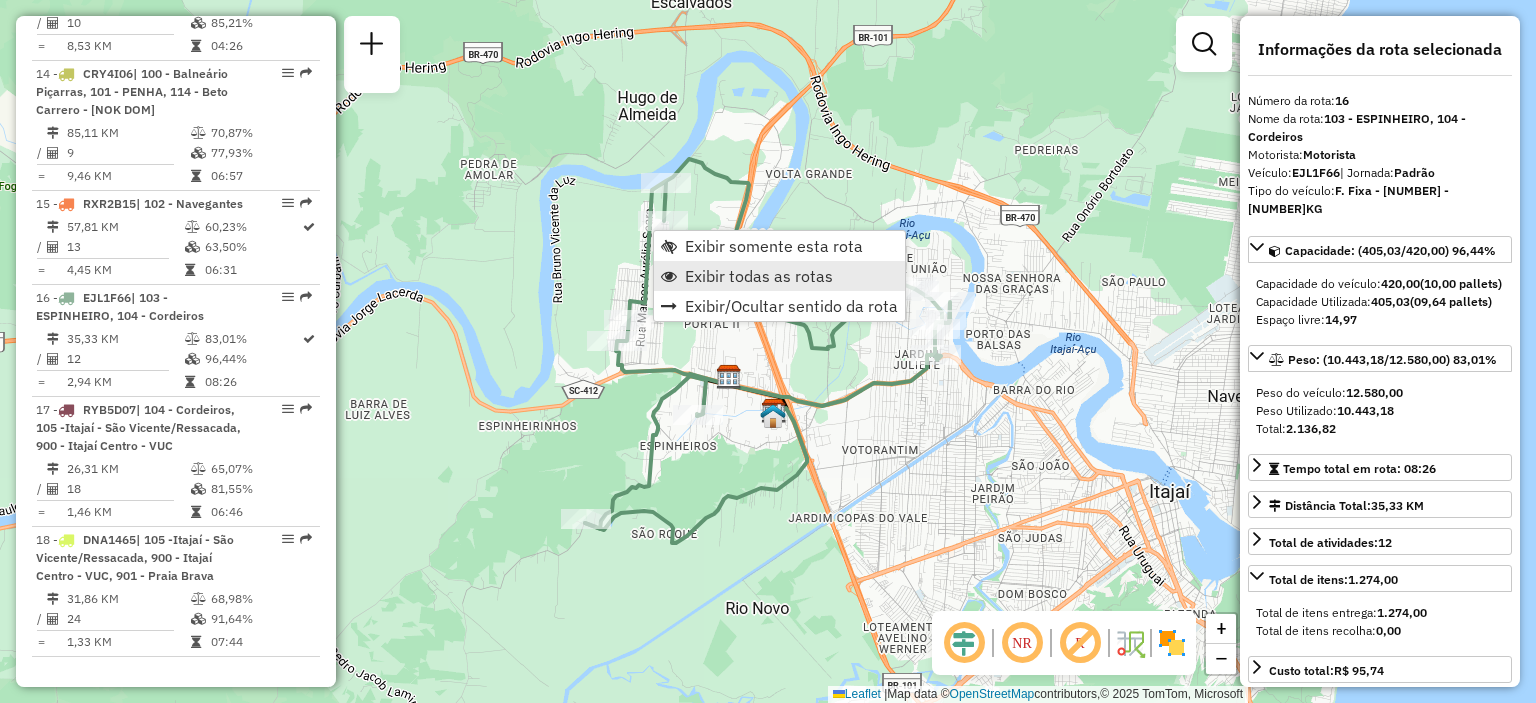 click on "Exibir todas as rotas" at bounding box center [759, 276] 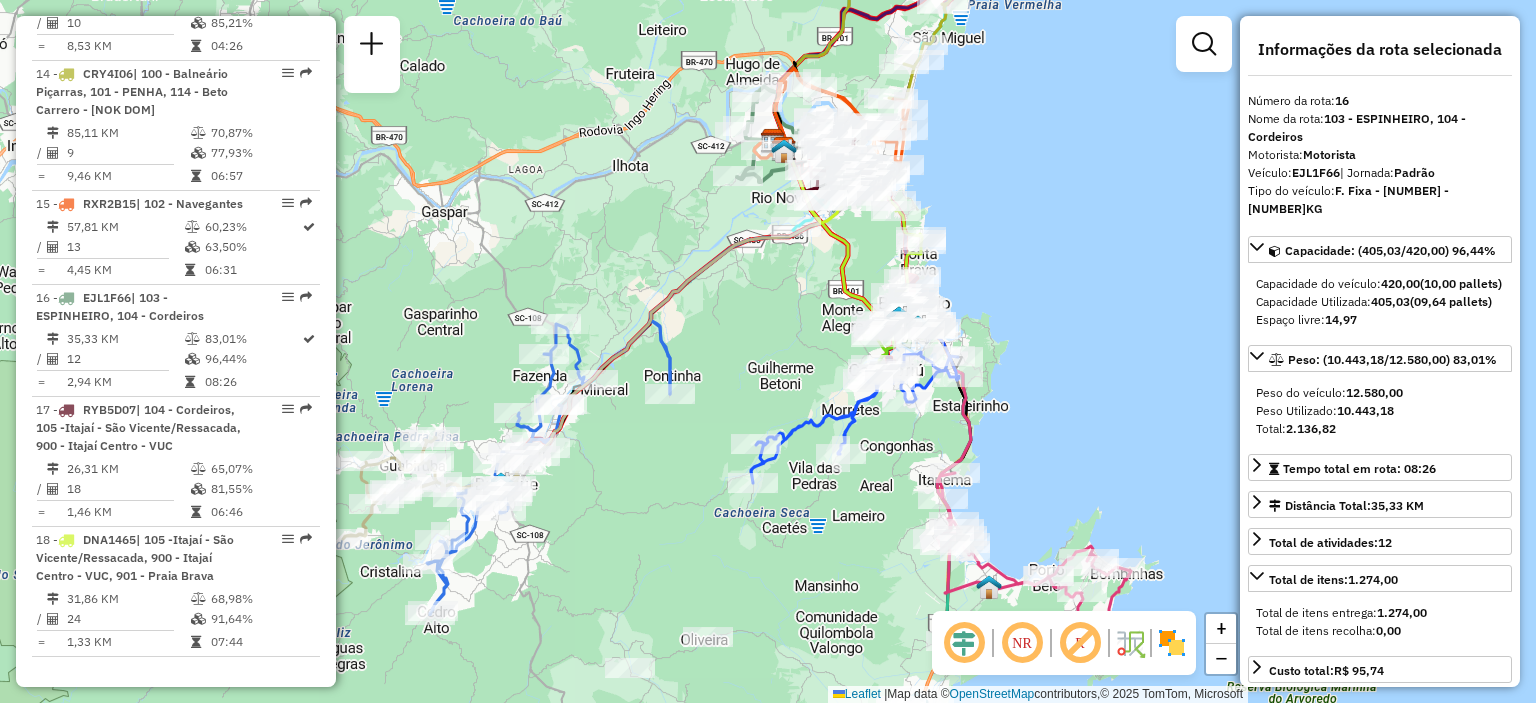 drag, startPoint x: 653, startPoint y: 493, endPoint x: 724, endPoint y: 319, distance: 187.92818 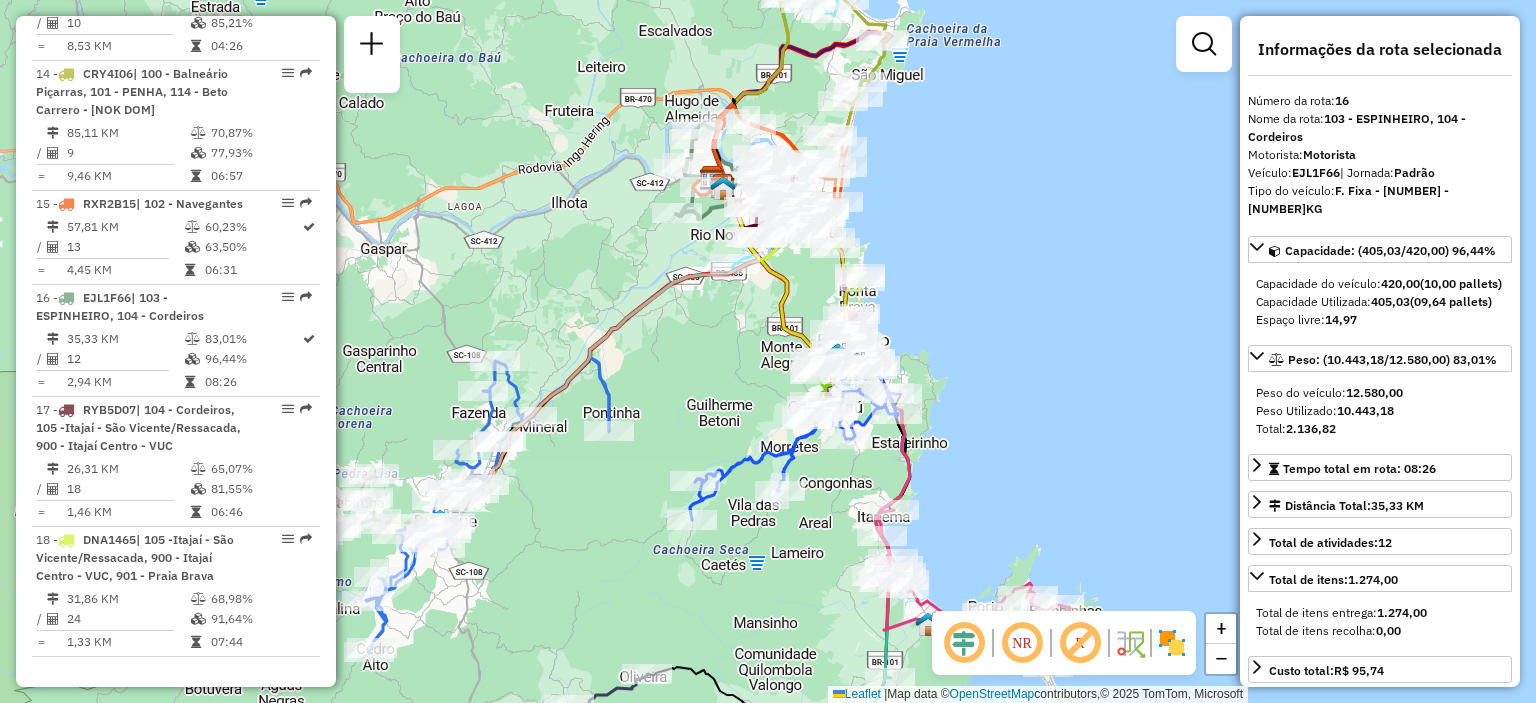 drag, startPoint x: 844, startPoint y: 515, endPoint x: 784, endPoint y: 552, distance: 70.491135 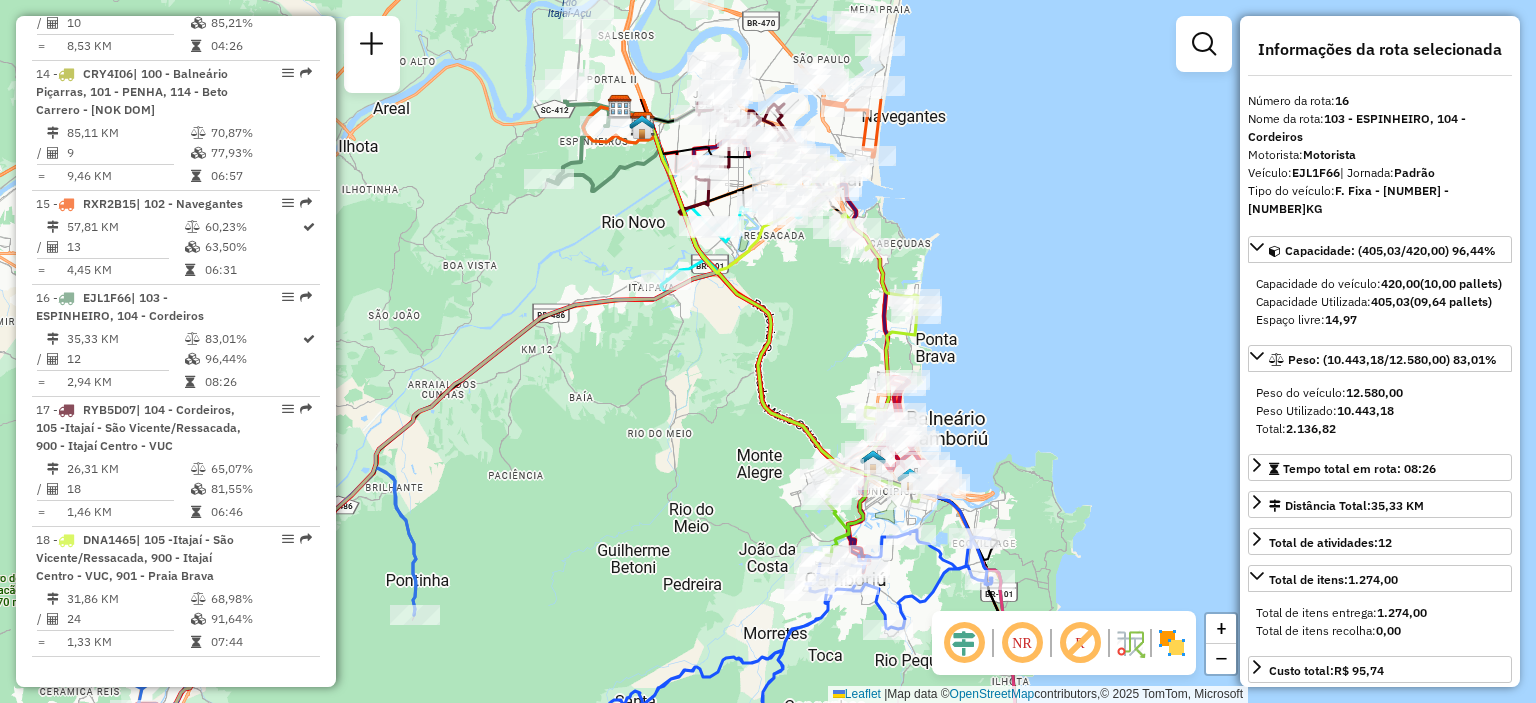 drag, startPoint x: 729, startPoint y: 363, endPoint x: 688, endPoint y: 532, distance: 173.90227 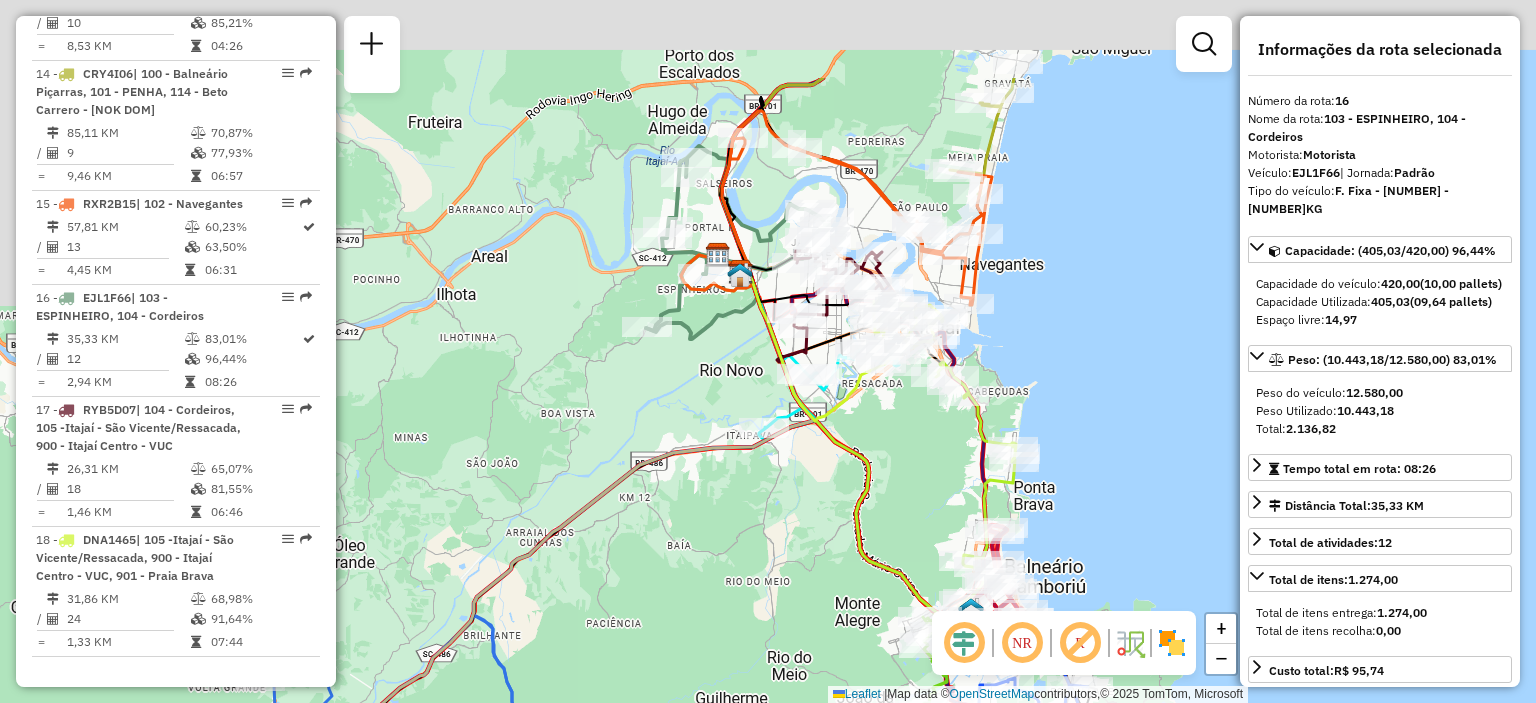 drag, startPoint x: 604, startPoint y: 187, endPoint x: 708, endPoint y: 348, distance: 191.66899 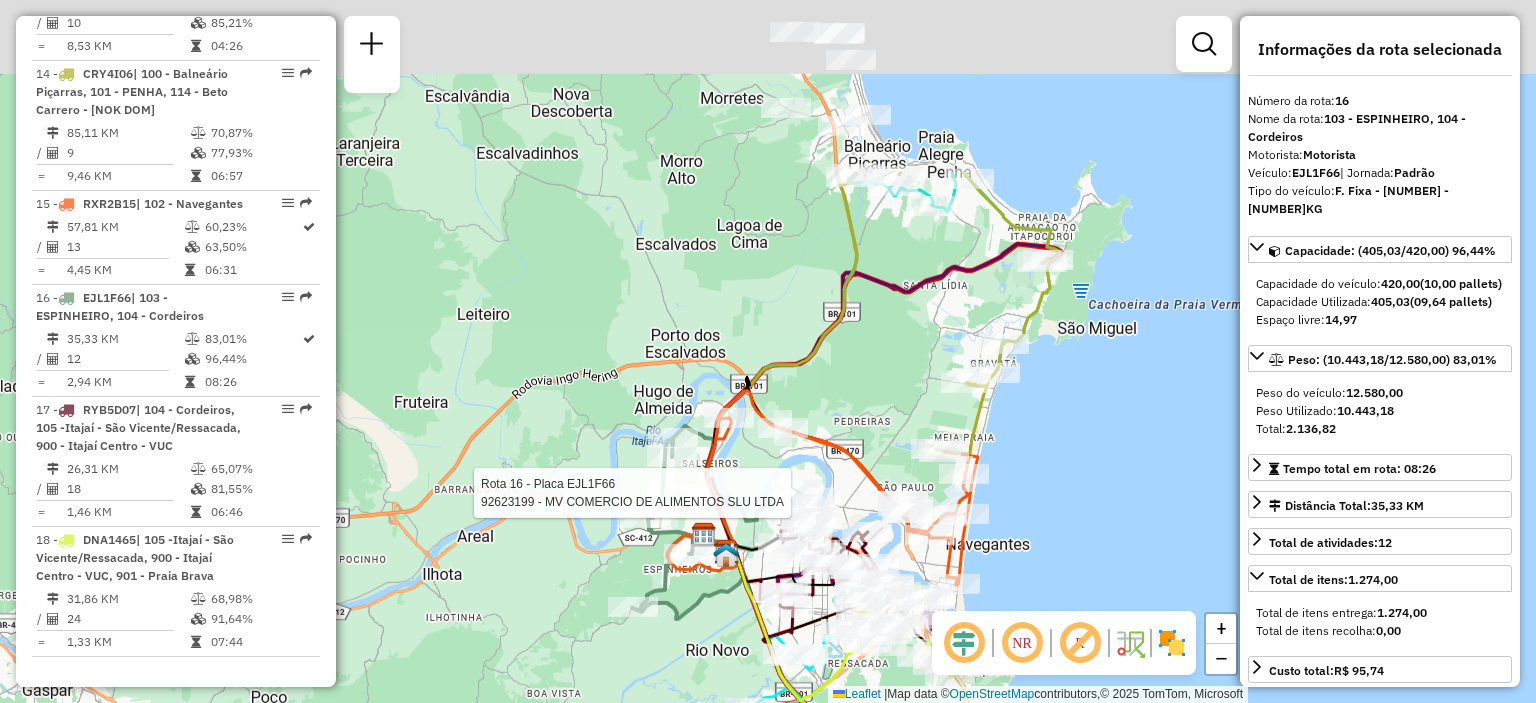 click on "Rota [NUMBER] - Placa [PLATE] [NUMBER] - [NUMBER] [LAST] [LAST] [LAST] Rota [NUMBER] - Placa [PLATE] [NUMBER] - [LAST] [LAST] [LAST]" 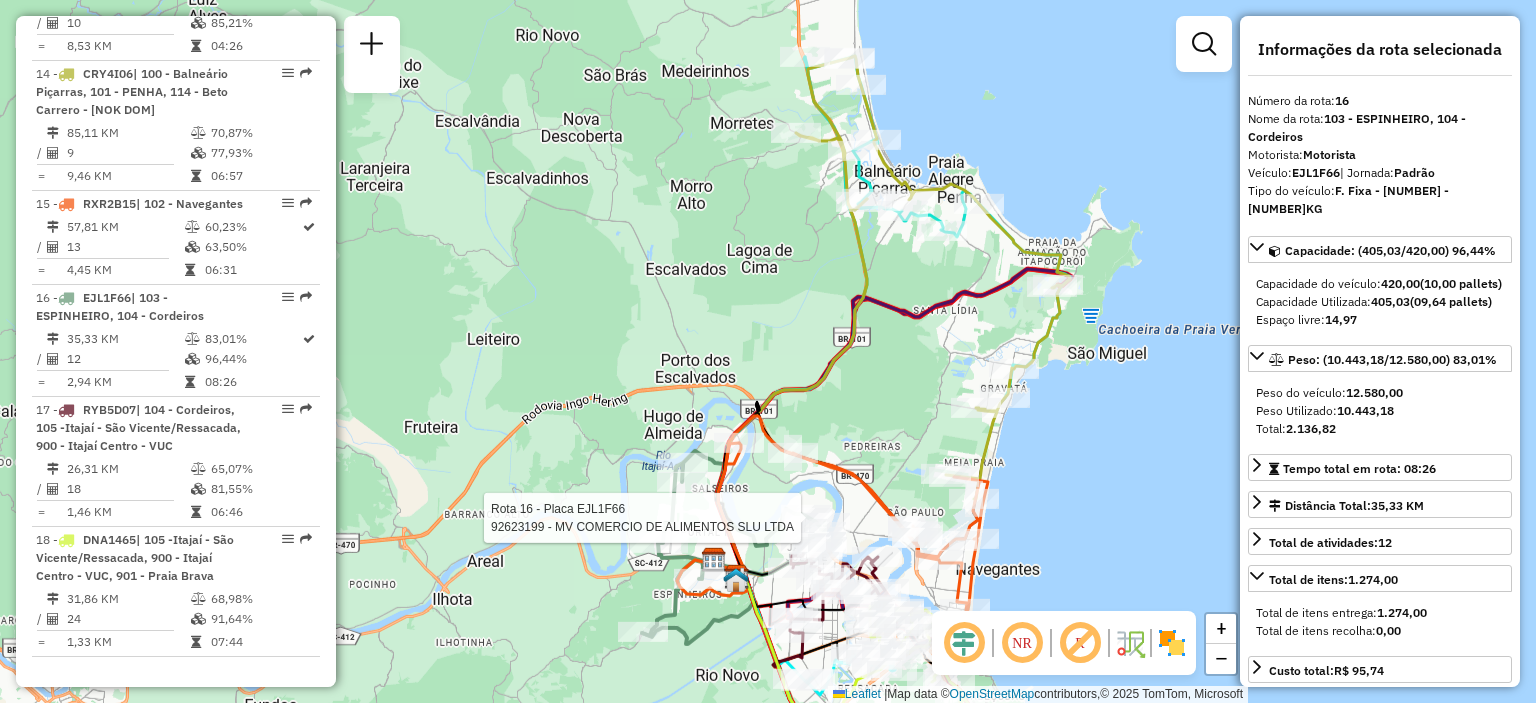 drag, startPoint x: 848, startPoint y: 412, endPoint x: 856, endPoint y: 439, distance: 28.160255 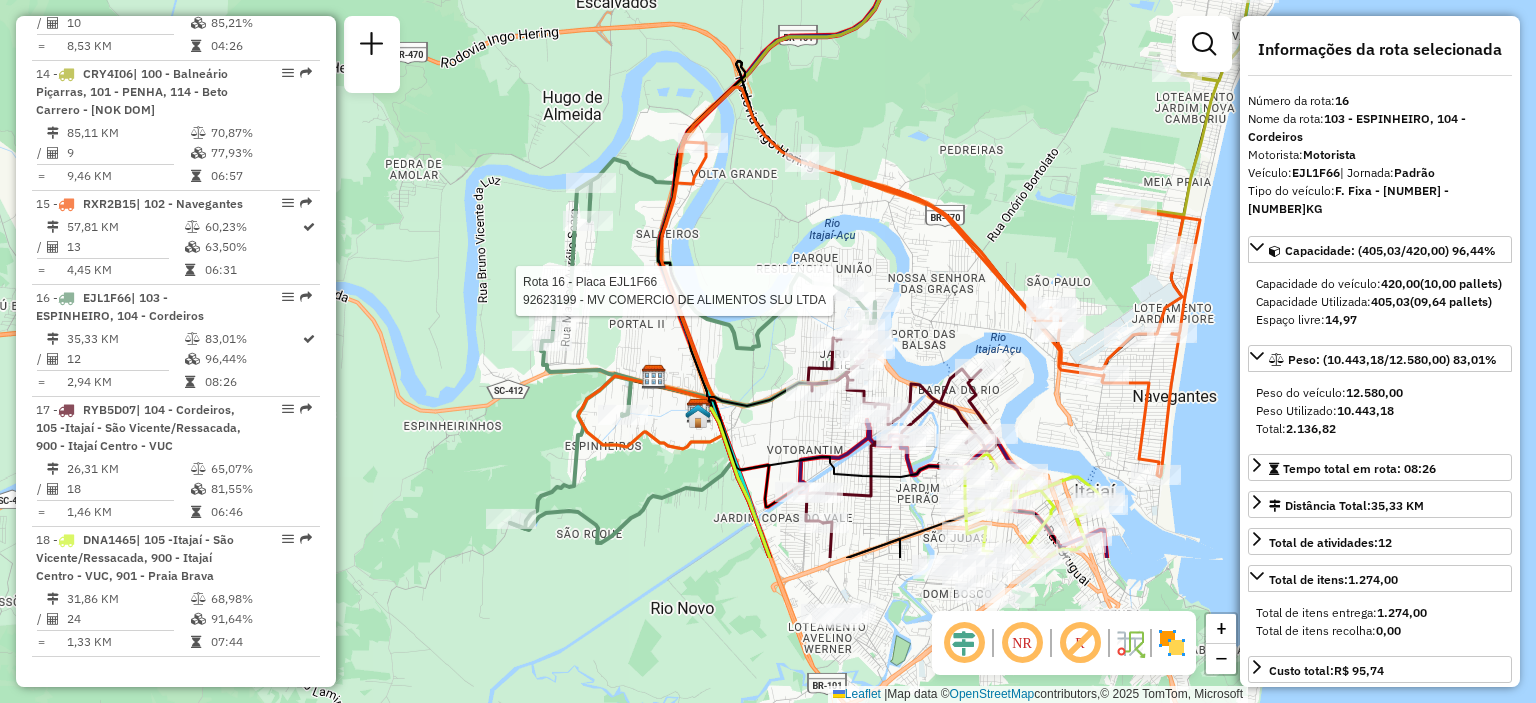 drag, startPoint x: 920, startPoint y: 471, endPoint x: 816, endPoint y: 251, distance: 243.34338 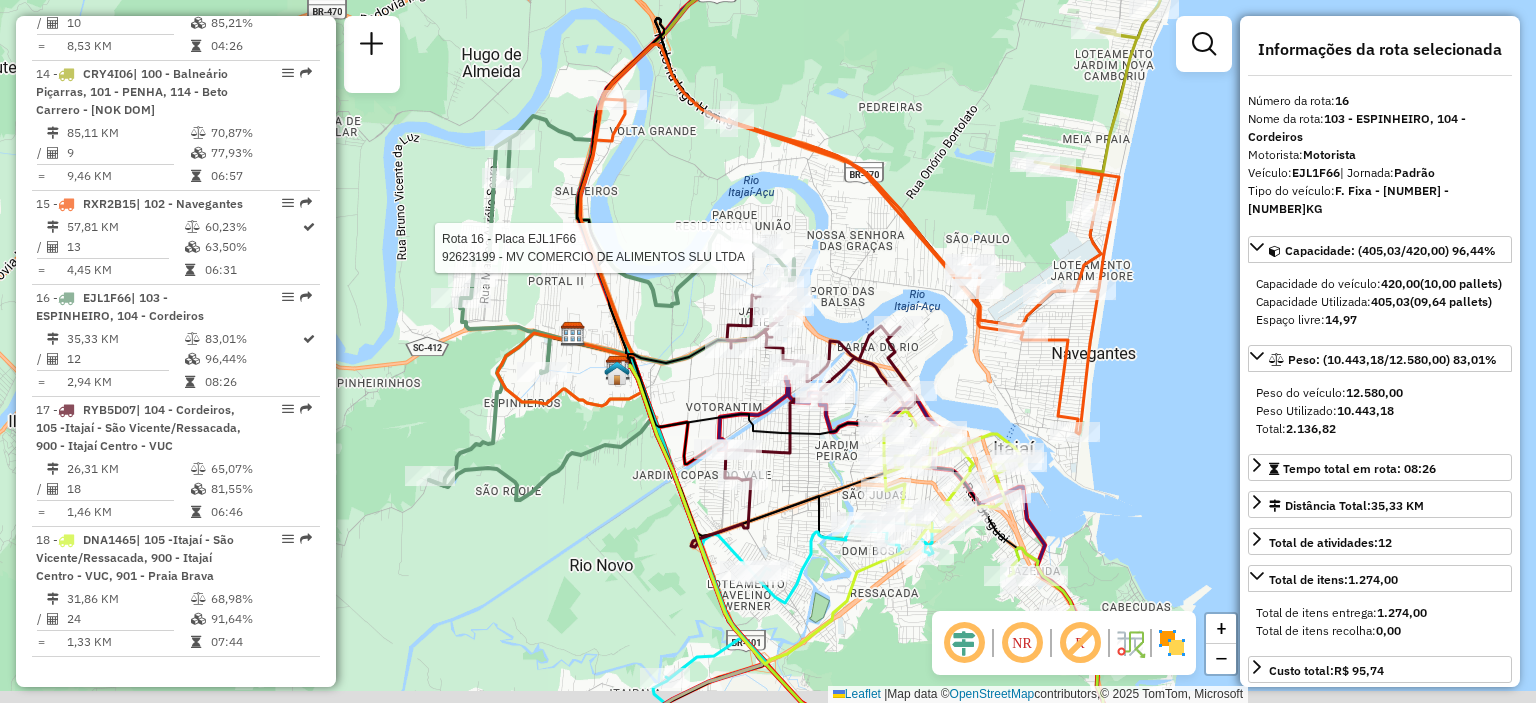 drag, startPoint x: 776, startPoint y: 424, endPoint x: 674, endPoint y: 375, distance: 113.15918 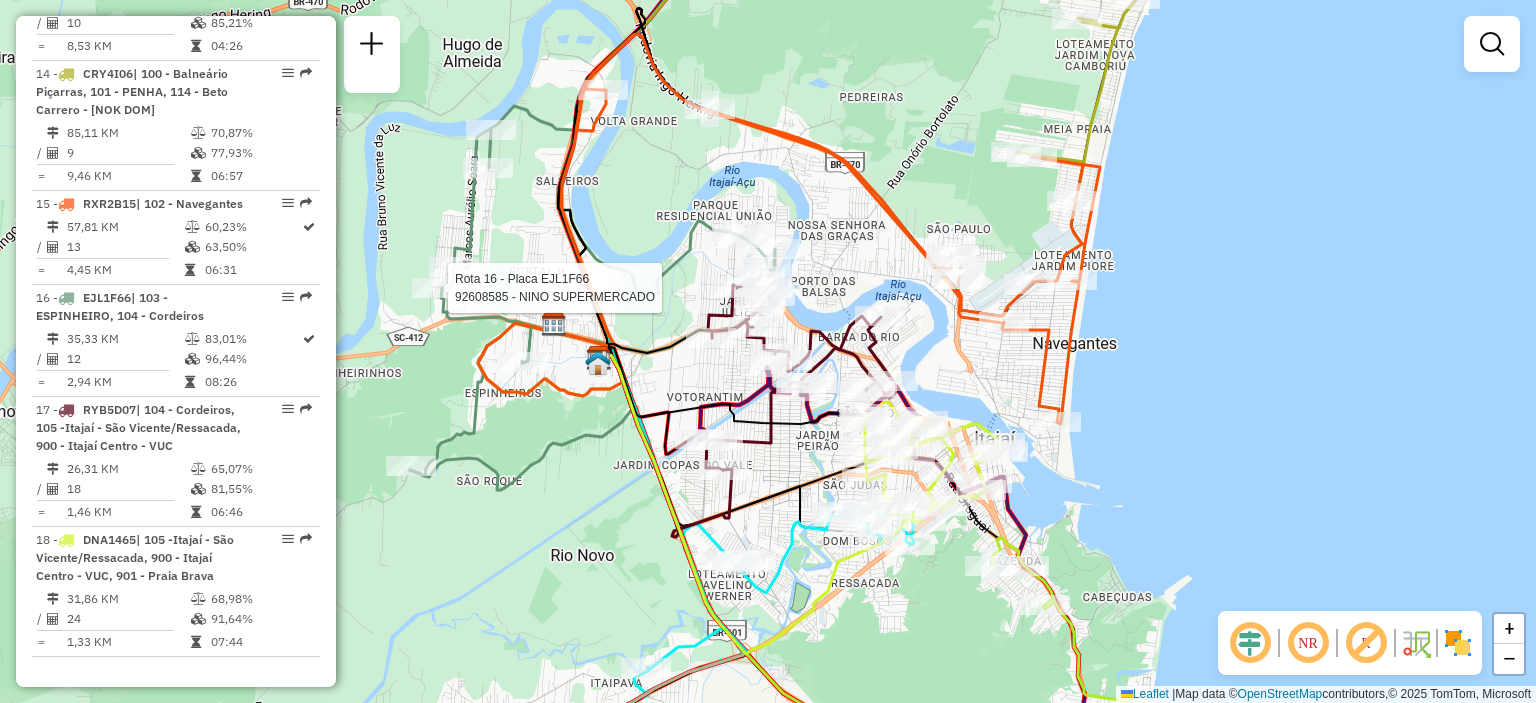 select on "**********" 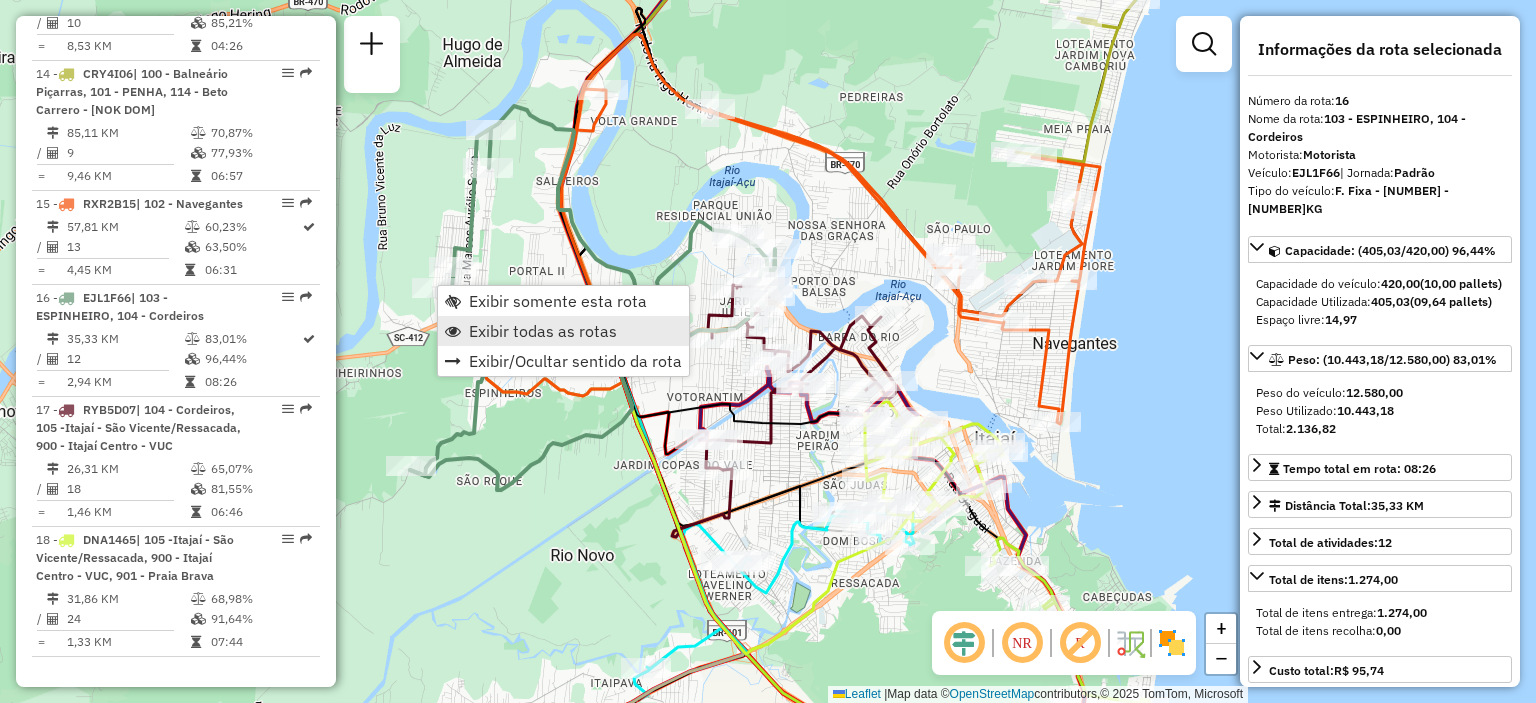 click on "Exibir todas as rotas" at bounding box center (543, 331) 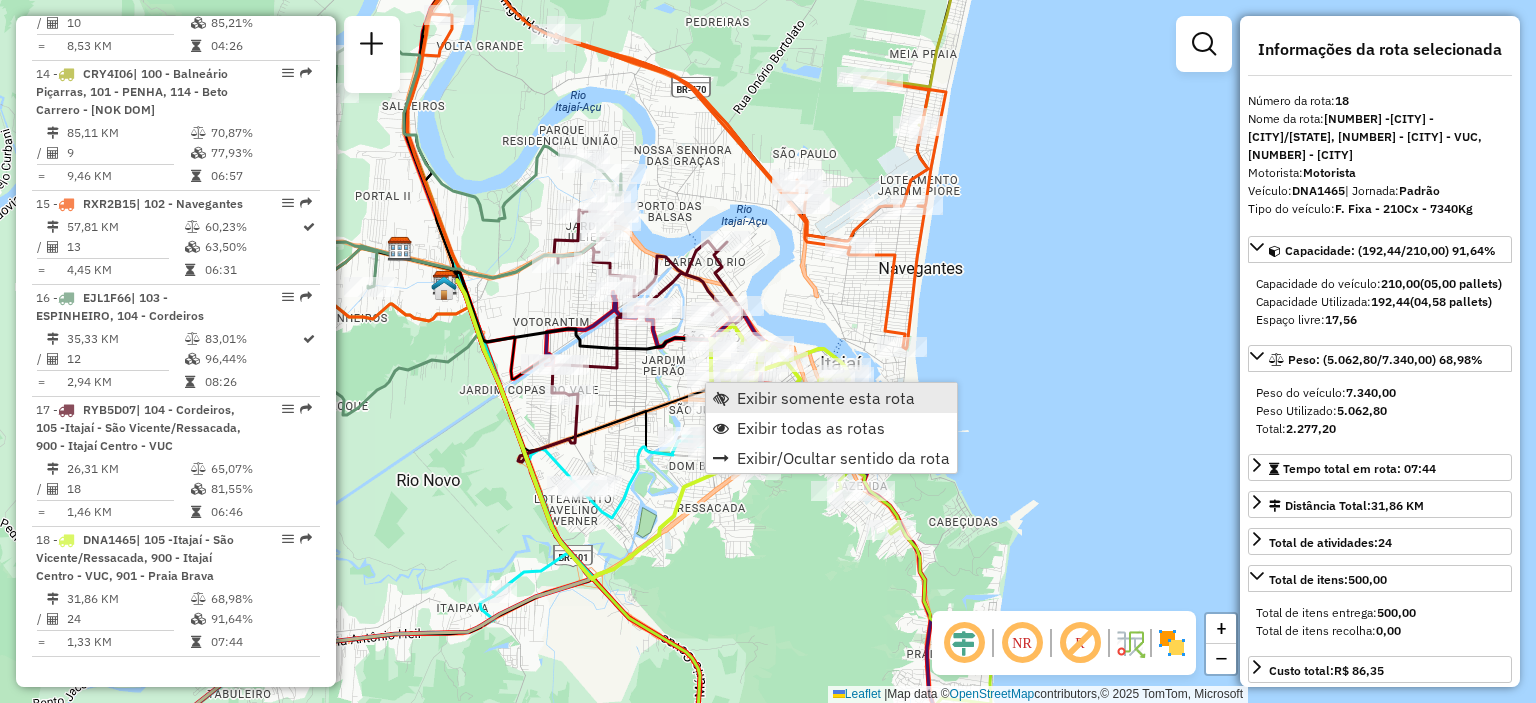 click on "Exibir somente esta rota" at bounding box center [826, 398] 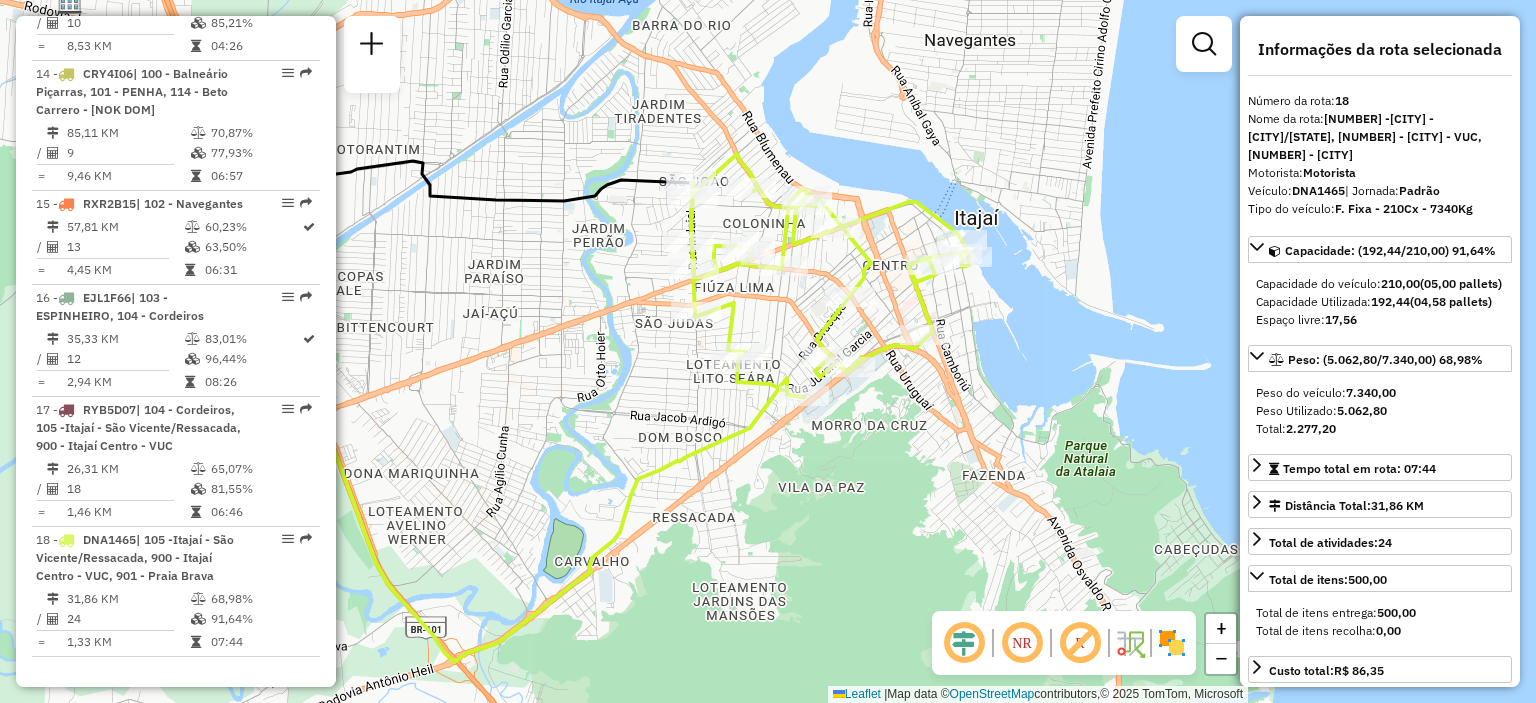 drag, startPoint x: 844, startPoint y: 372, endPoint x: 640, endPoint y: 376, distance: 204.03922 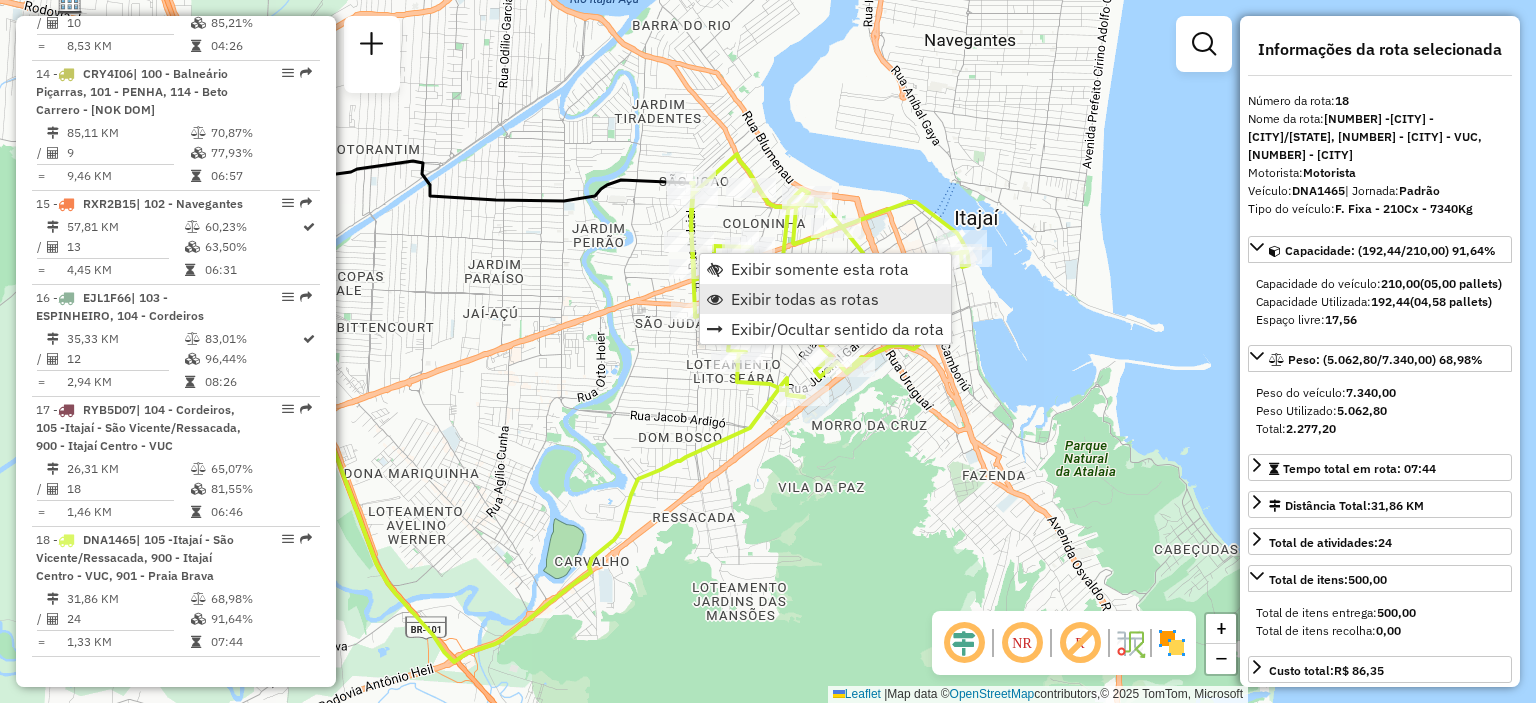 click on "Exibir todas as rotas" at bounding box center (805, 299) 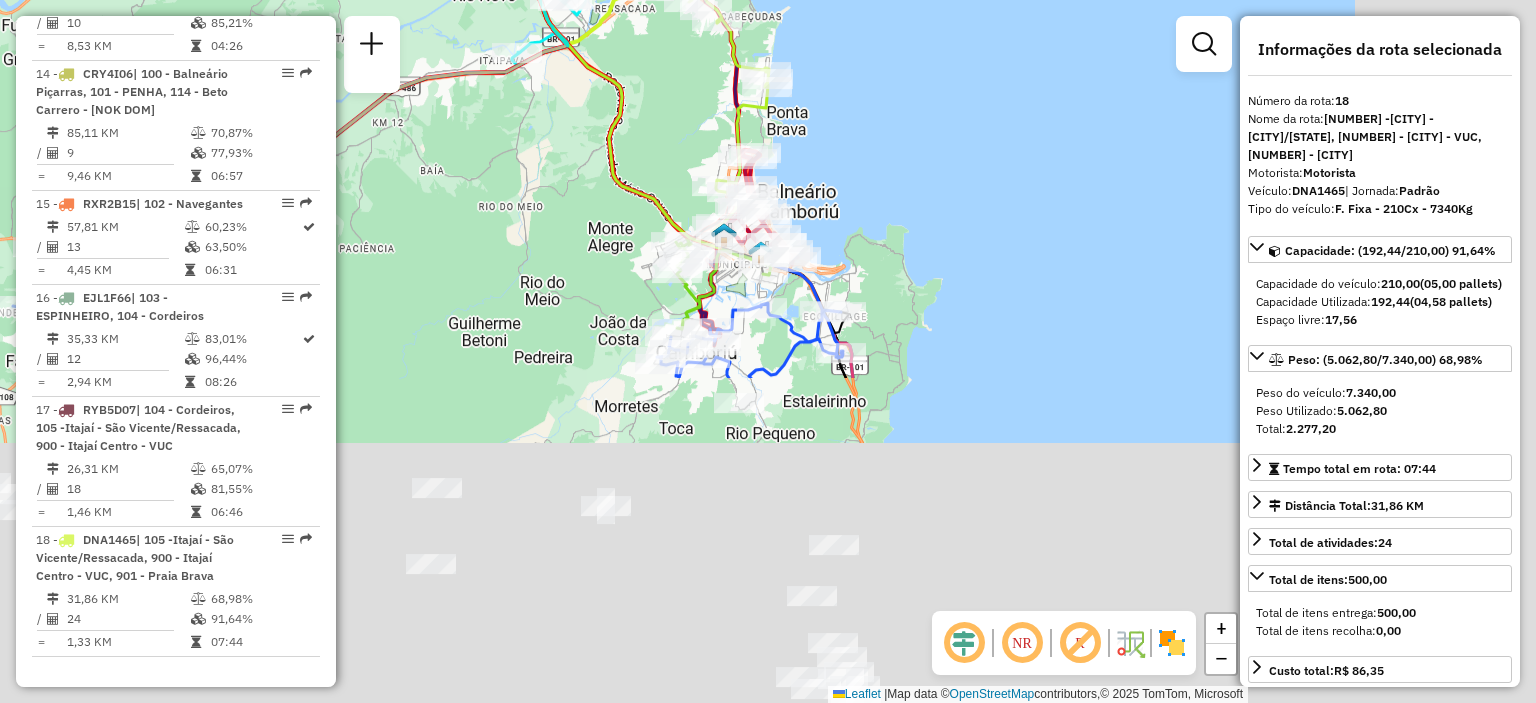 drag, startPoint x: 1032, startPoint y: 488, endPoint x: 832, endPoint y: 135, distance: 405.72034 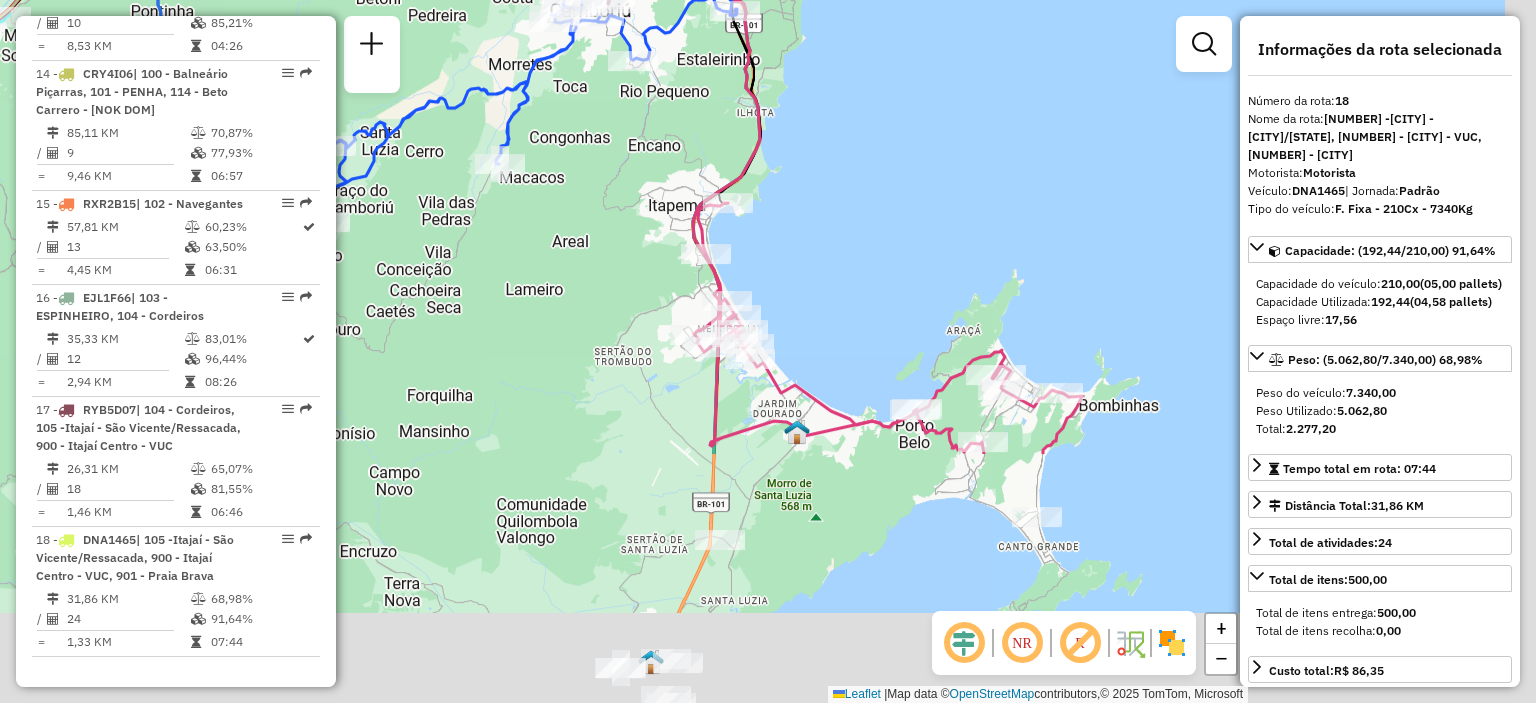 drag, startPoint x: 872, startPoint y: 531, endPoint x: 780, endPoint y: 211, distance: 332.96246 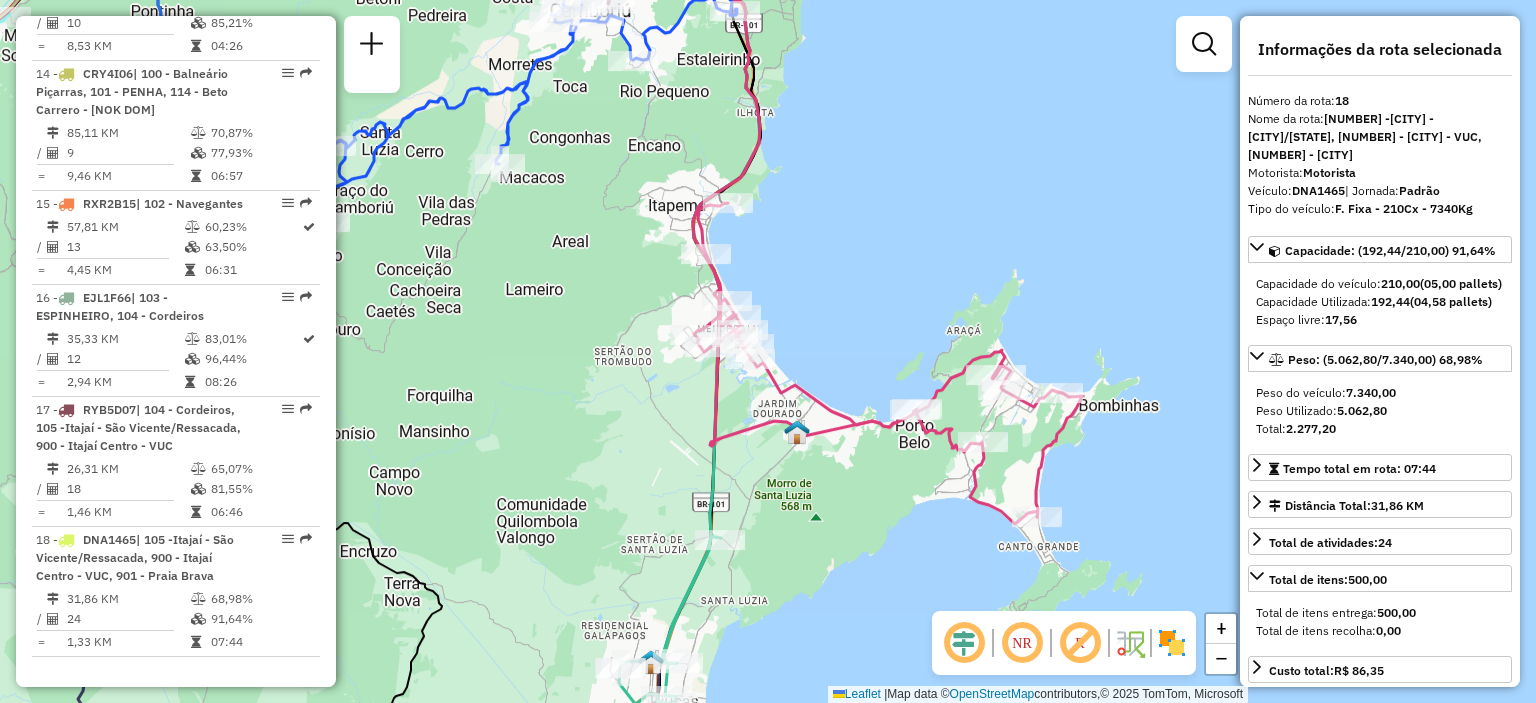 drag, startPoint x: 848, startPoint y: 509, endPoint x: 750, endPoint y: 520, distance: 98.61542 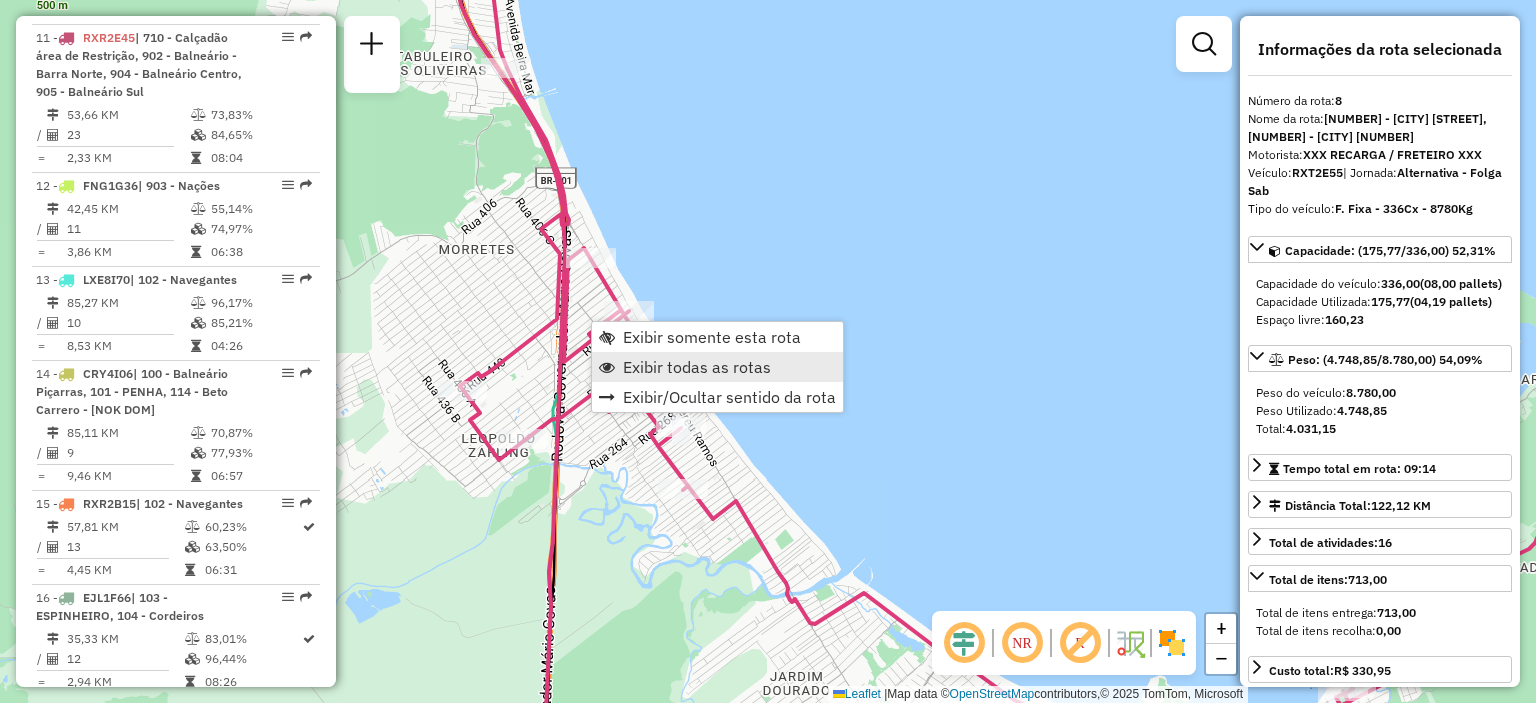 scroll, scrollTop: 1631, scrollLeft: 0, axis: vertical 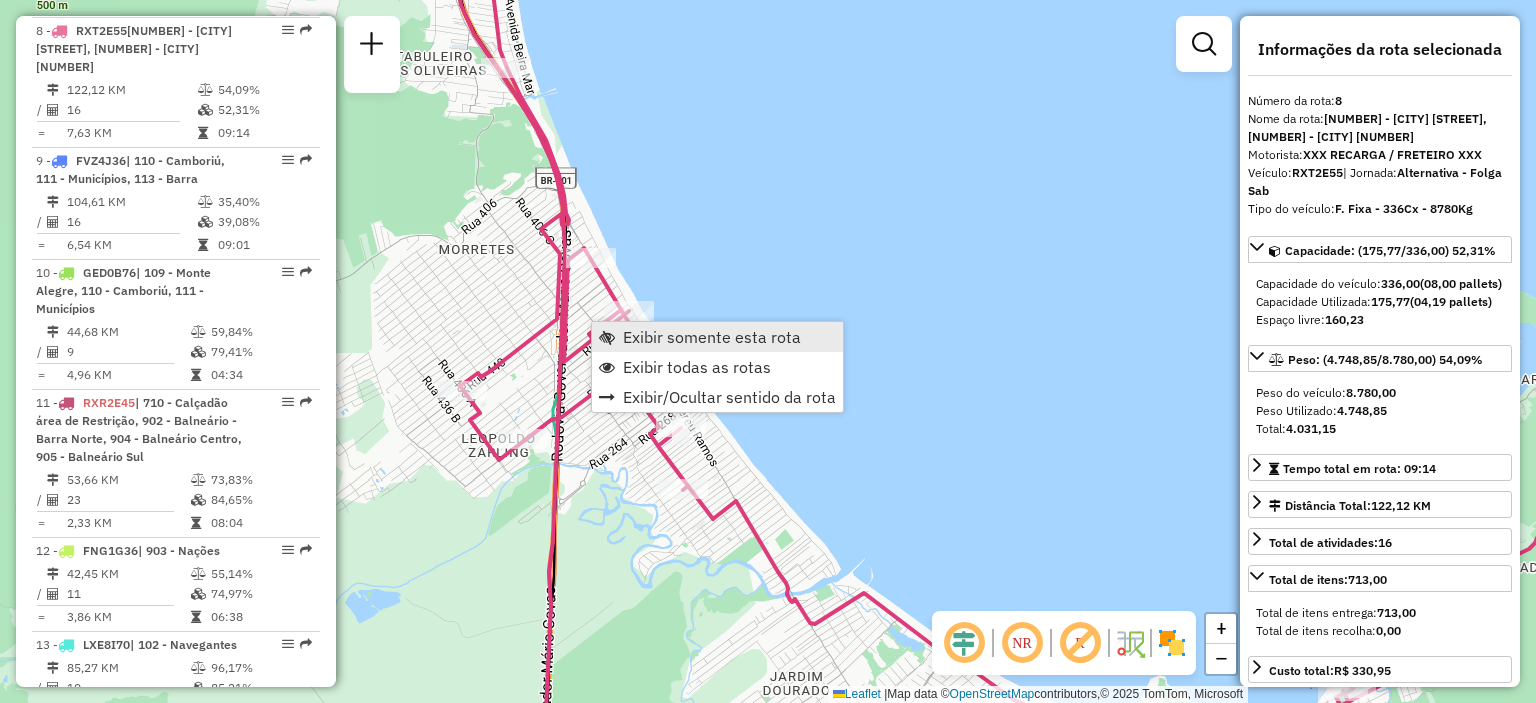 click on "Exibir somente esta rota" at bounding box center [712, 337] 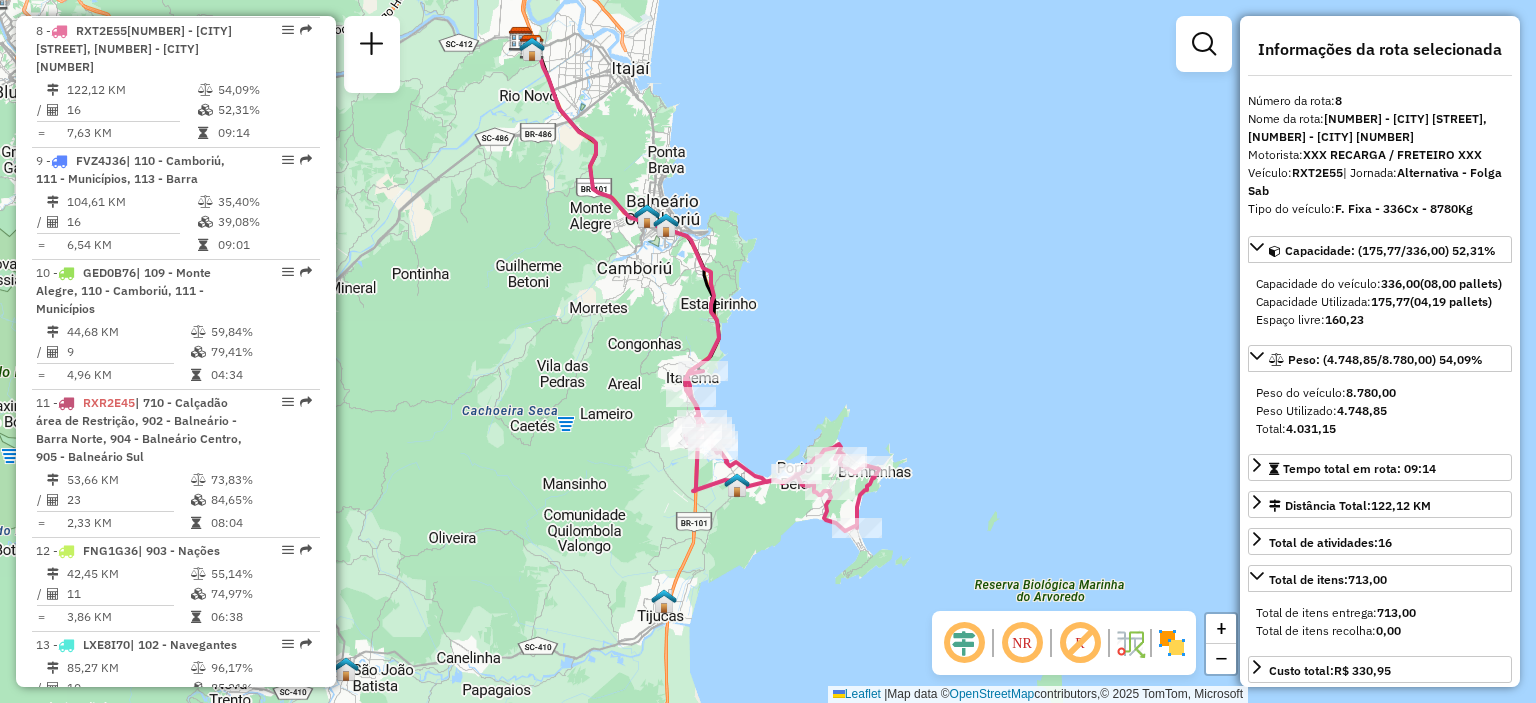 drag, startPoint x: 802, startPoint y: 399, endPoint x: 732, endPoint y: 339, distance: 92.19544 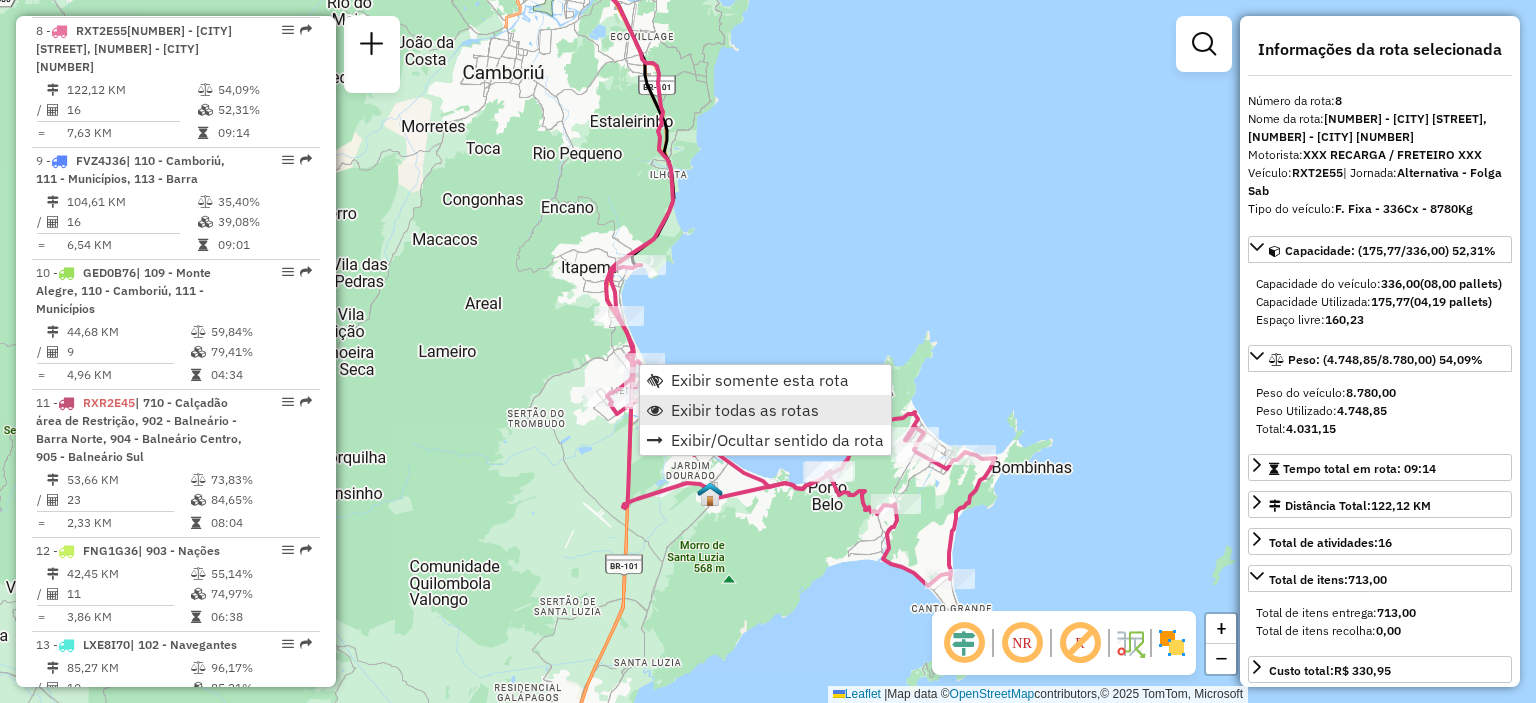 click on "Exibir todas as rotas" at bounding box center [745, 410] 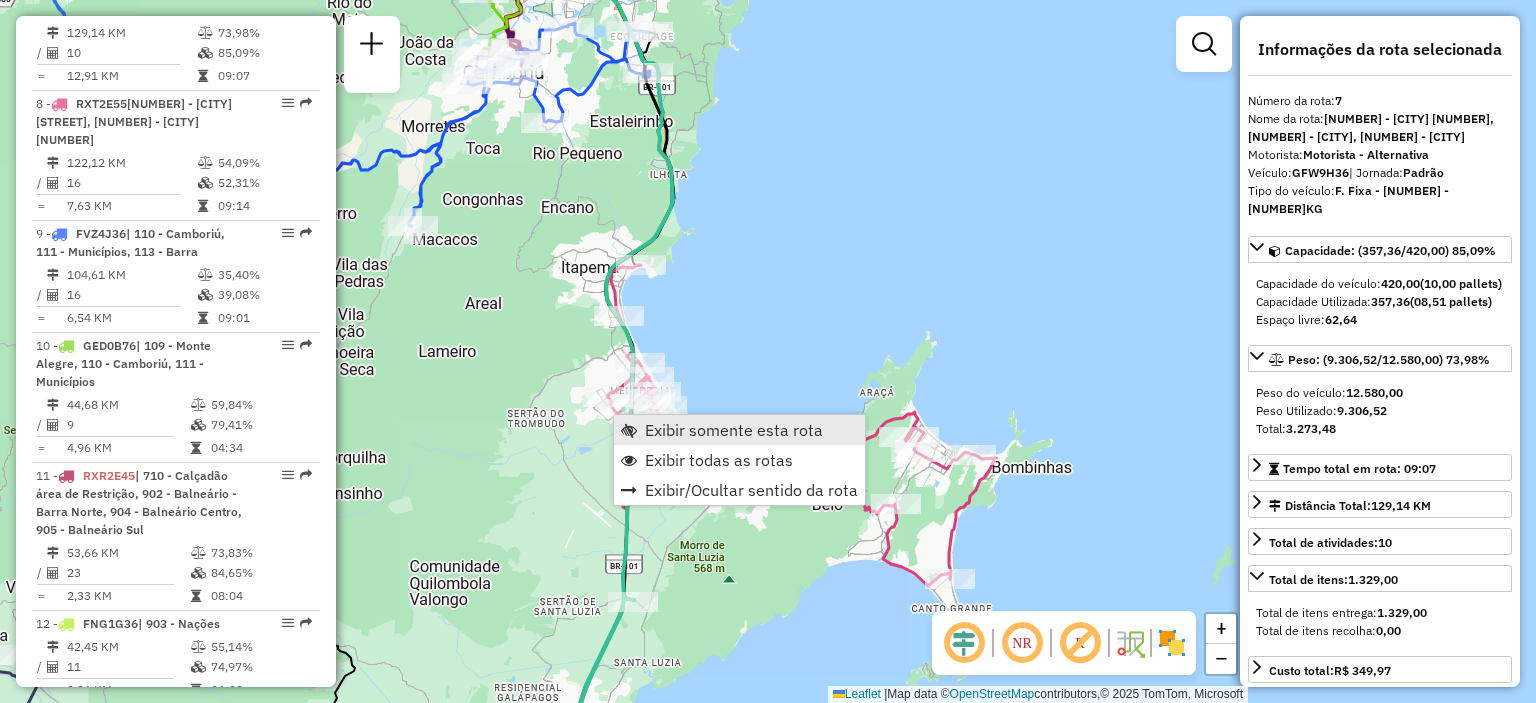 scroll, scrollTop: 1520, scrollLeft: 0, axis: vertical 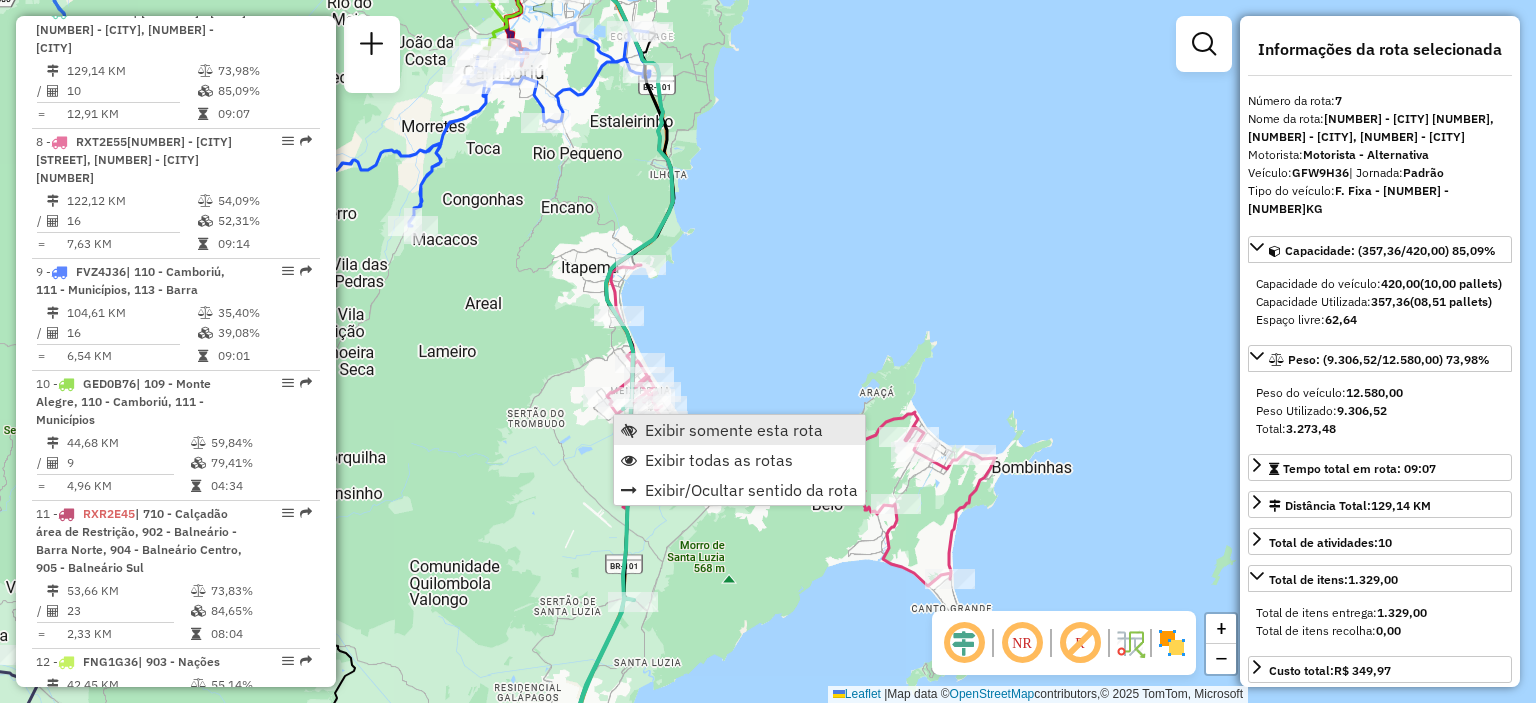 click on "Exibir somente esta rota" at bounding box center (734, 430) 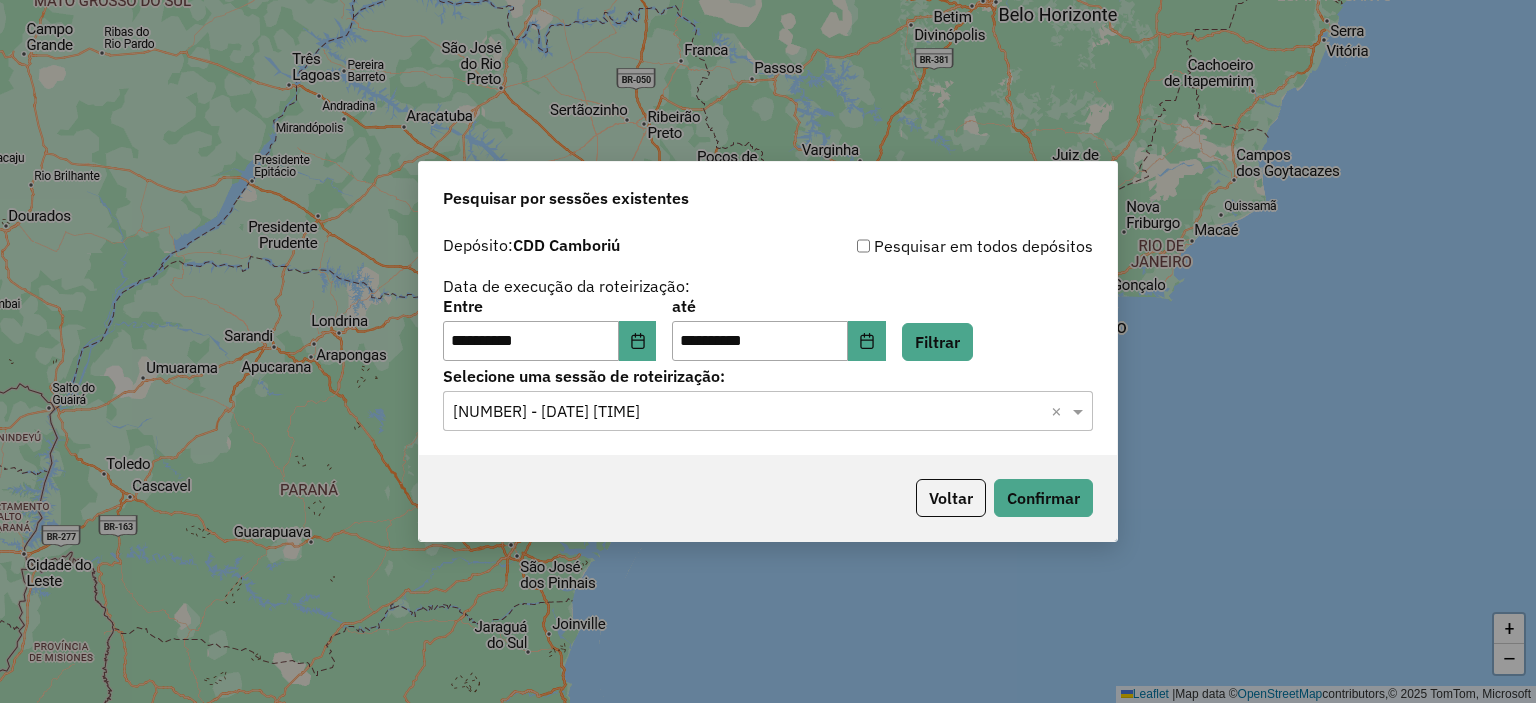 scroll, scrollTop: 0, scrollLeft: 0, axis: both 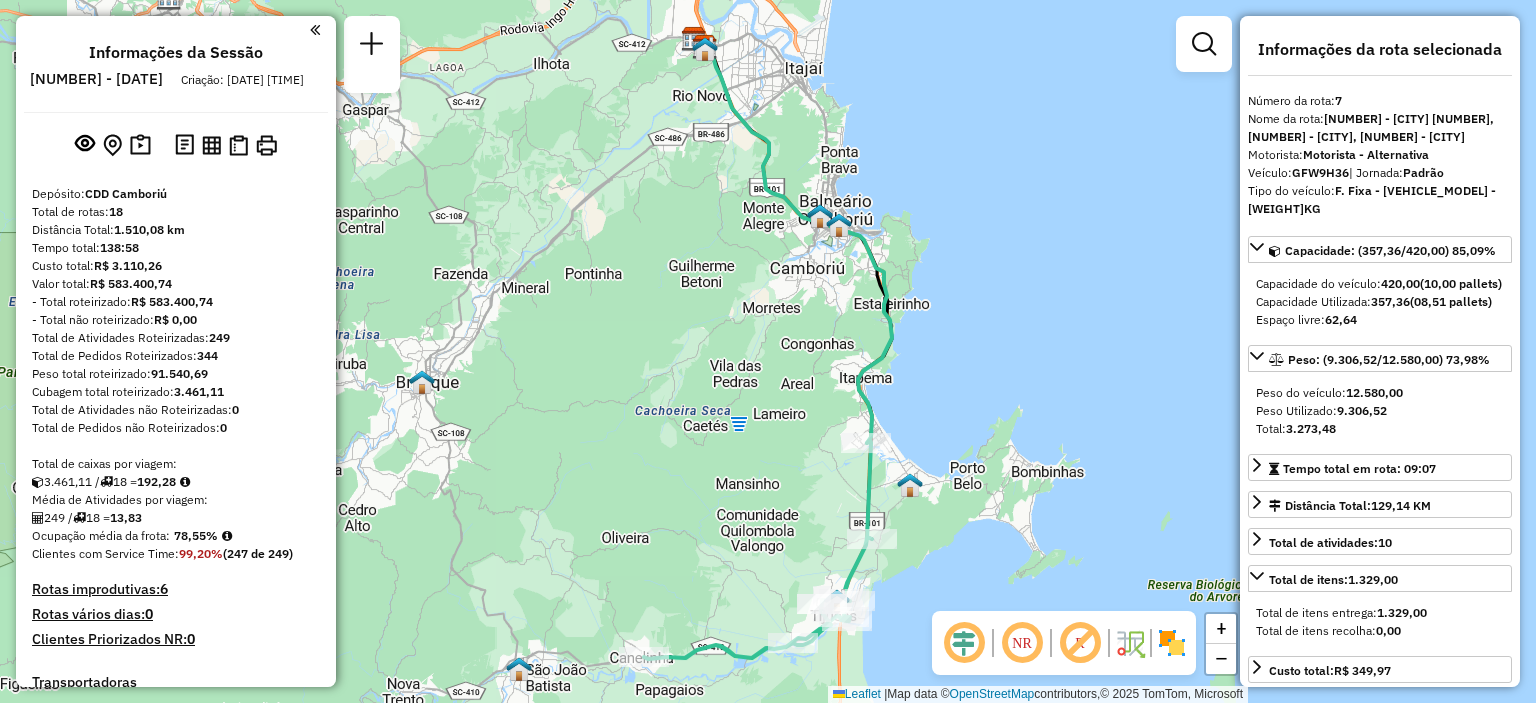 select on "**********" 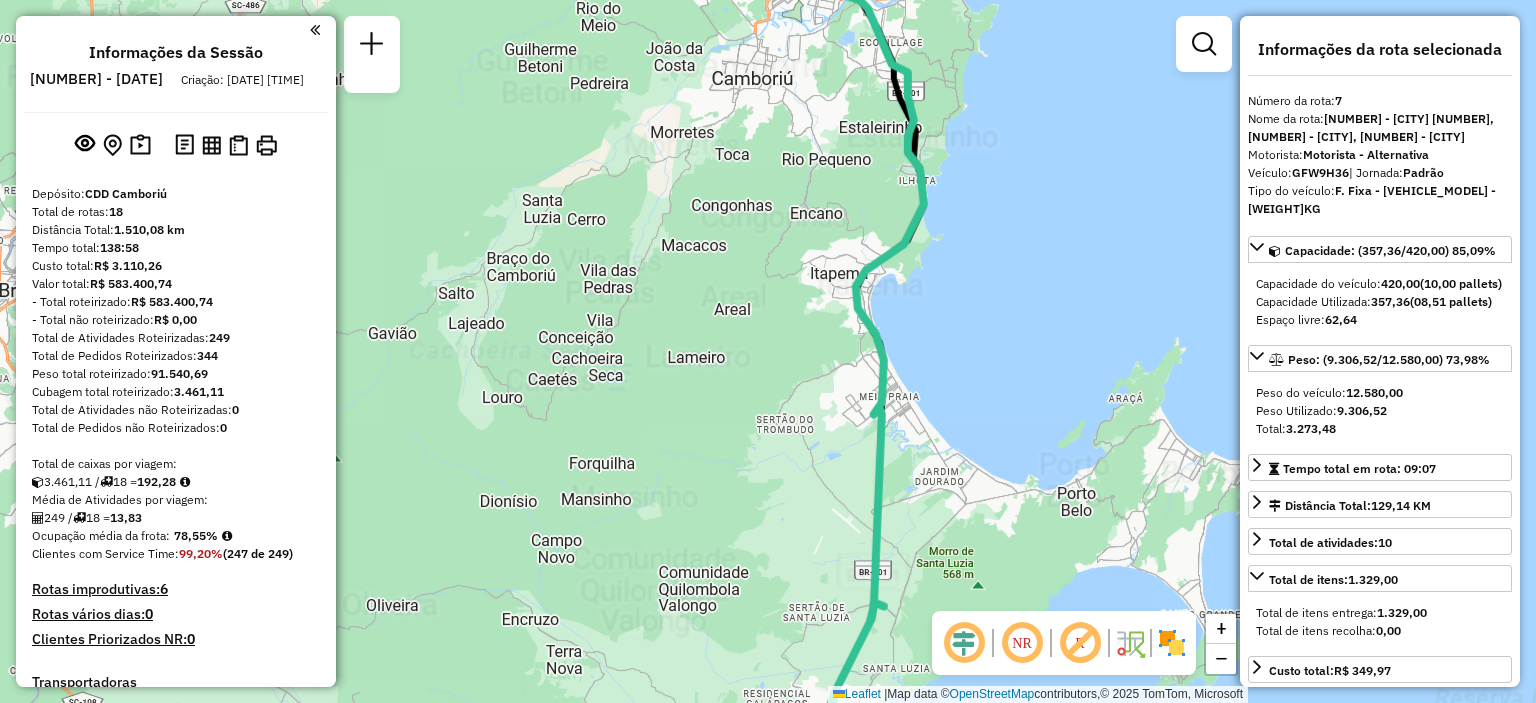 scroll, scrollTop: 1520, scrollLeft: 0, axis: vertical 